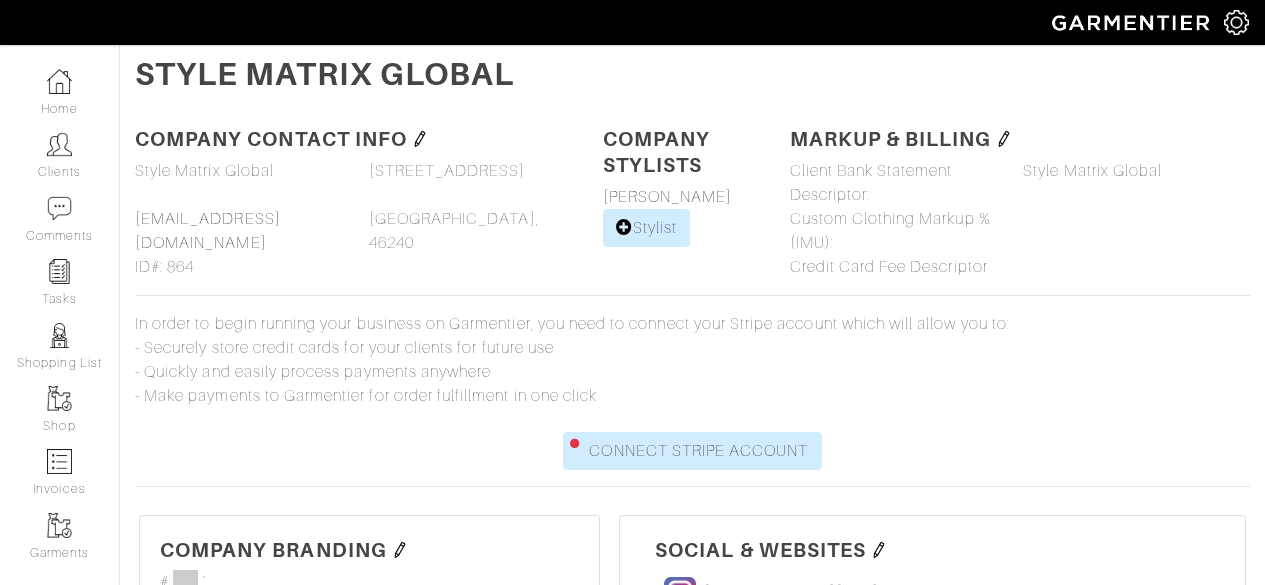 scroll, scrollTop: 0, scrollLeft: 0, axis: both 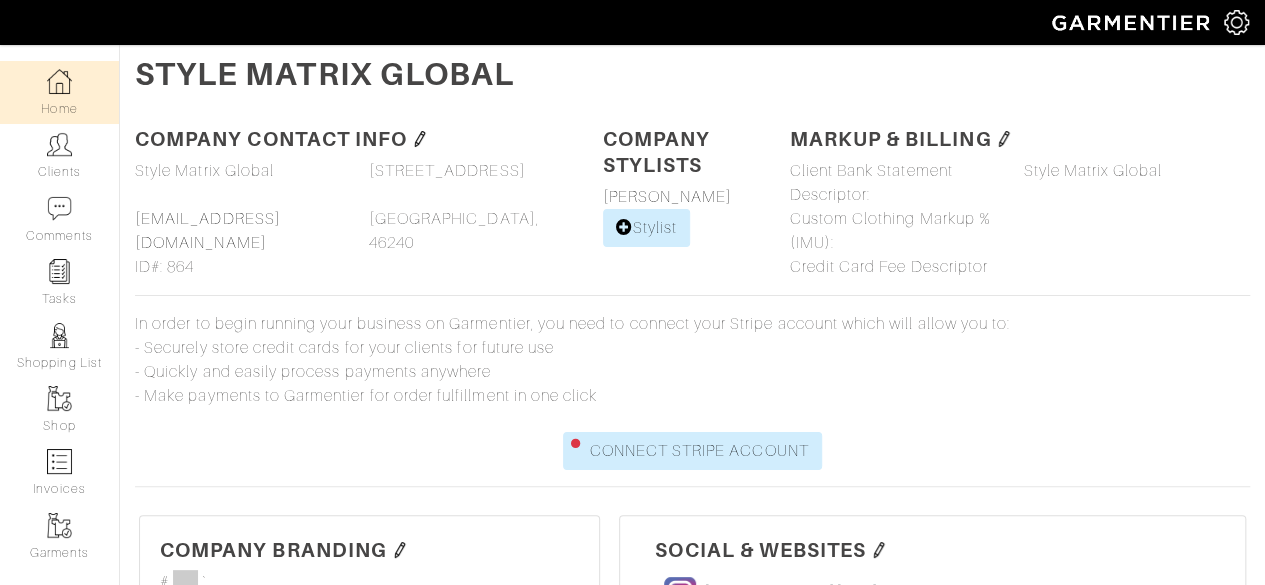 click on "Home" at bounding box center [59, 92] 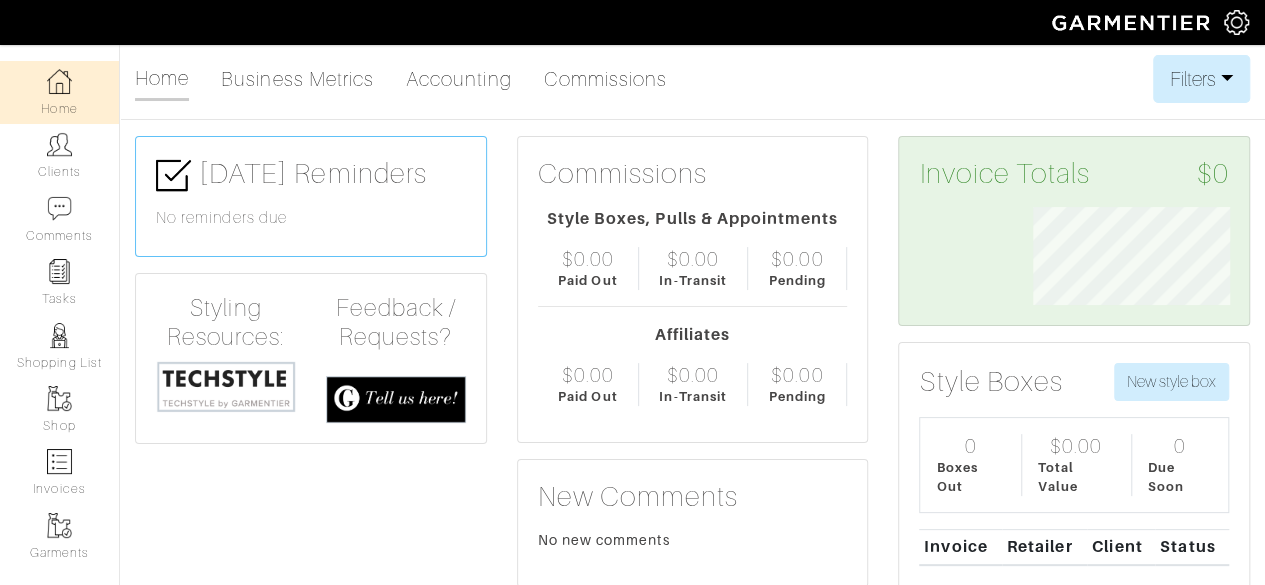 scroll, scrollTop: 999902, scrollLeft: 999773, axis: both 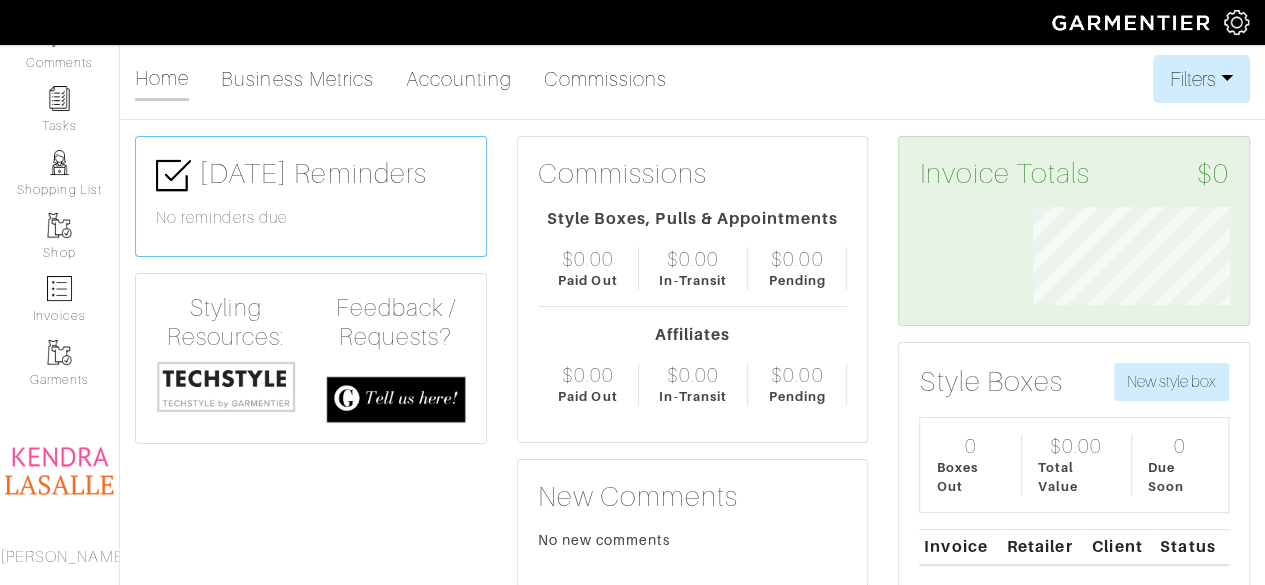 click at bounding box center (226, 387) 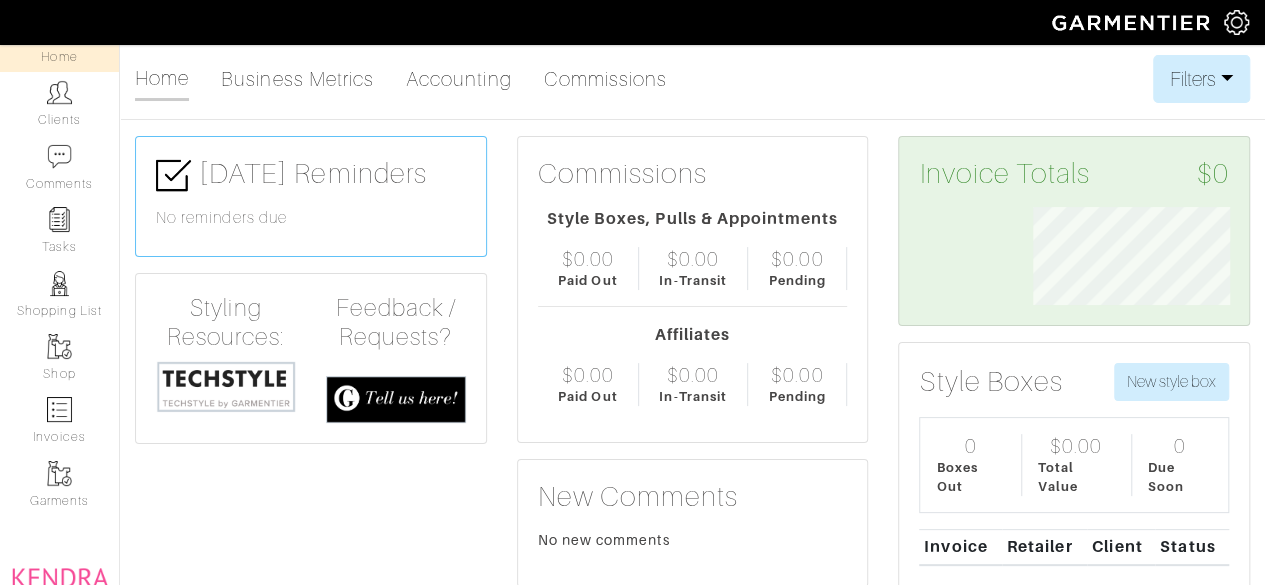 scroll, scrollTop: 0, scrollLeft: 0, axis: both 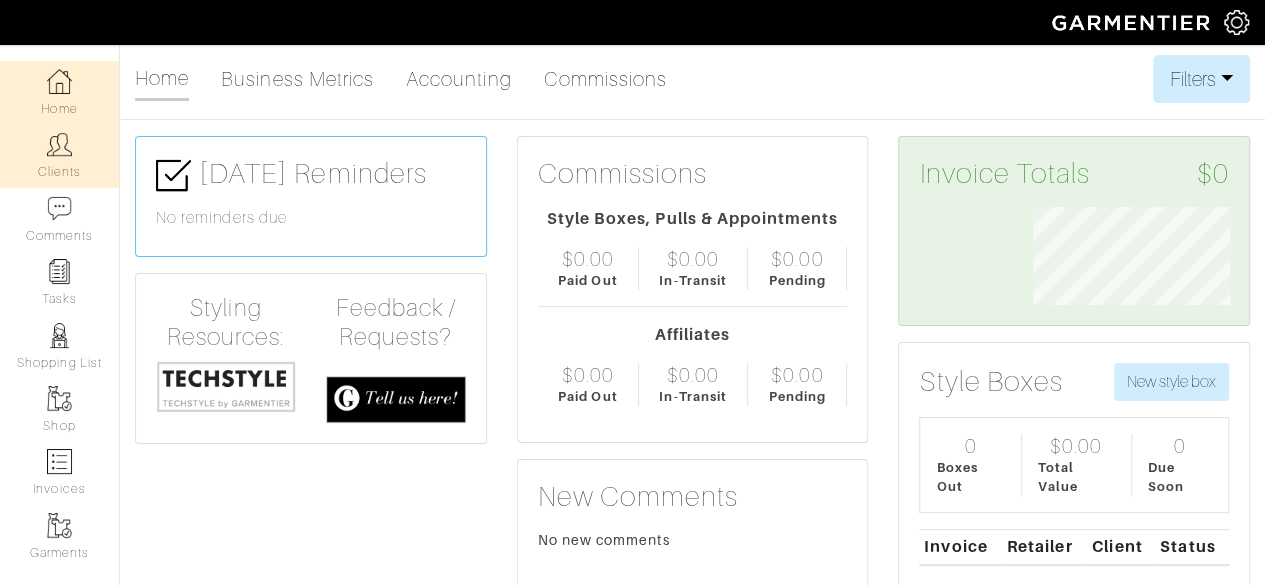 click on "Clients" at bounding box center (59, 155) 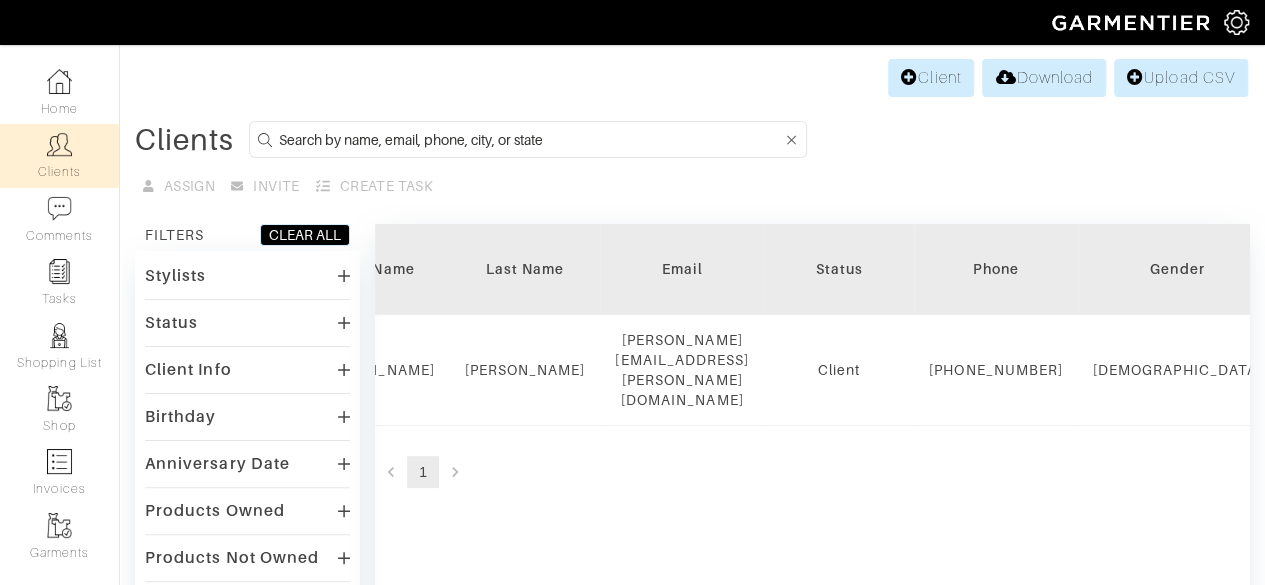 scroll, scrollTop: 0, scrollLeft: 0, axis: both 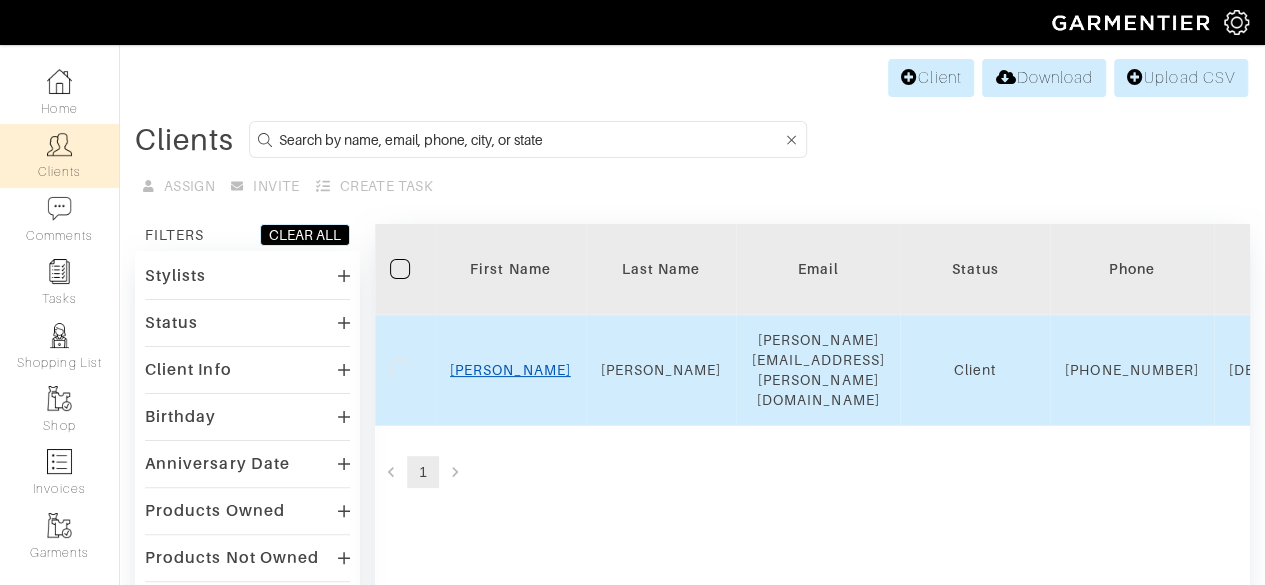 click on "[PERSON_NAME]" at bounding box center [510, 370] 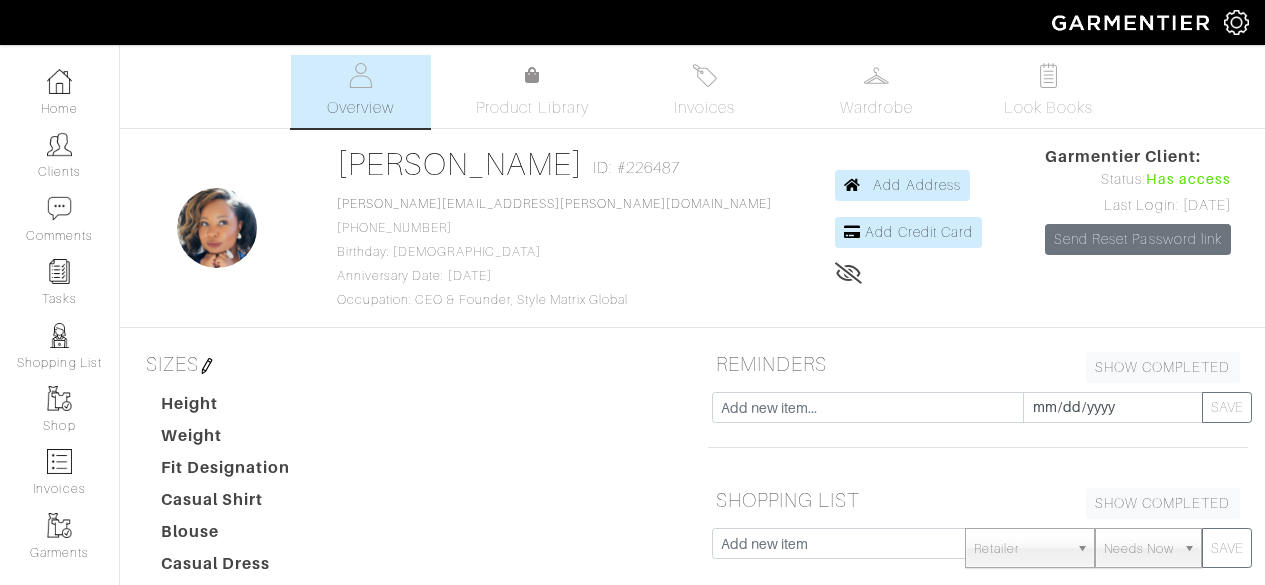 scroll, scrollTop: 0, scrollLeft: 0, axis: both 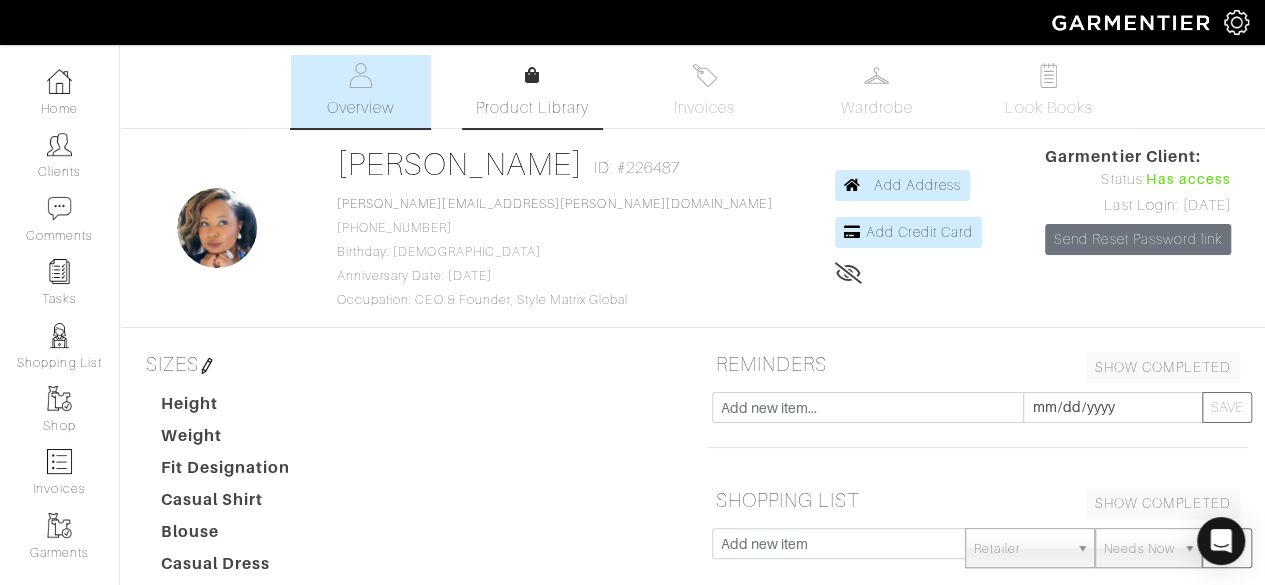 click on "Product Library" at bounding box center (532, 108) 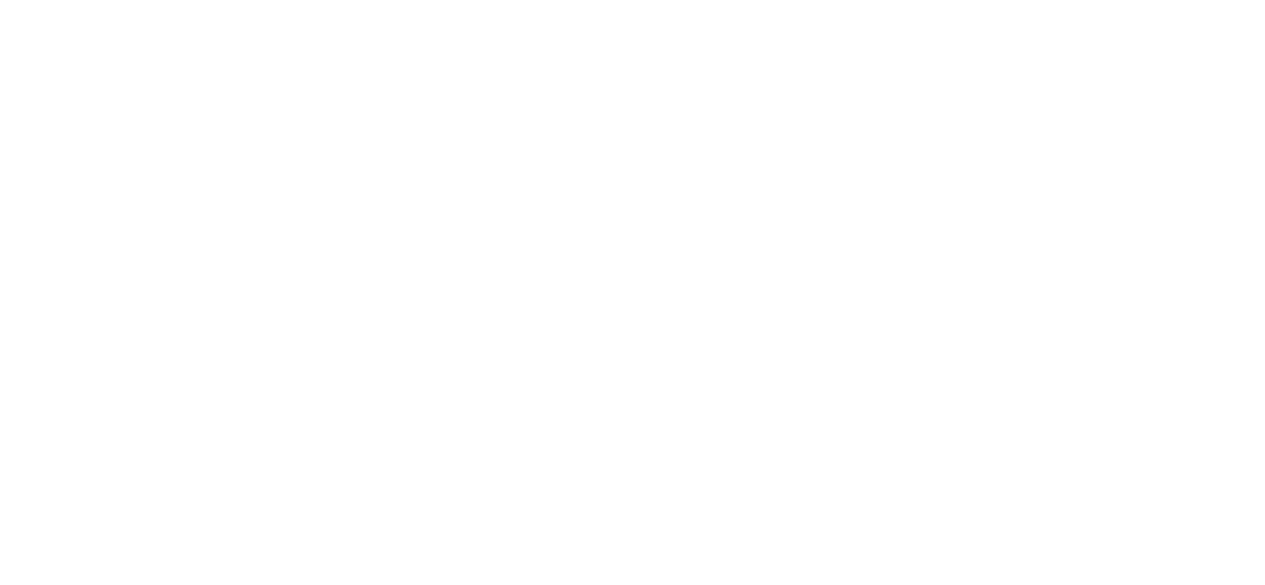 scroll, scrollTop: 0, scrollLeft: 0, axis: both 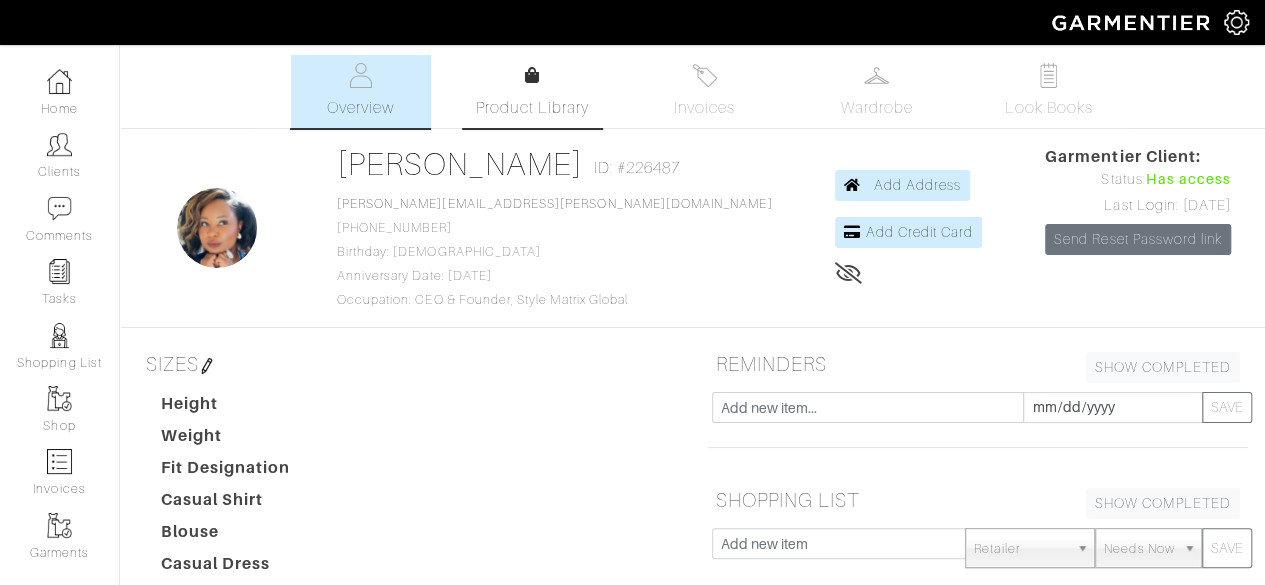 click on "Product Library" at bounding box center [532, 108] 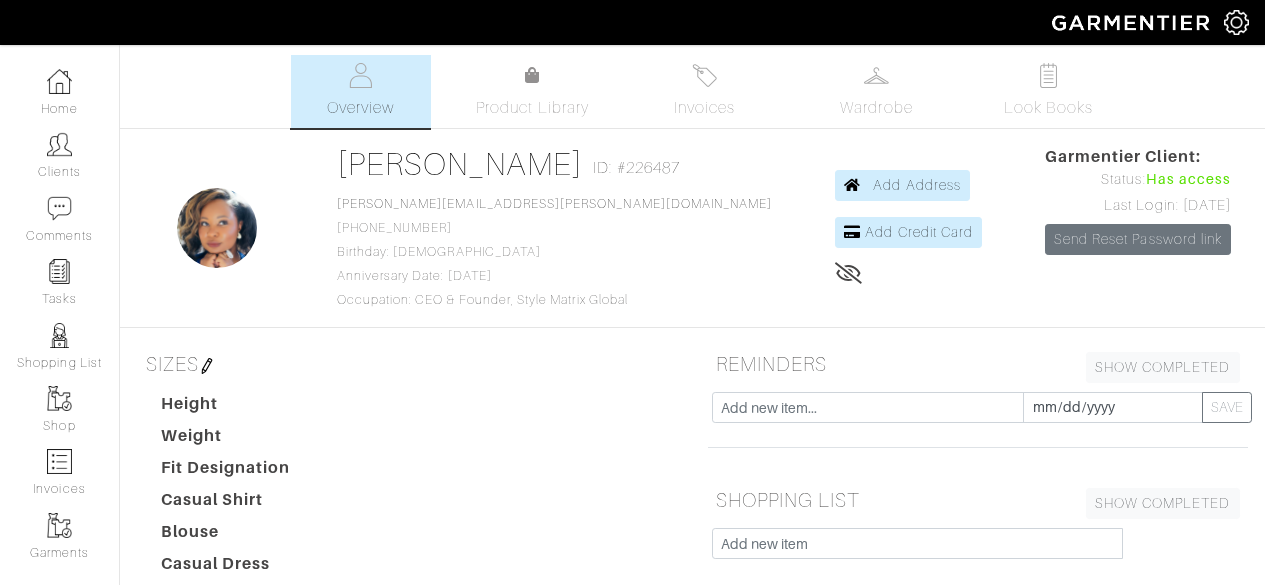 scroll, scrollTop: 0, scrollLeft: 0, axis: both 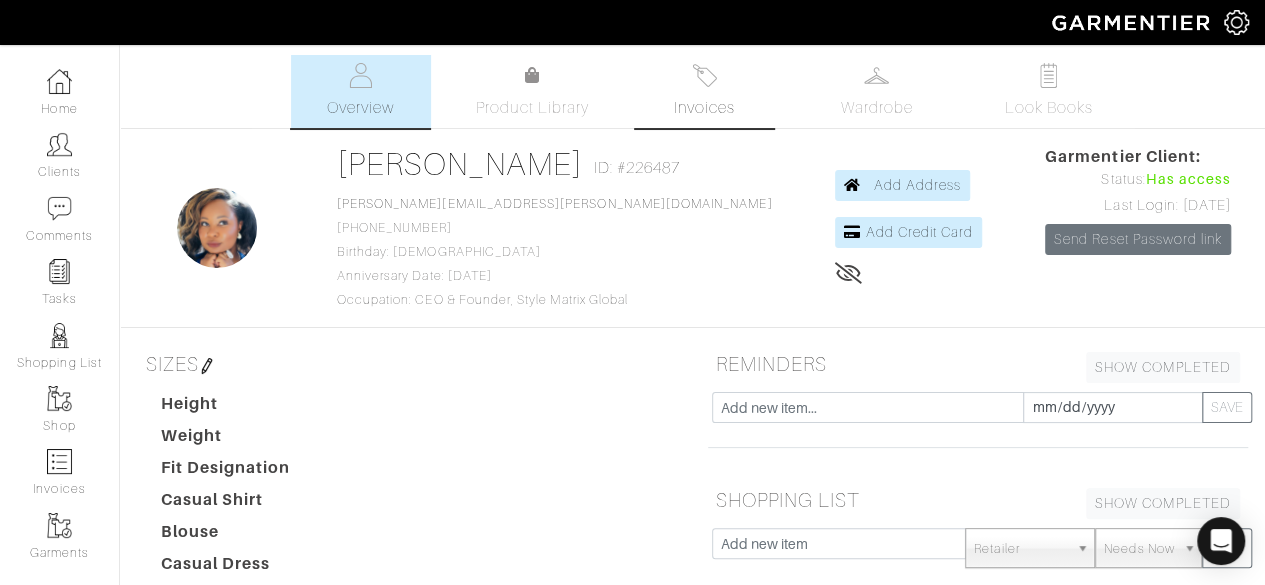 click on "Invoices" at bounding box center (704, 108) 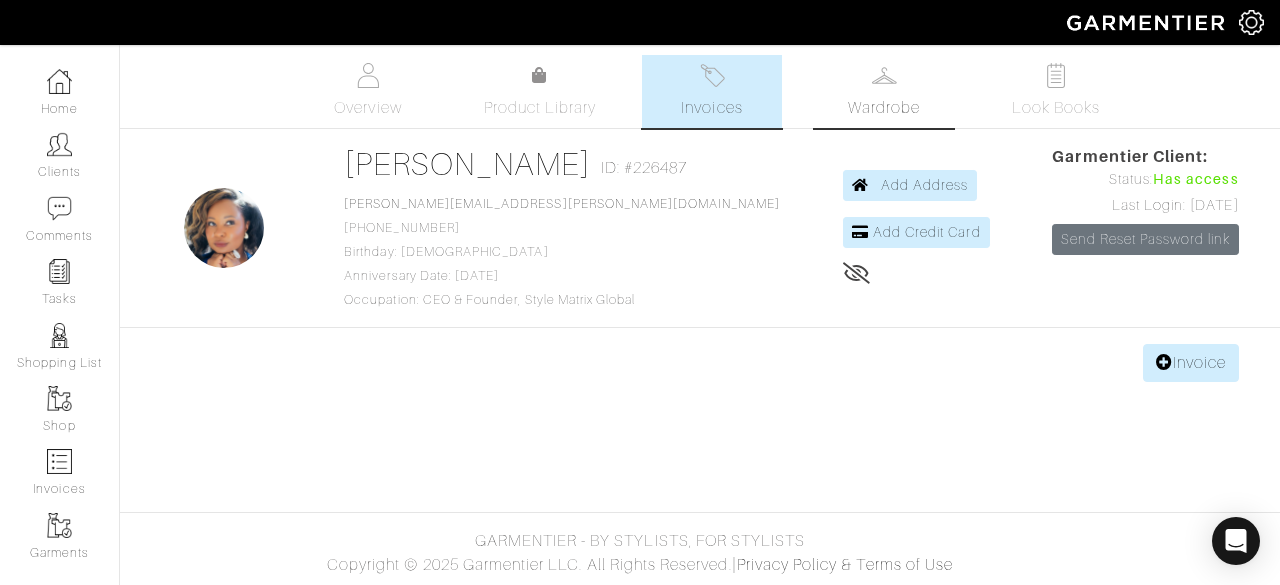 click on "Wardrobe" at bounding box center (884, 108) 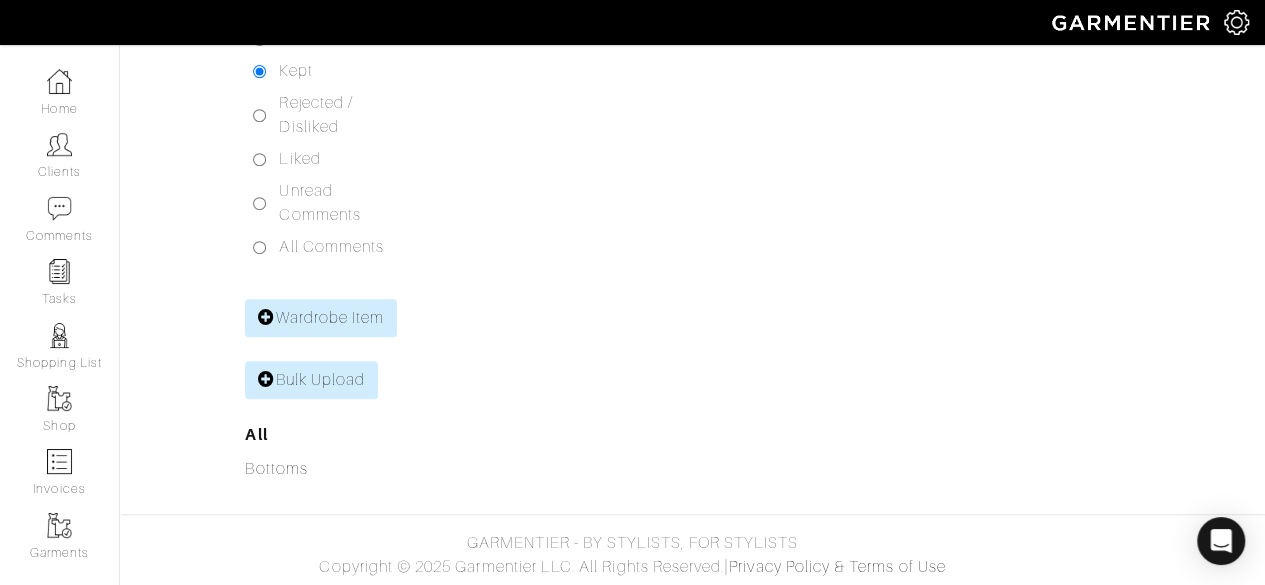 scroll, scrollTop: 0, scrollLeft: 0, axis: both 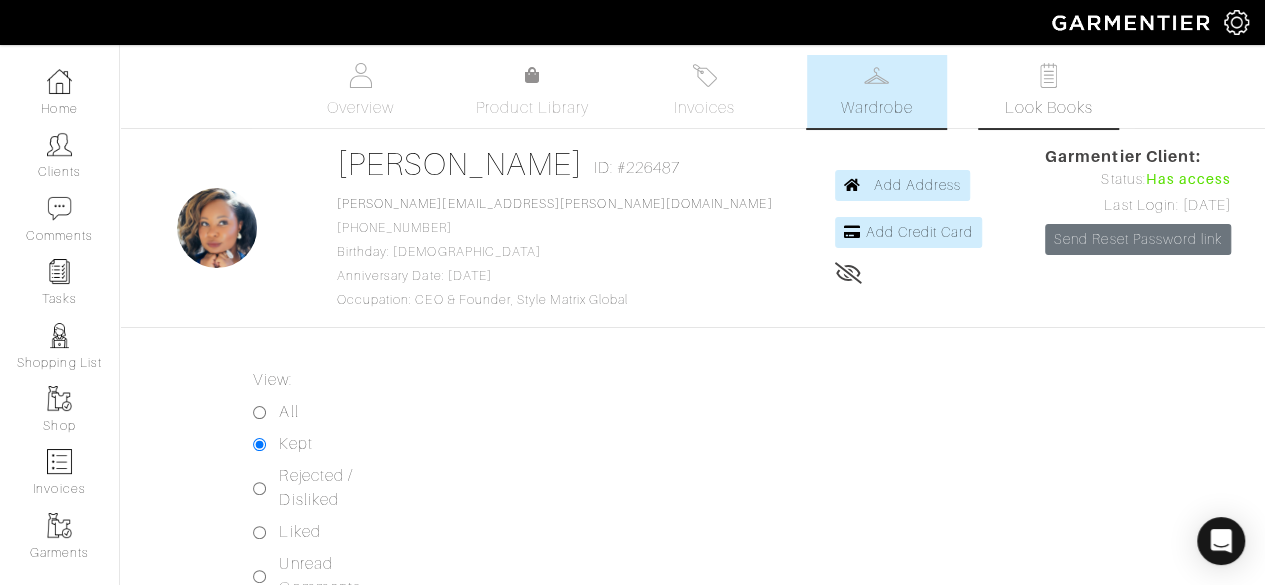 click on "Look Books" at bounding box center (1048, 108) 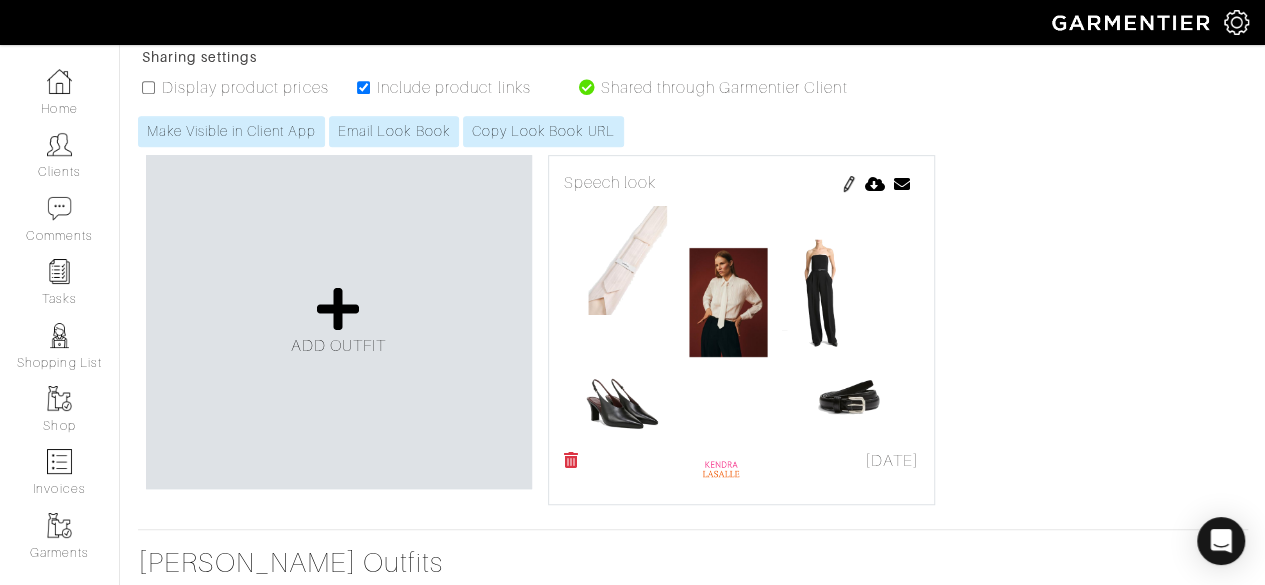 scroll, scrollTop: 401, scrollLeft: 0, axis: vertical 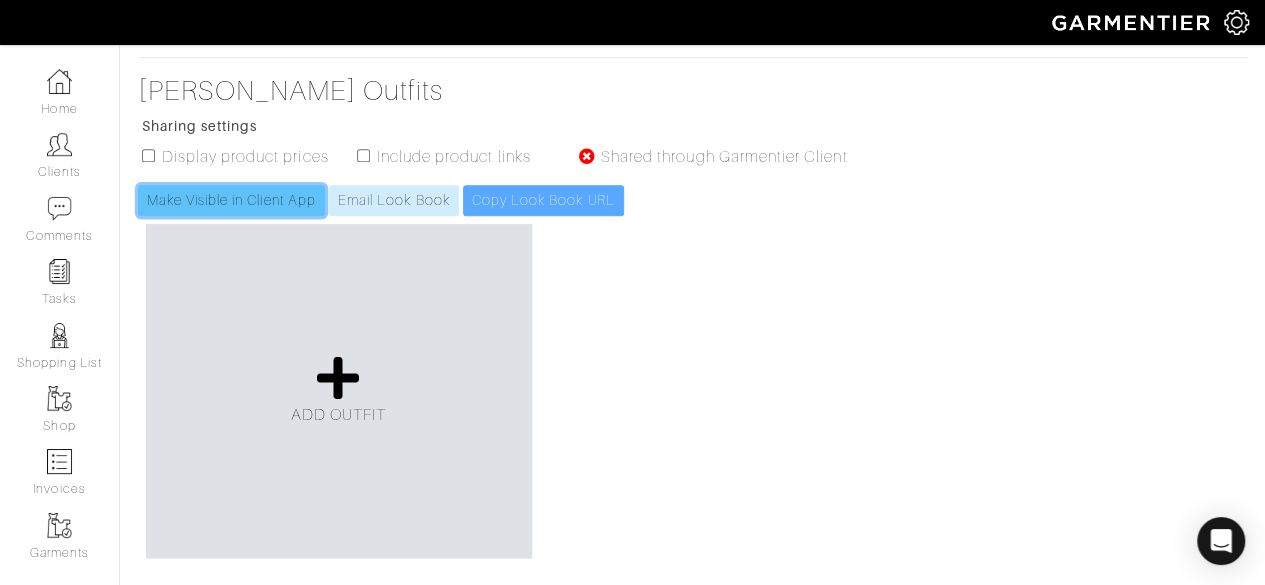 click on "Make Visible in Client App" at bounding box center [231, 200] 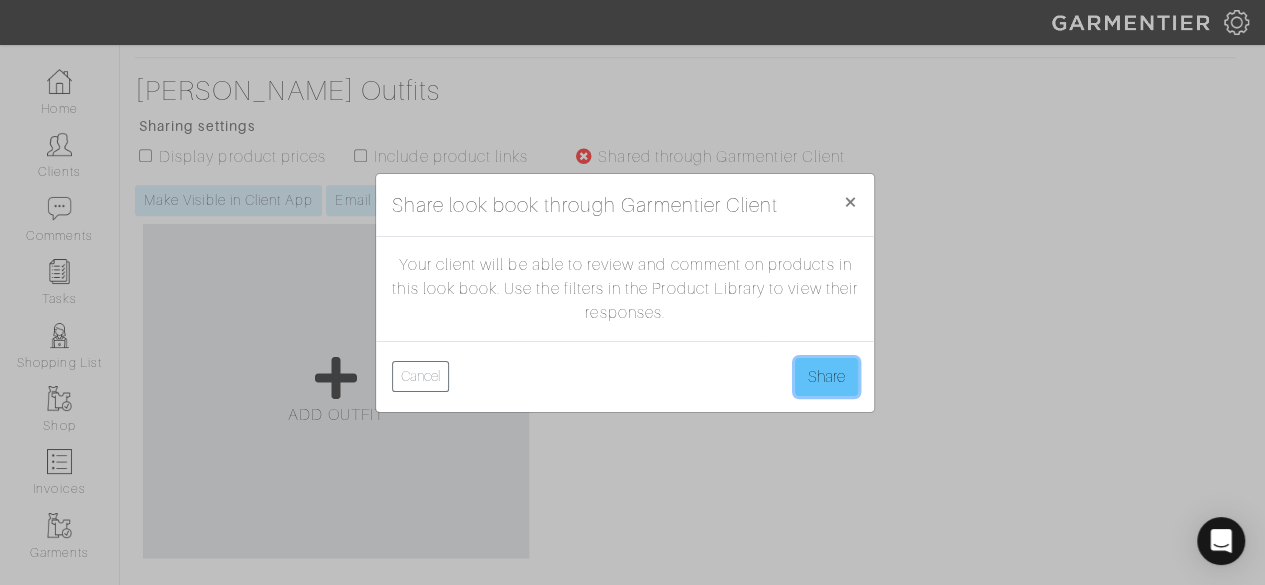 click on "Share" at bounding box center (826, 377) 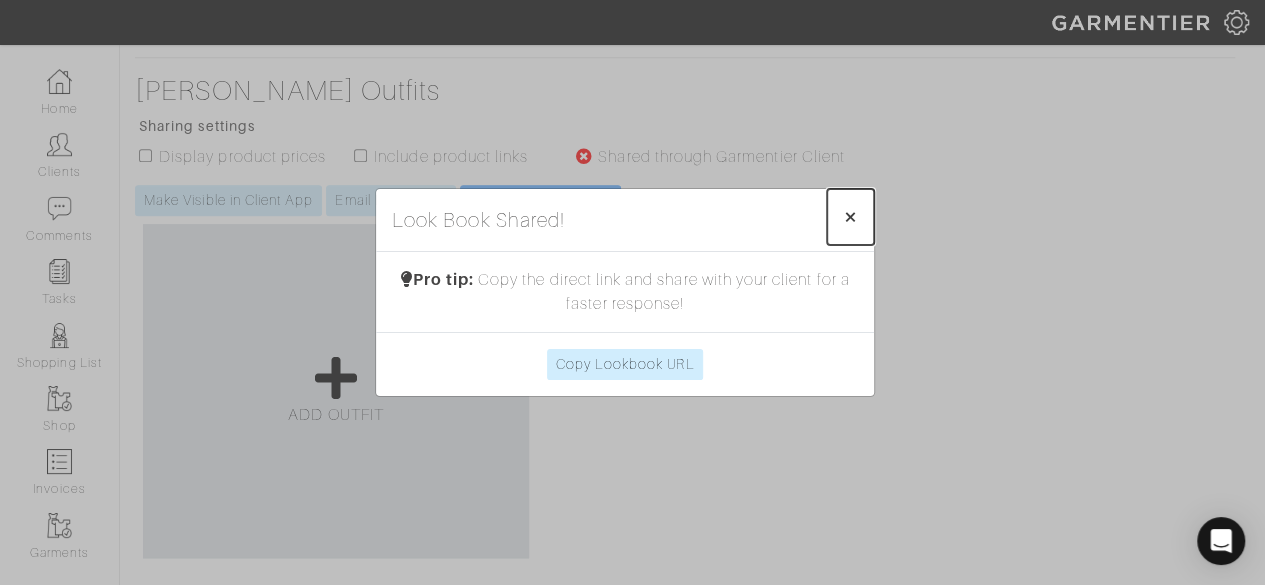 click on "×" at bounding box center (850, 216) 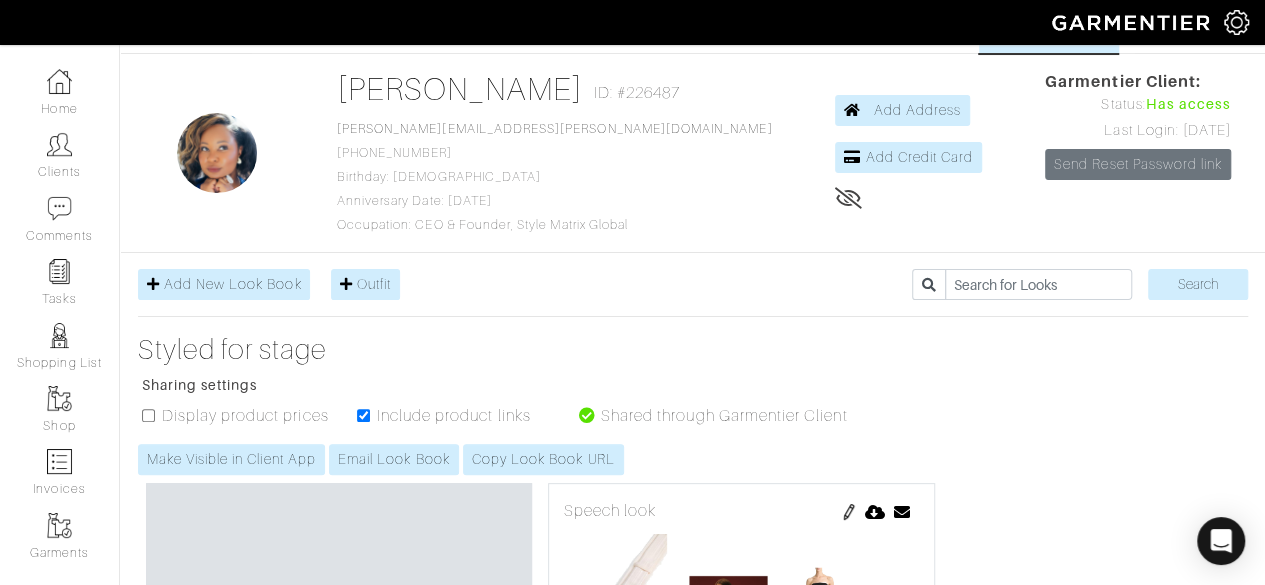 scroll, scrollTop: 0, scrollLeft: 0, axis: both 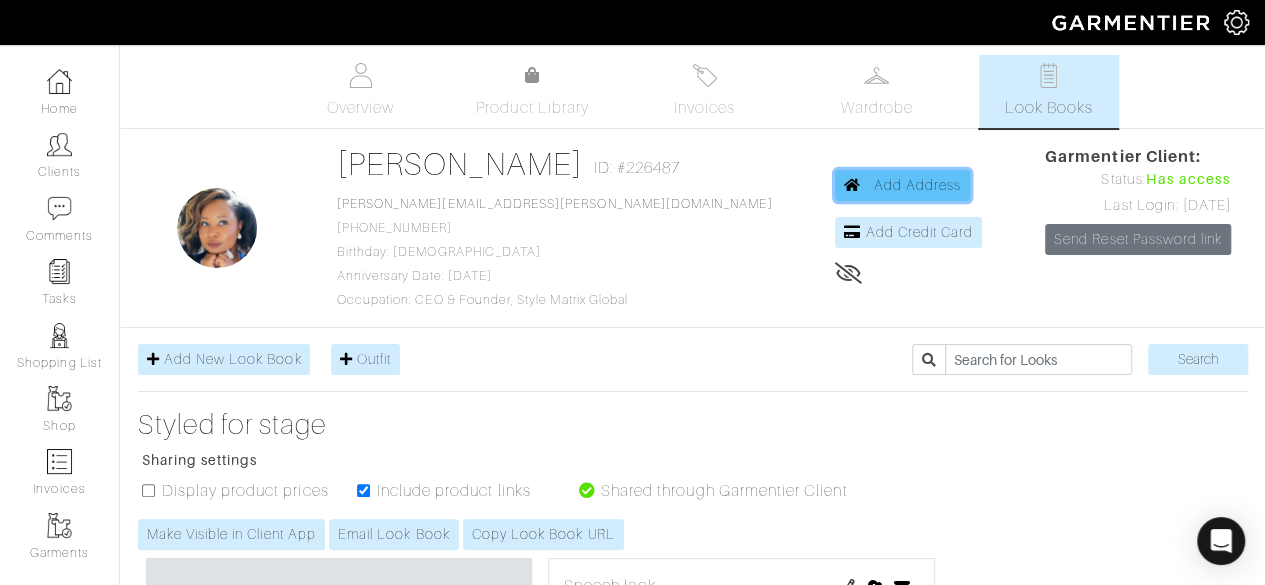 click on "Add Address" at bounding box center [917, 185] 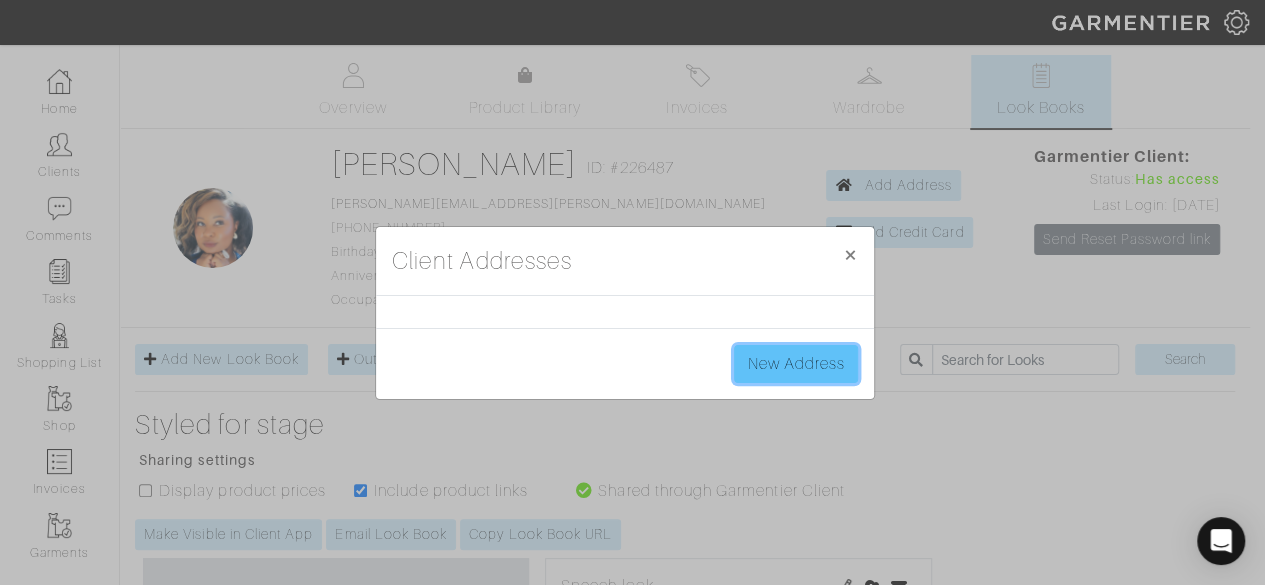 click on "New Address" at bounding box center (796, 364) 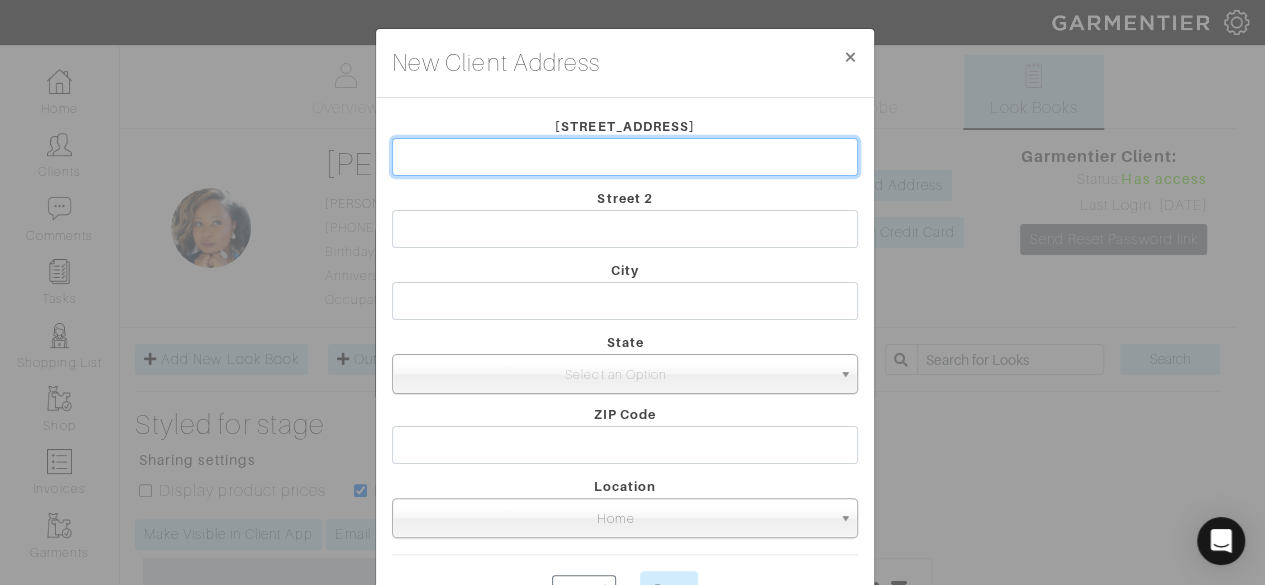 click at bounding box center [625, 157] 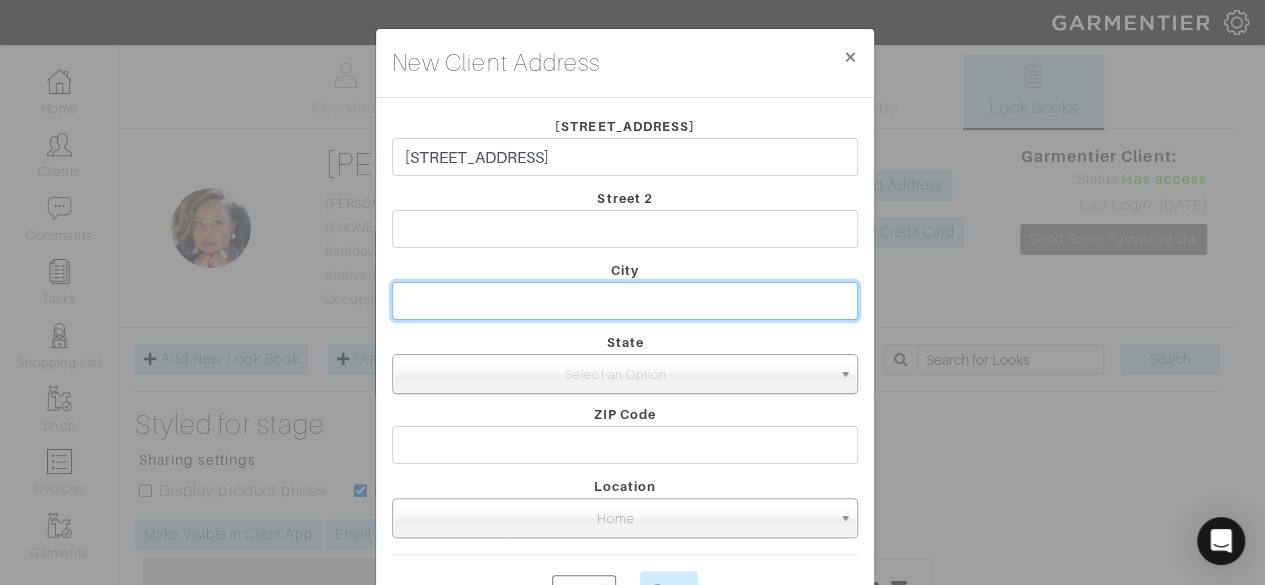 type on "[GEOGRAPHIC_DATA]" 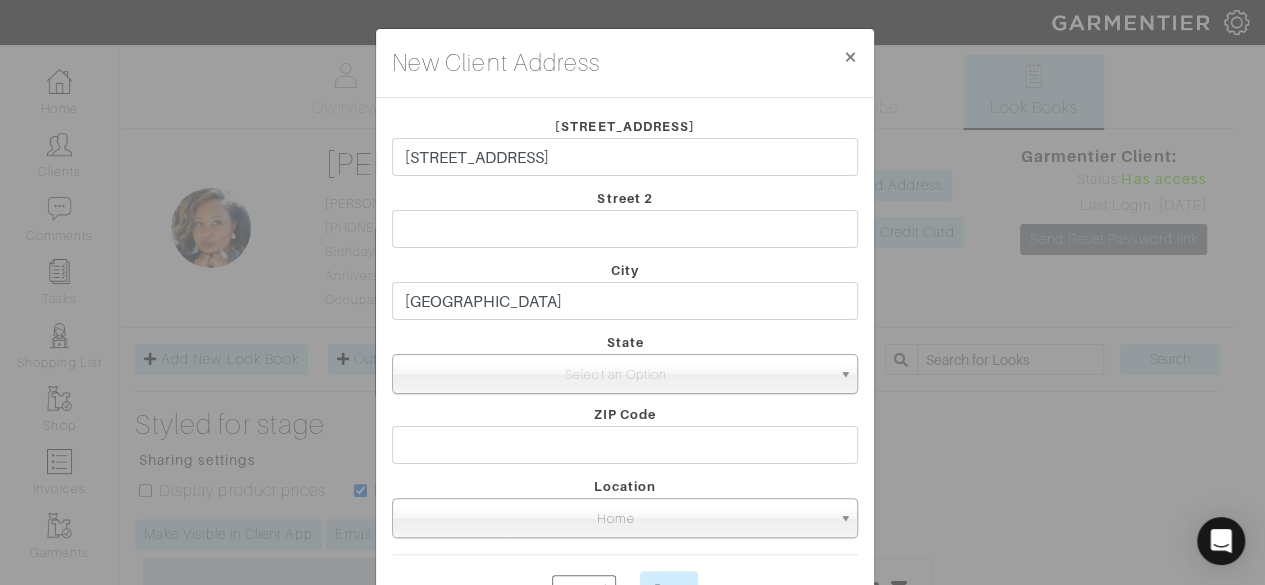 select on "3" 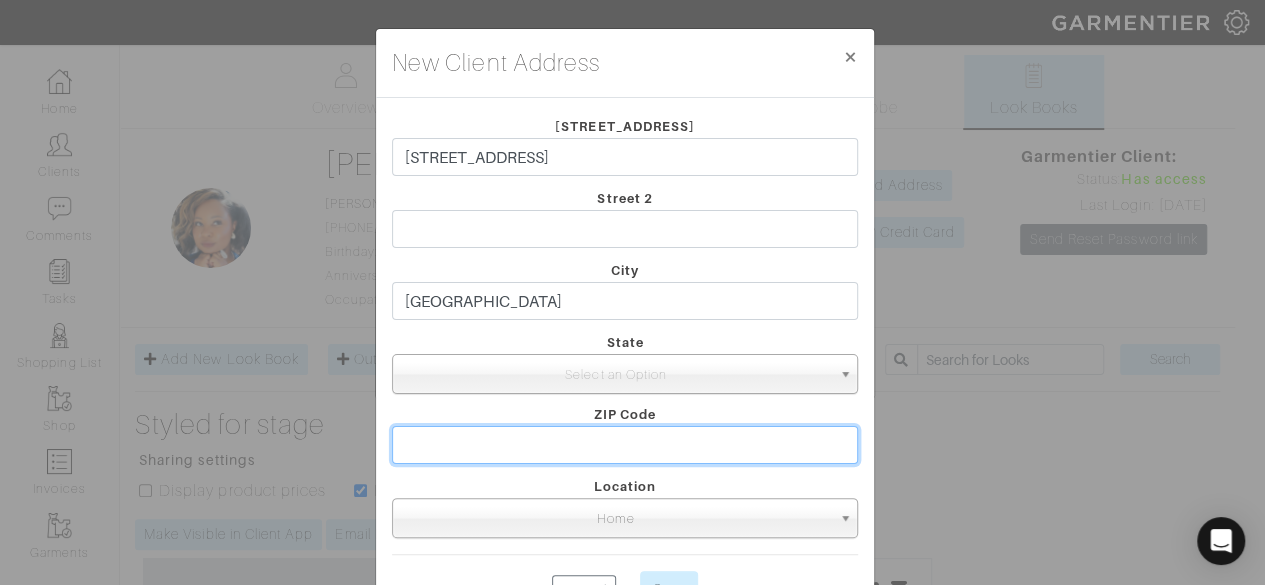 type on "46240" 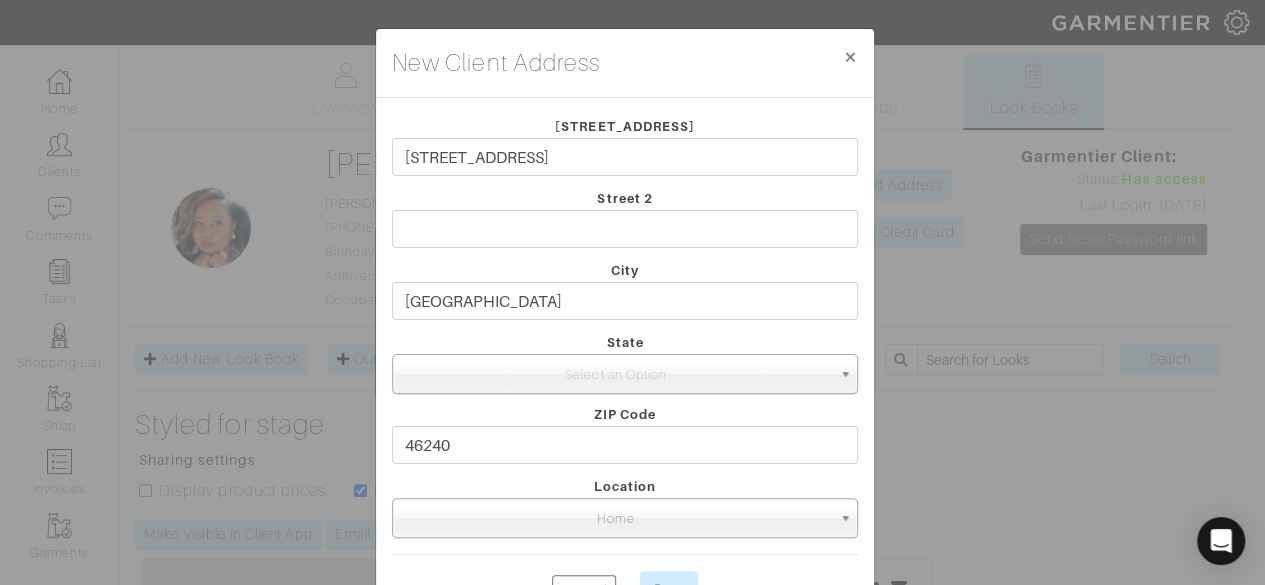 scroll, scrollTop: 82, scrollLeft: 0, axis: vertical 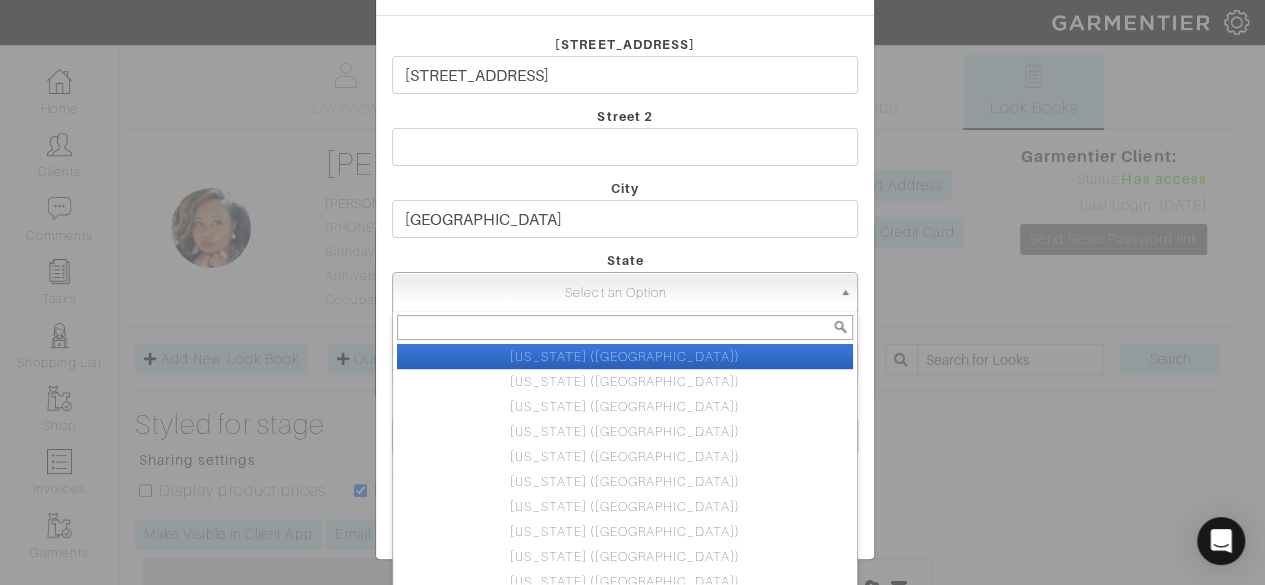 click on "Select an Option" at bounding box center (616, 293) 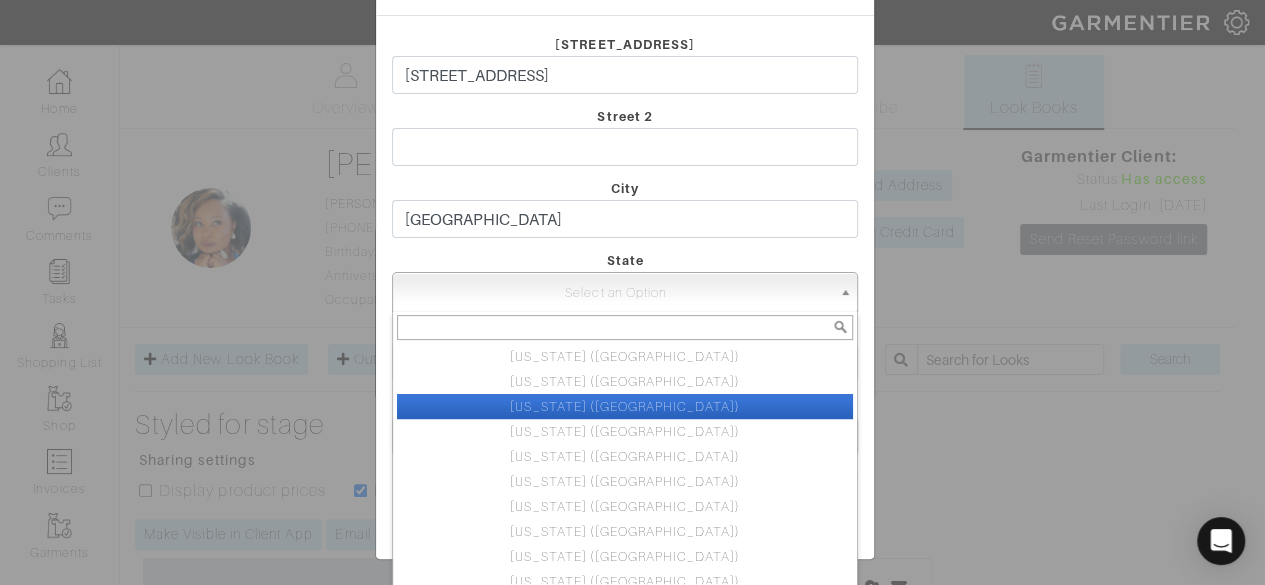 click on "[US_STATE] ([GEOGRAPHIC_DATA])" at bounding box center [625, 406] 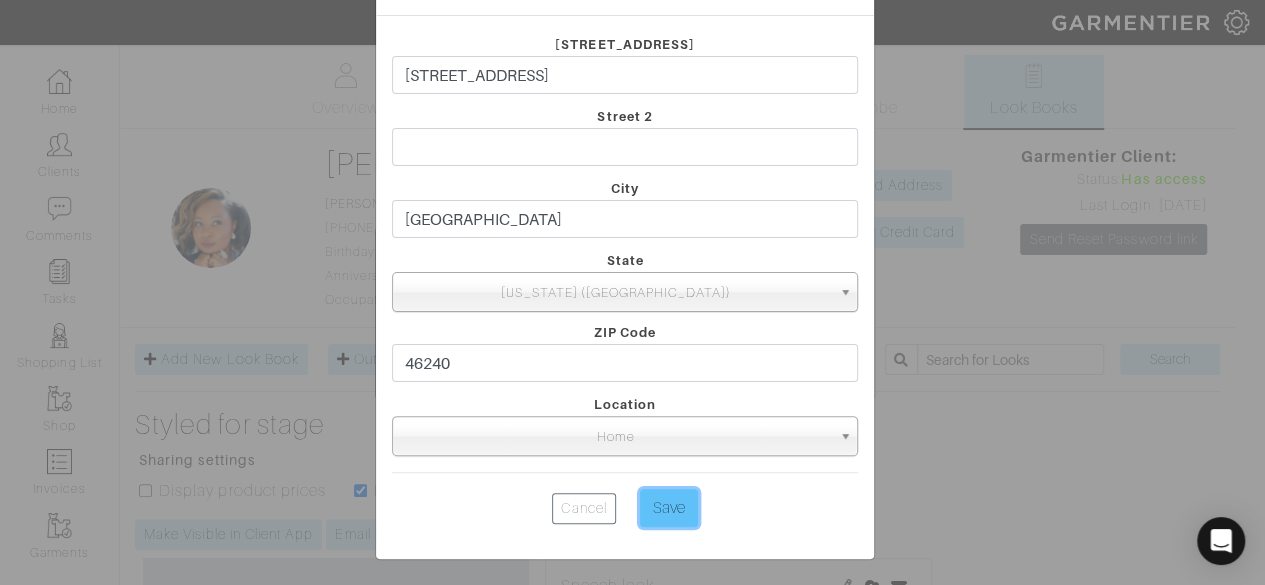 click on "Save" at bounding box center (669, 508) 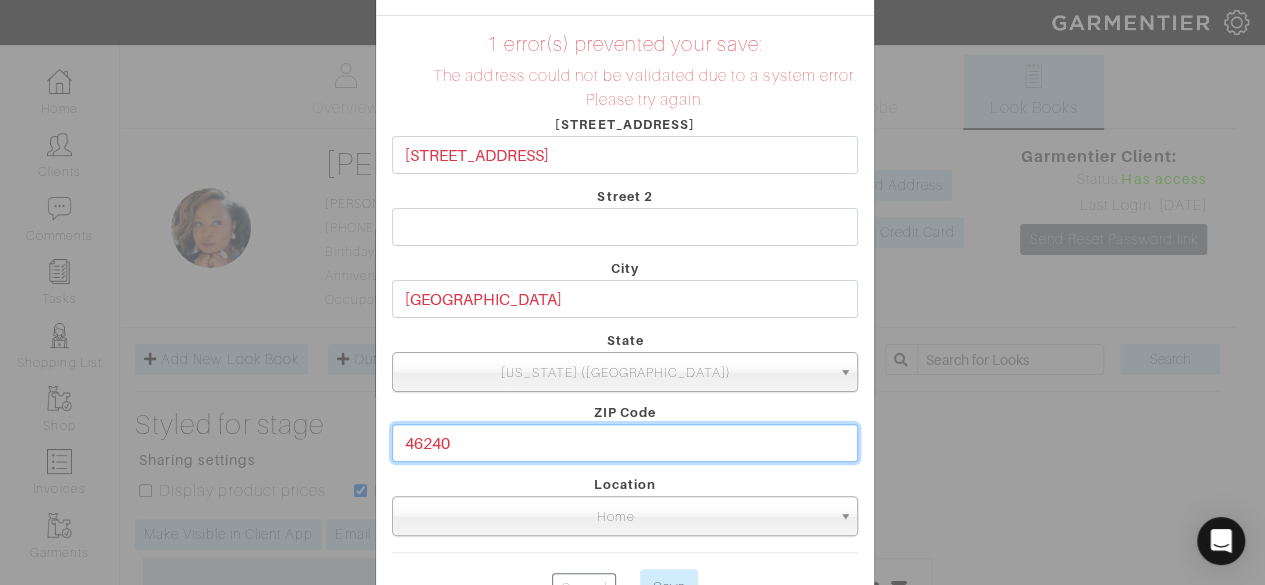 click on "46240" at bounding box center [625, 443] 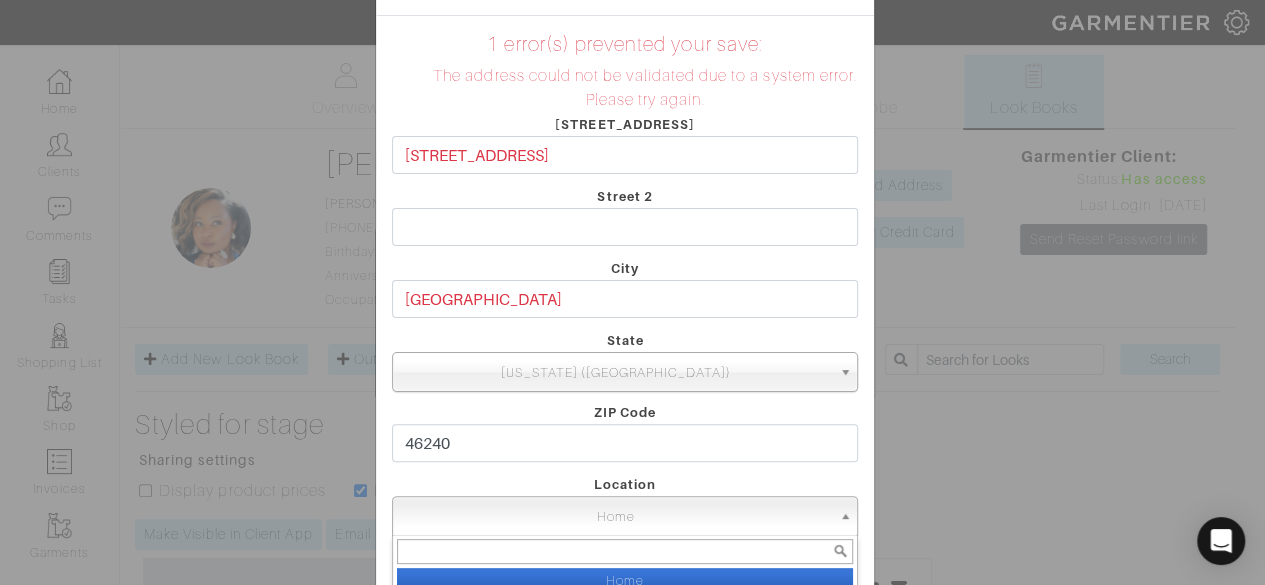 click on "Home" at bounding box center (616, 517) 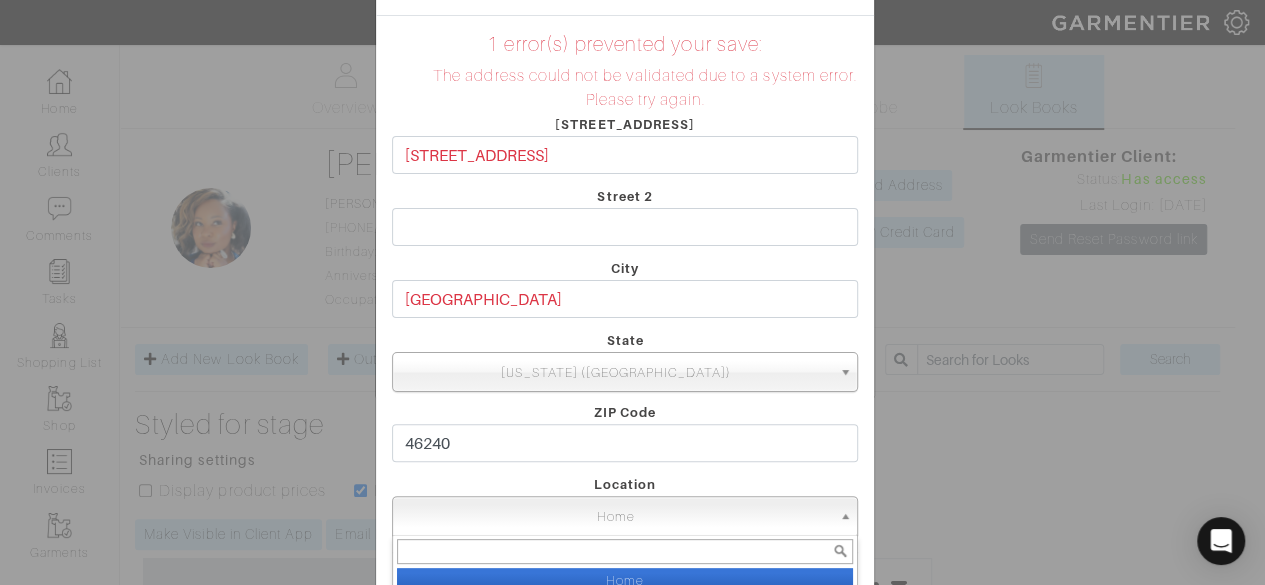 click on "Home" at bounding box center (625, 580) 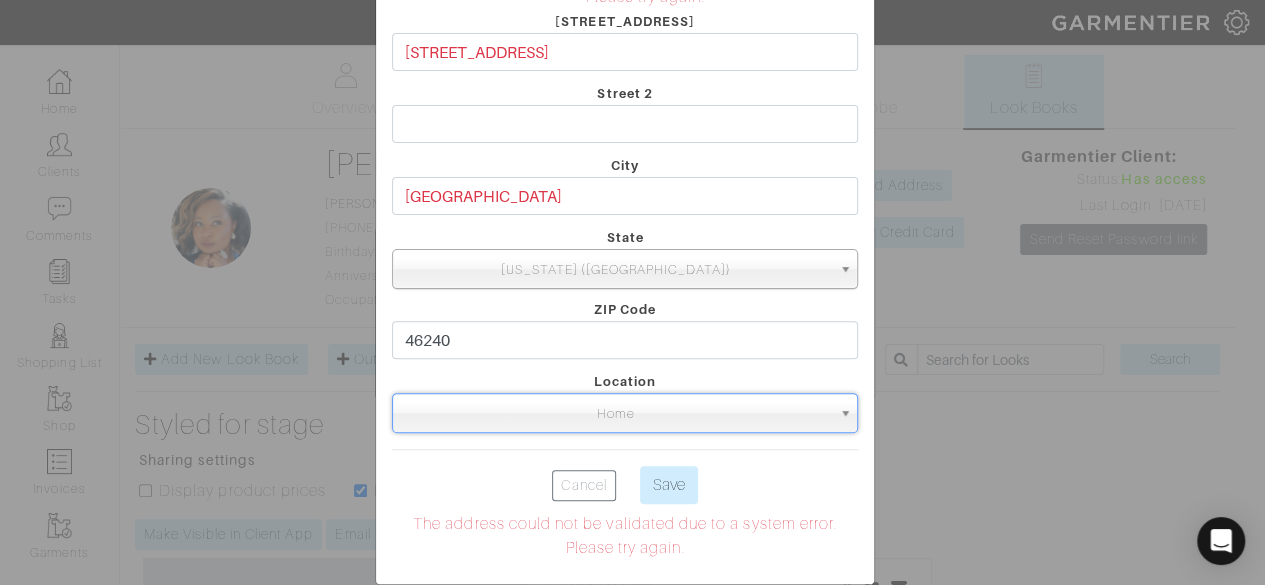 scroll, scrollTop: 210, scrollLeft: 0, axis: vertical 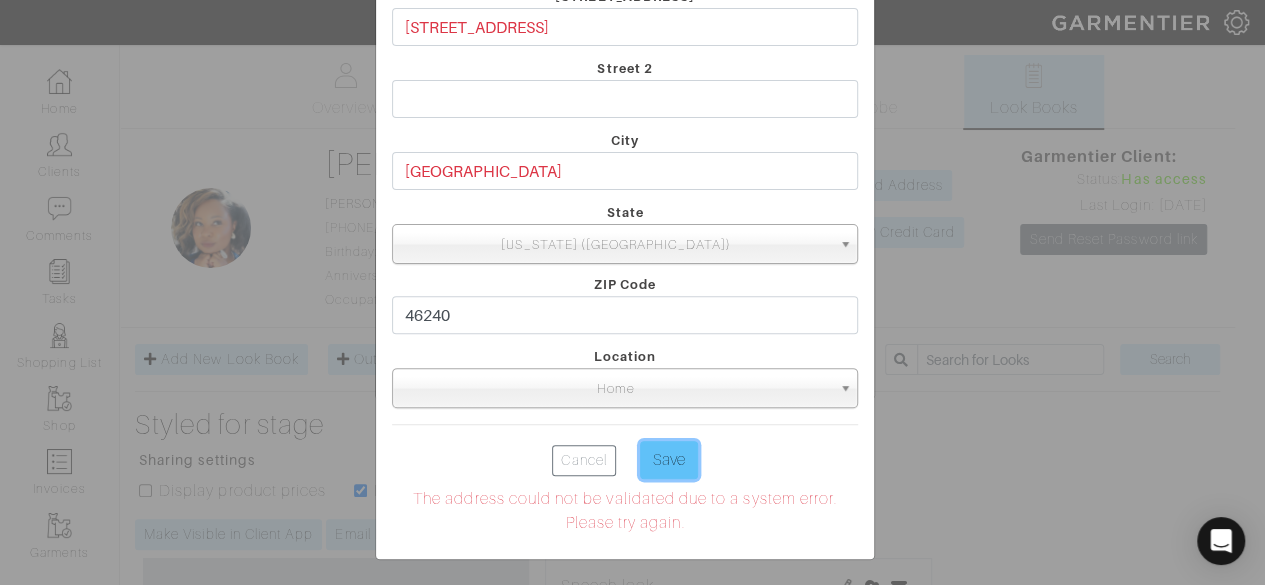 click on "Save" at bounding box center (669, 460) 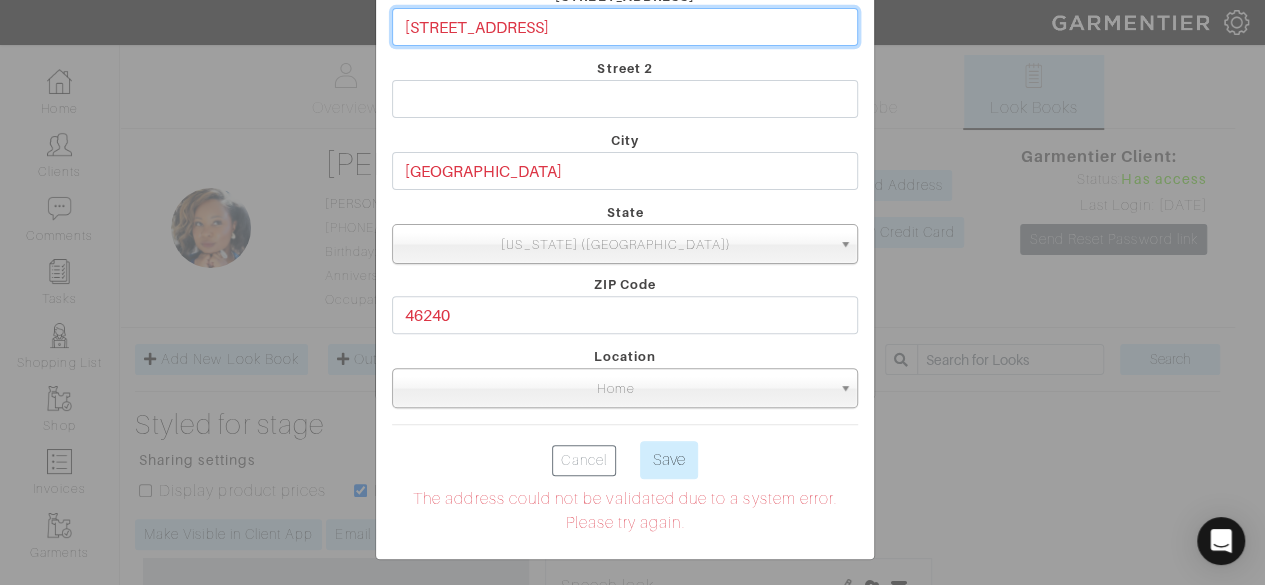 click on "[STREET_ADDRESS]" at bounding box center (625, 27) 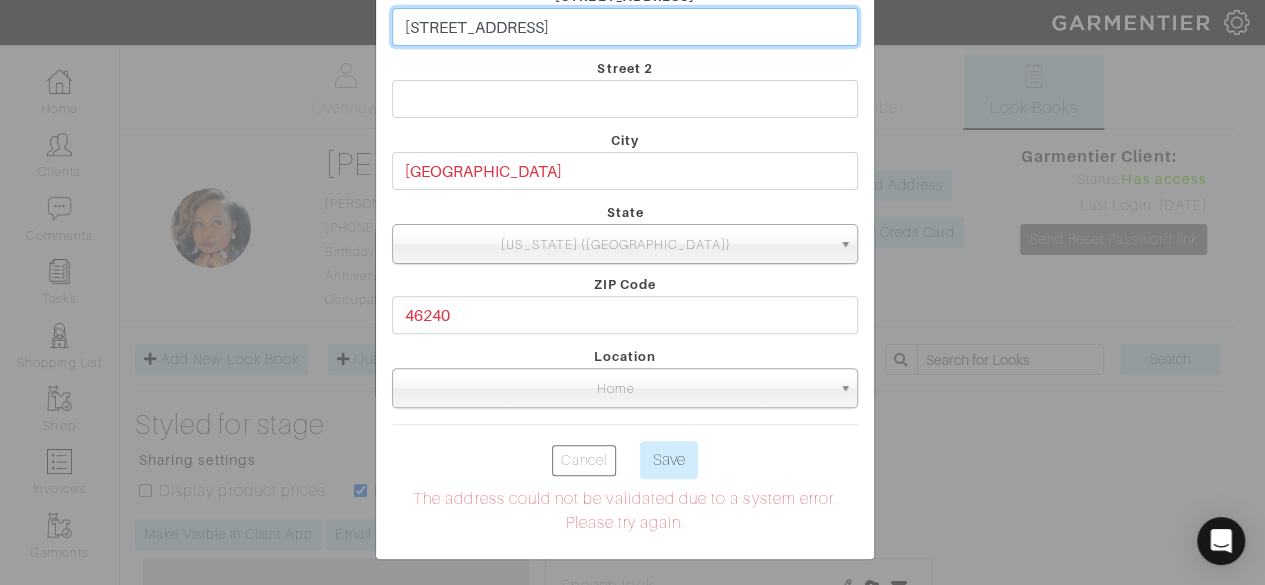type on "8976 Crystal Lake Dr" 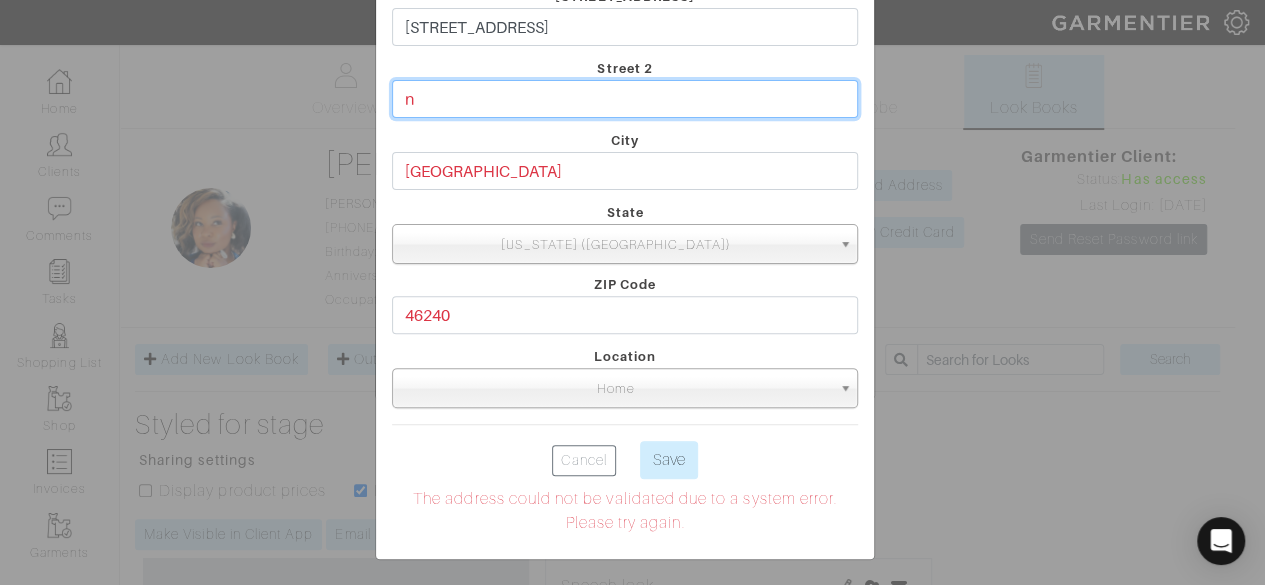 type on "n" 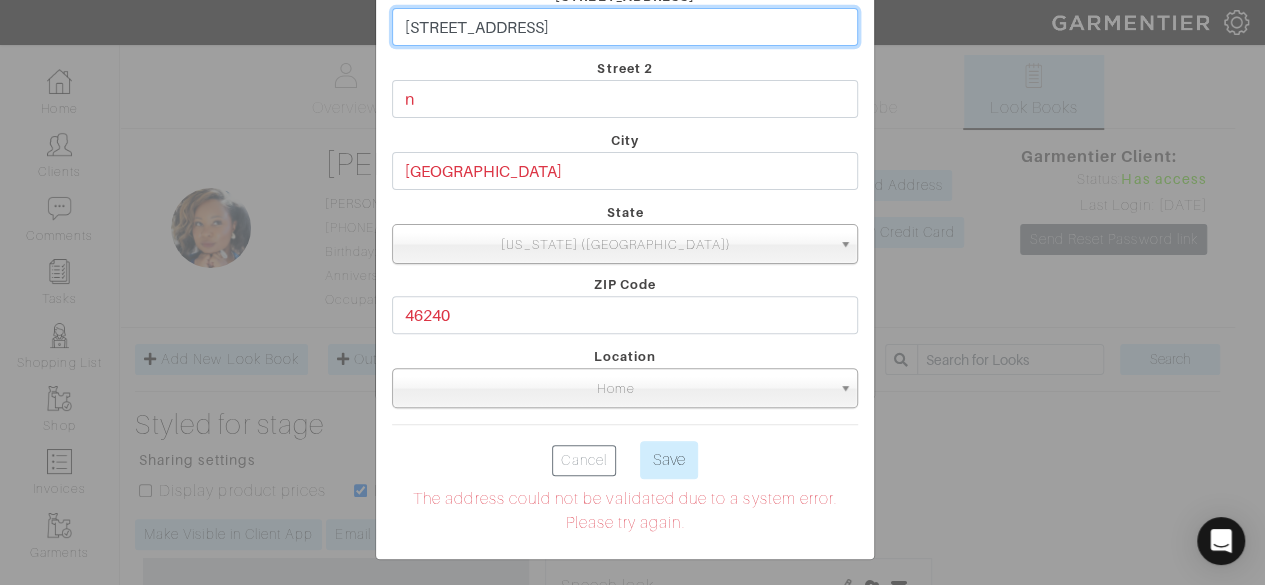click on "8976 Crystal Lake Dr" at bounding box center (625, 27) 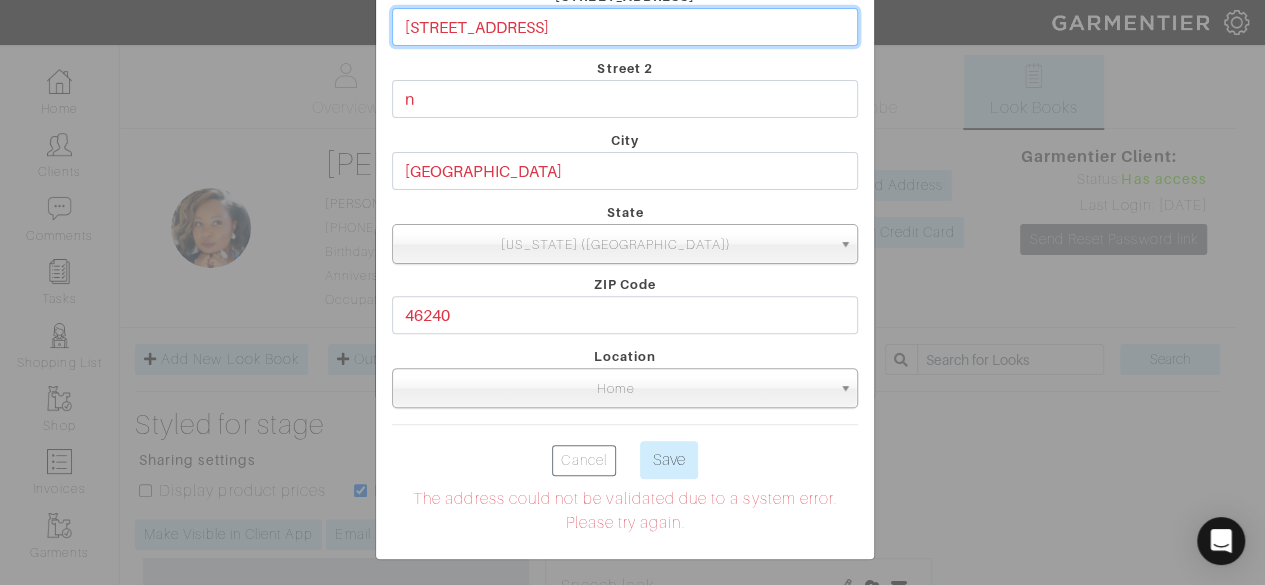 type on "[STREET_ADDRESS]" 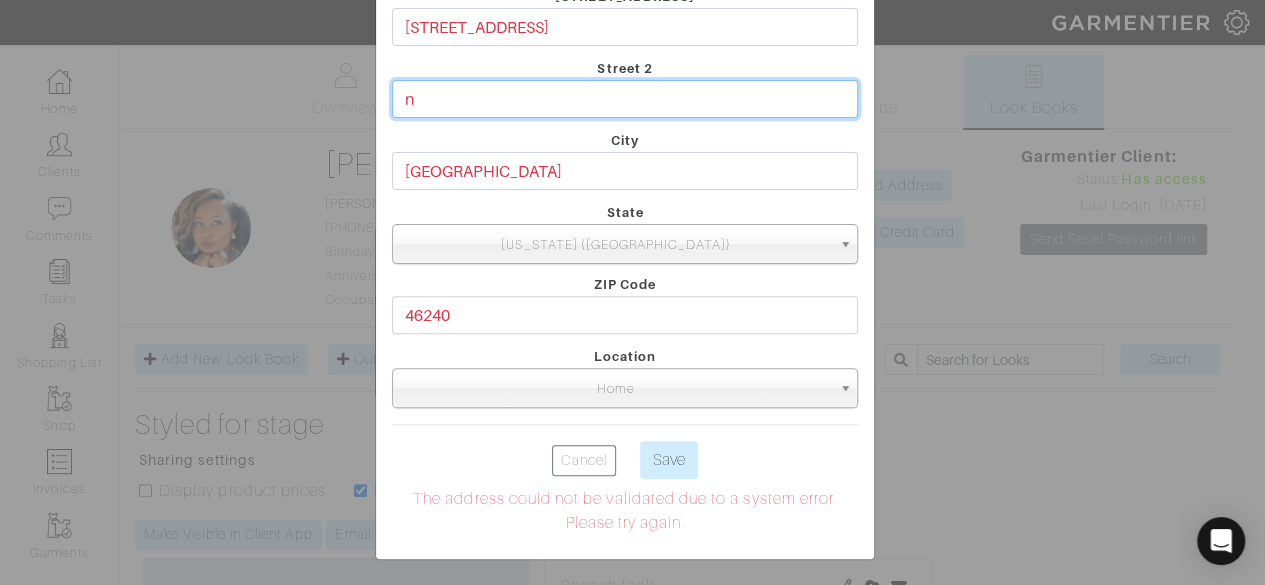 click on "n" at bounding box center [625, 99] 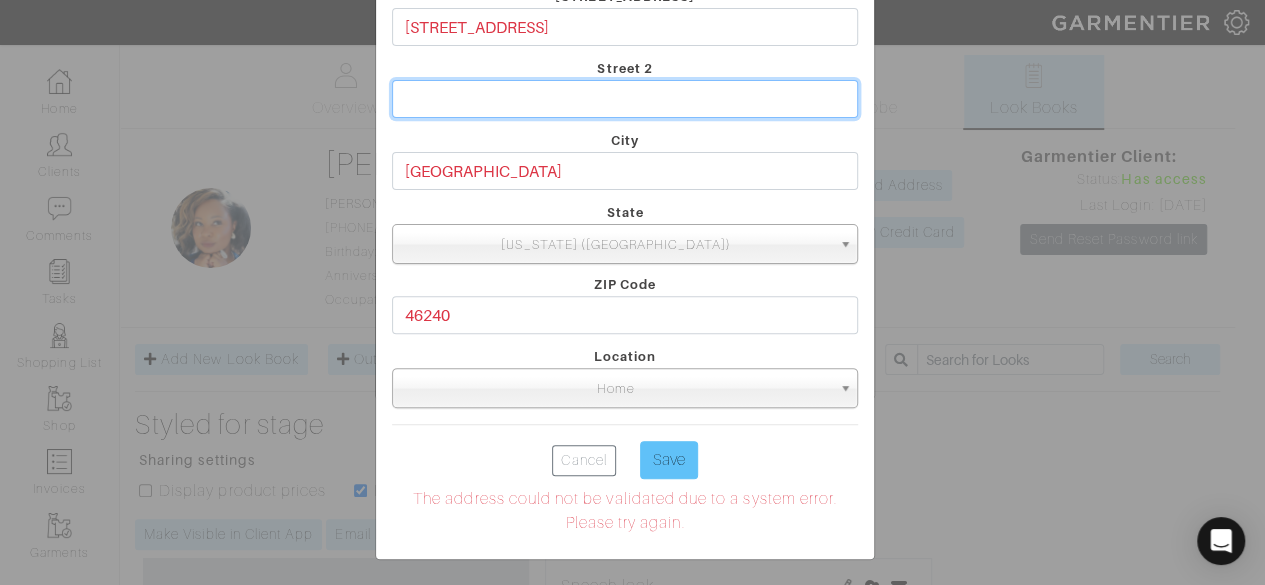 type 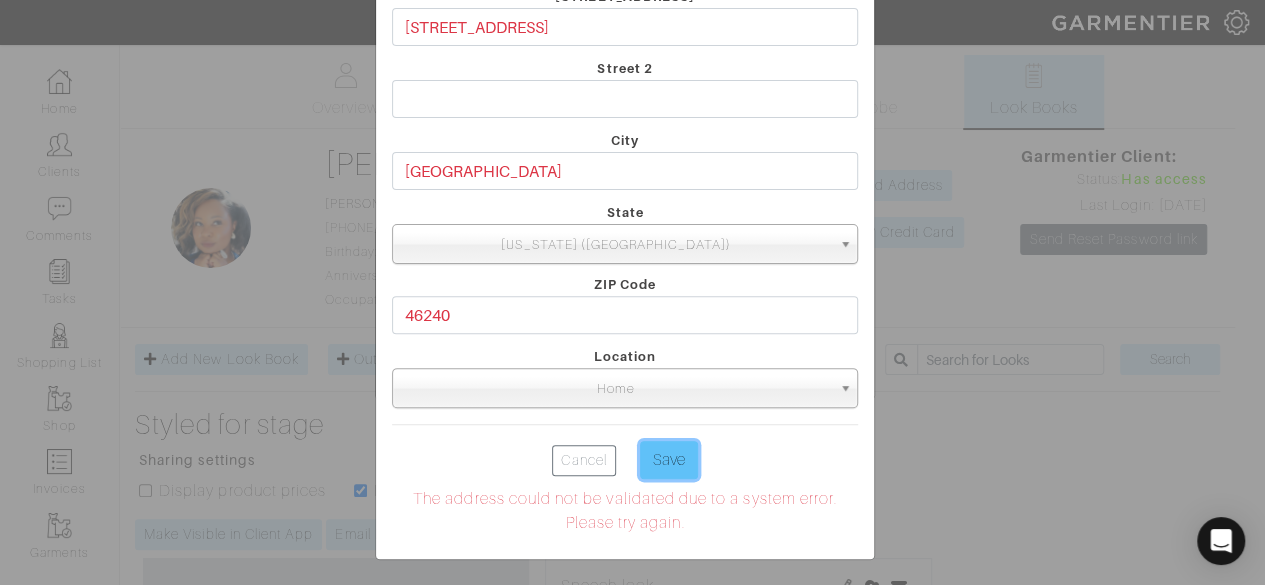 click on "Save" at bounding box center (669, 460) 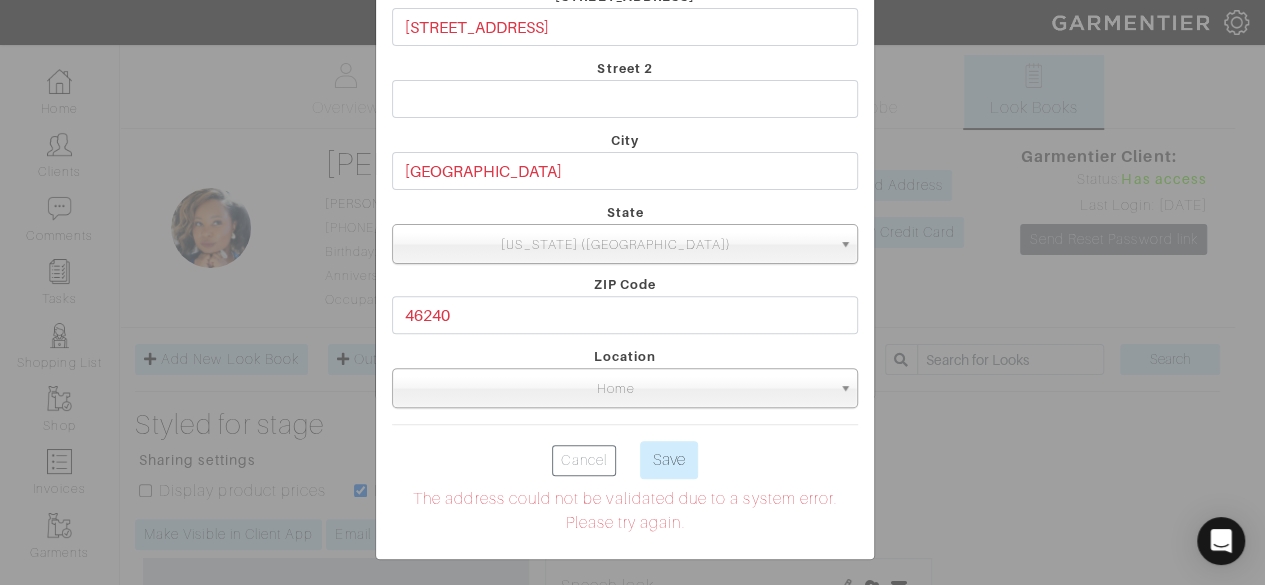 drag, startPoint x: 722, startPoint y: 419, endPoint x: 731, endPoint y: 405, distance: 16.643316 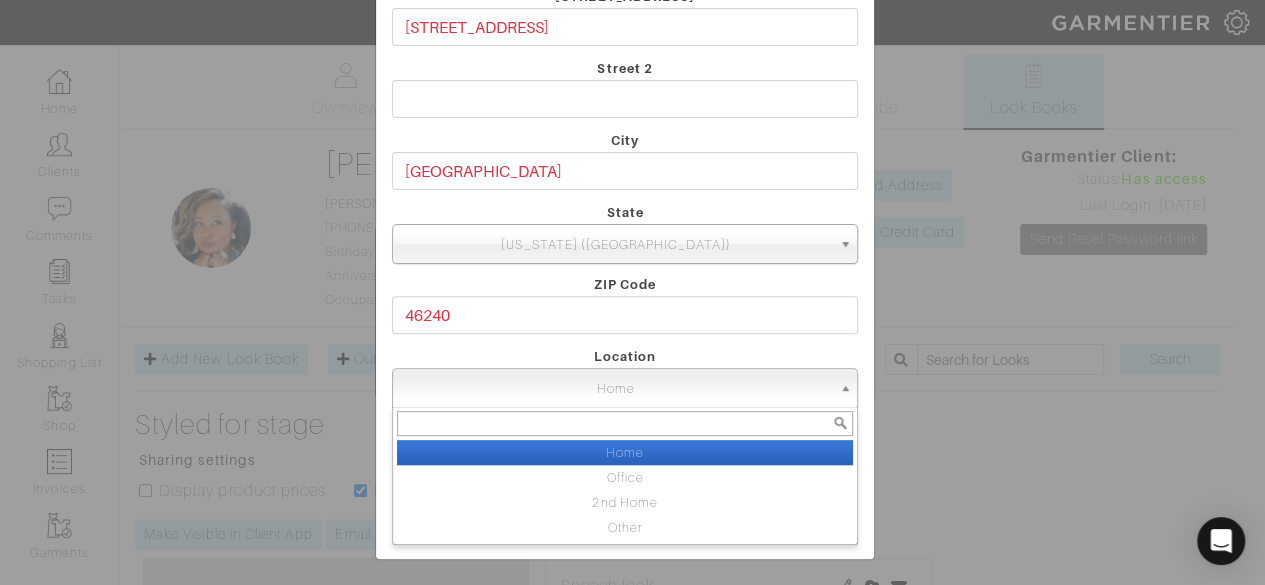 click on "Home" at bounding box center [616, 389] 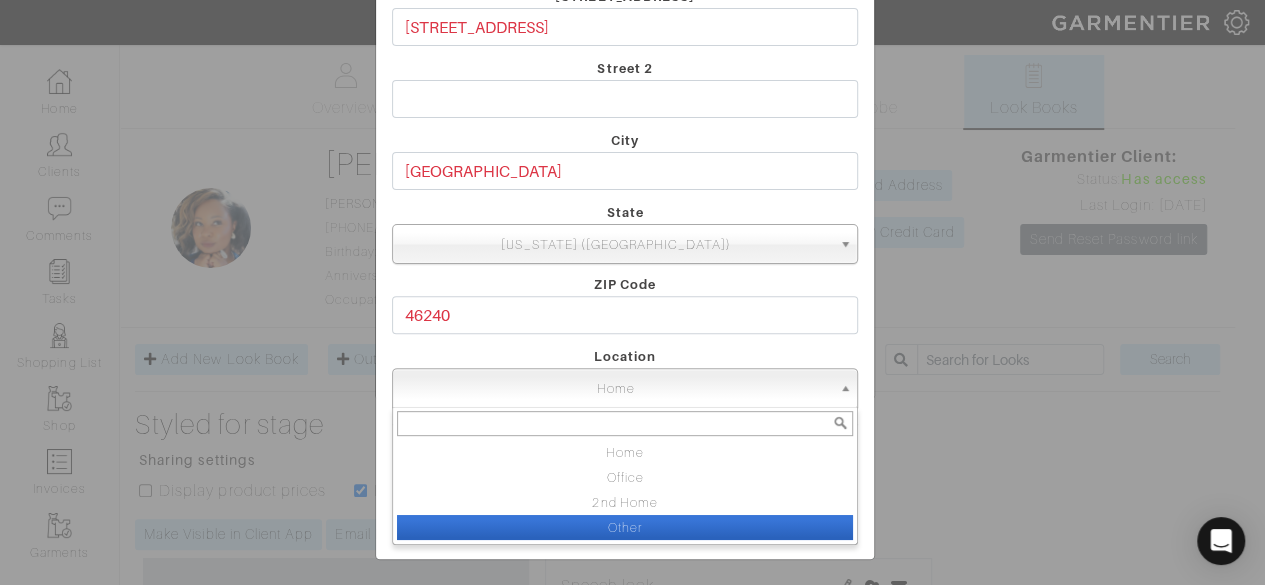 click on "Other" at bounding box center (625, 527) 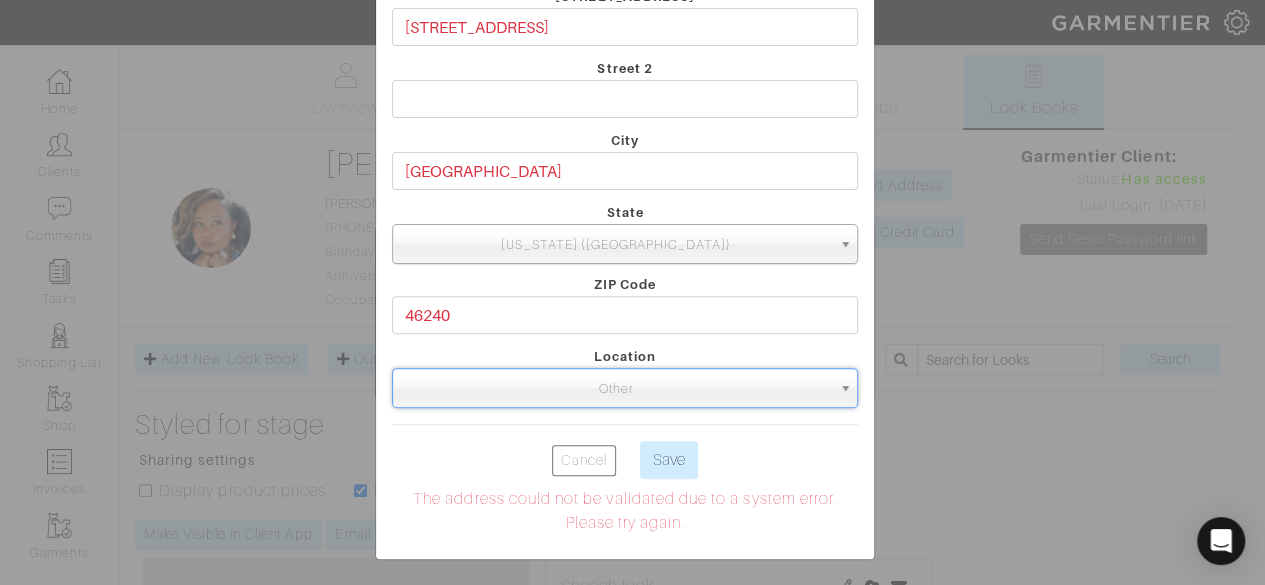 select on "Other" 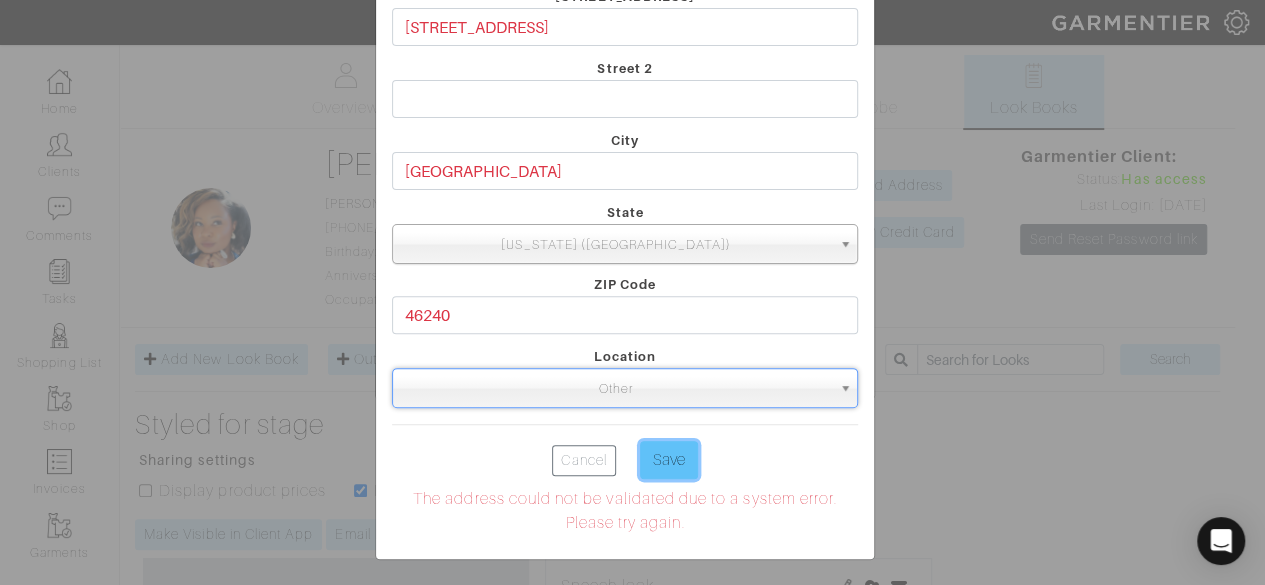 click on "Save" at bounding box center (669, 460) 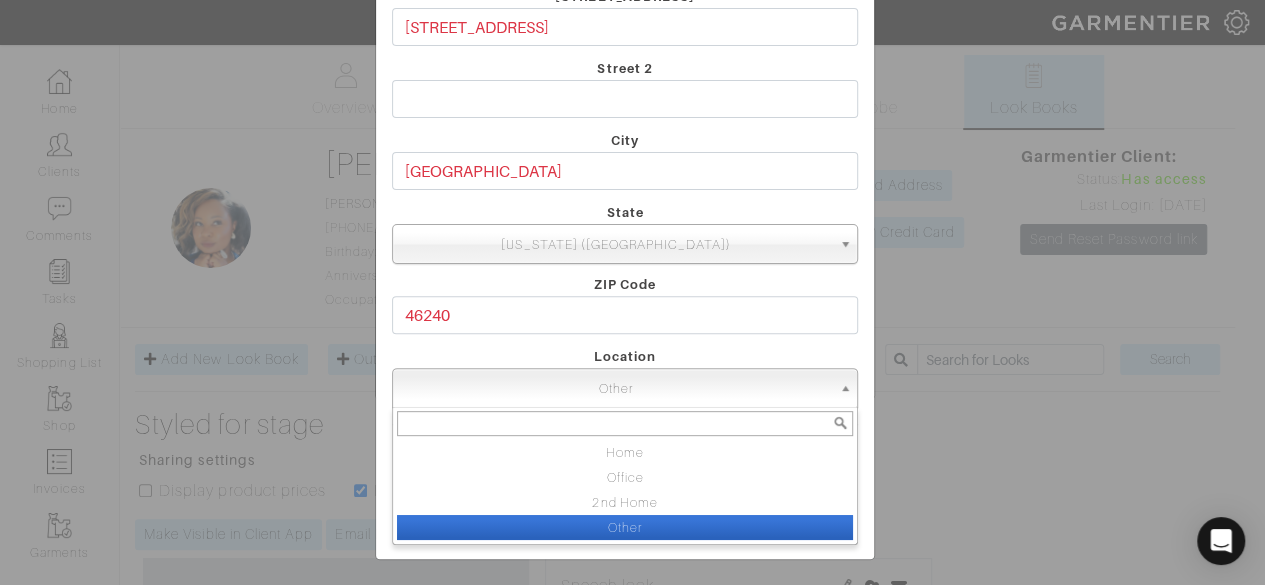 click on "Other" at bounding box center [616, 389] 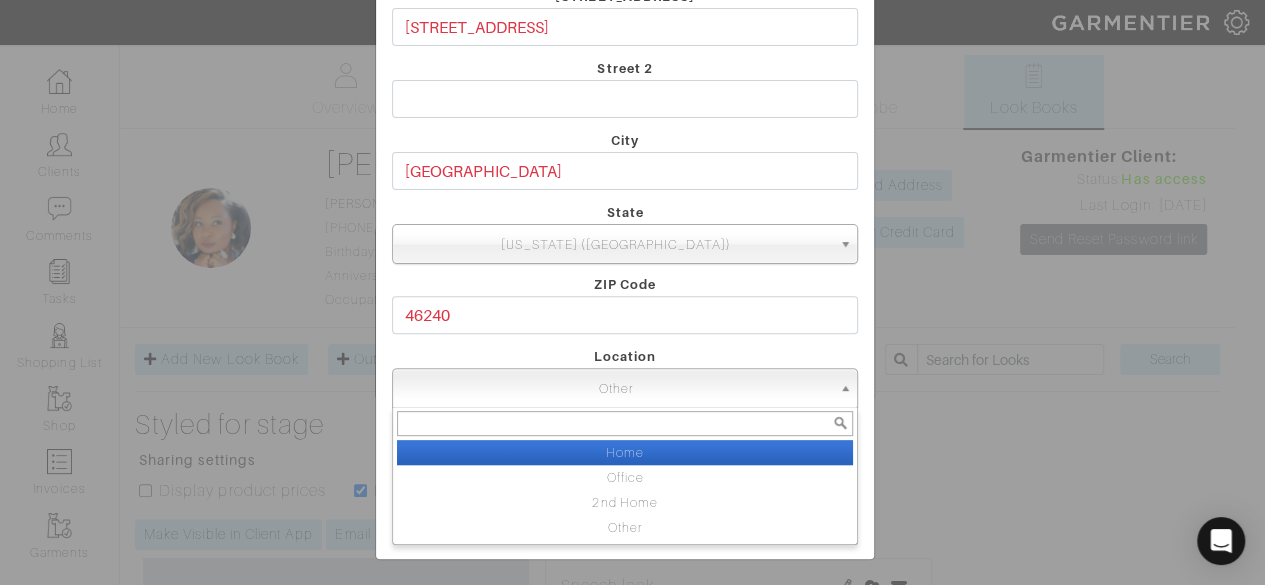click on "Home" at bounding box center (625, 452) 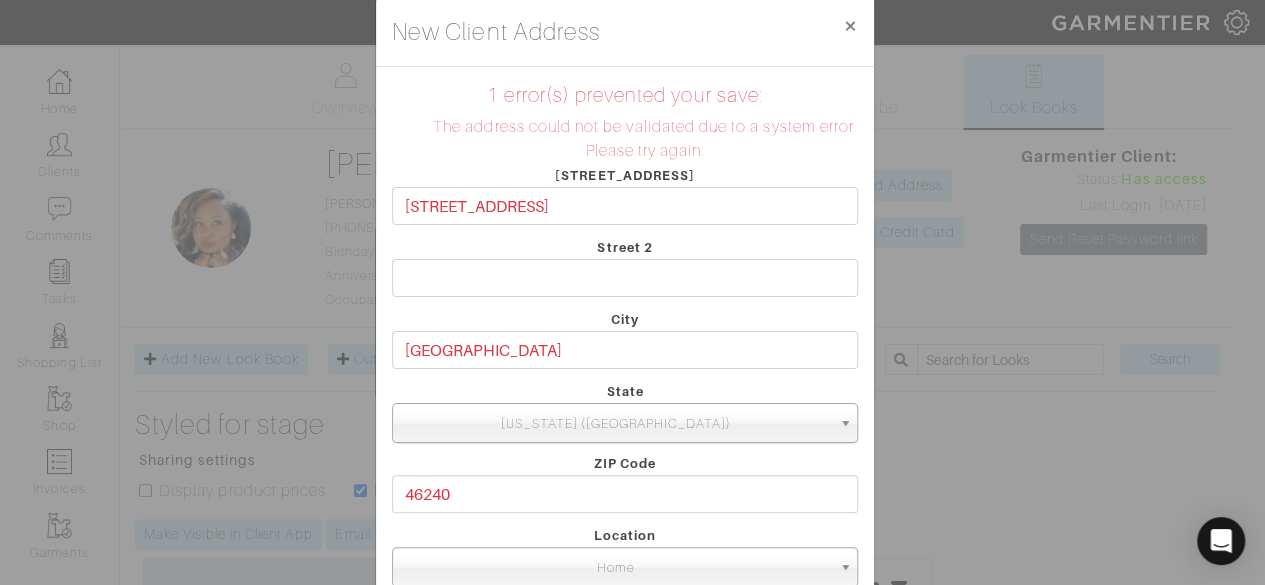 scroll, scrollTop: 0, scrollLeft: 0, axis: both 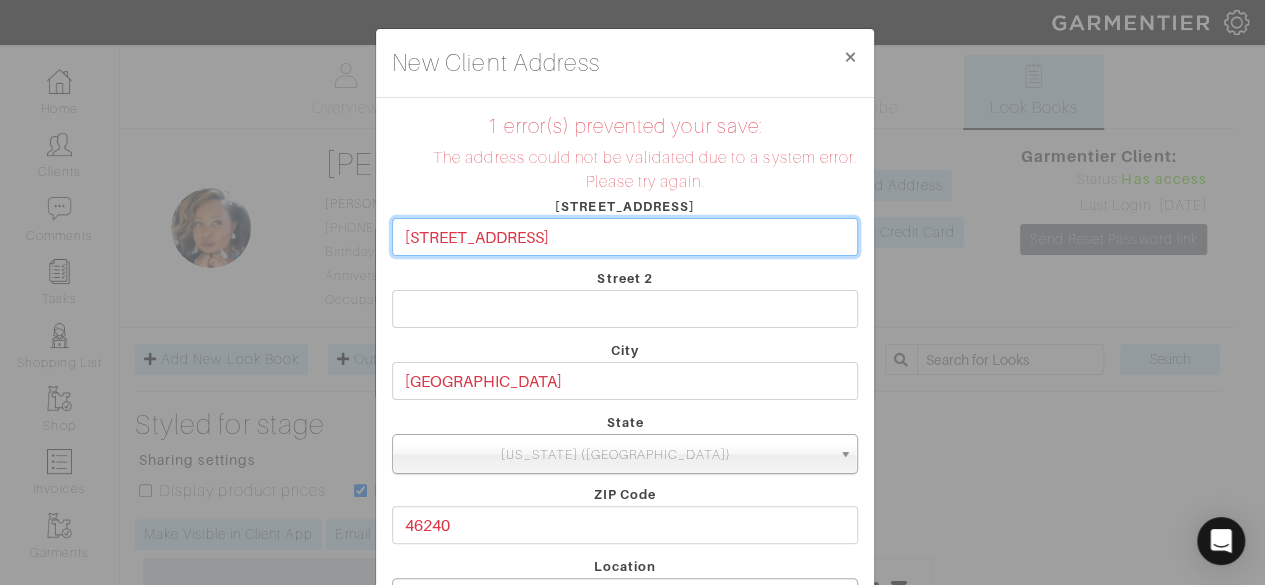 click on "[STREET_ADDRESS]" at bounding box center [625, 237] 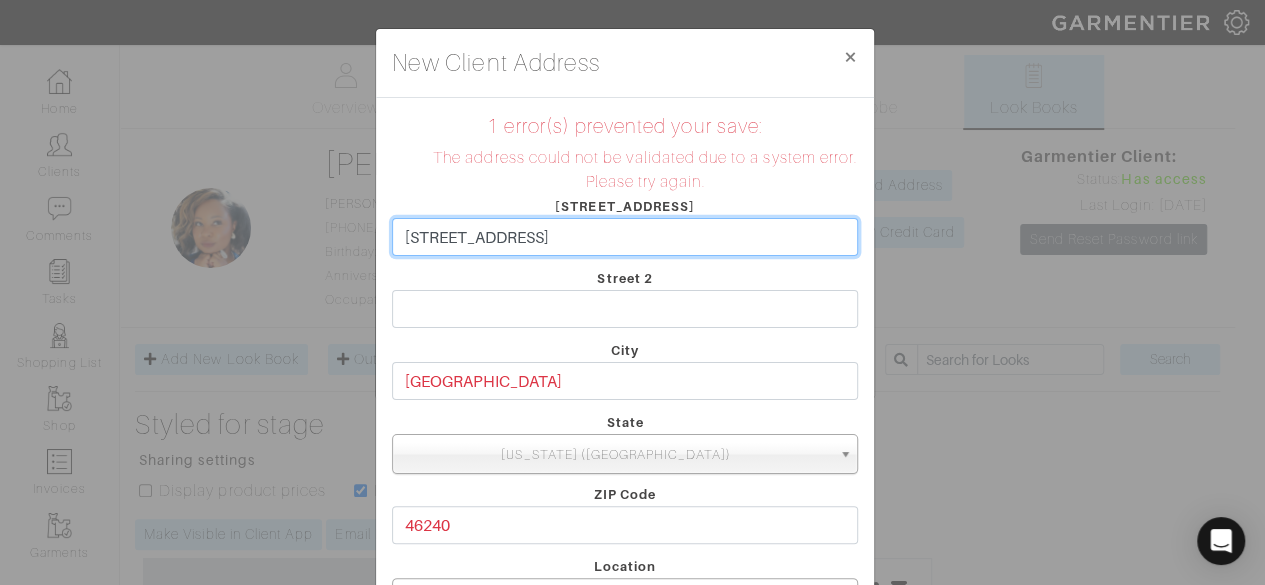 click on "[STREET_ADDRESS]" at bounding box center [625, 237] 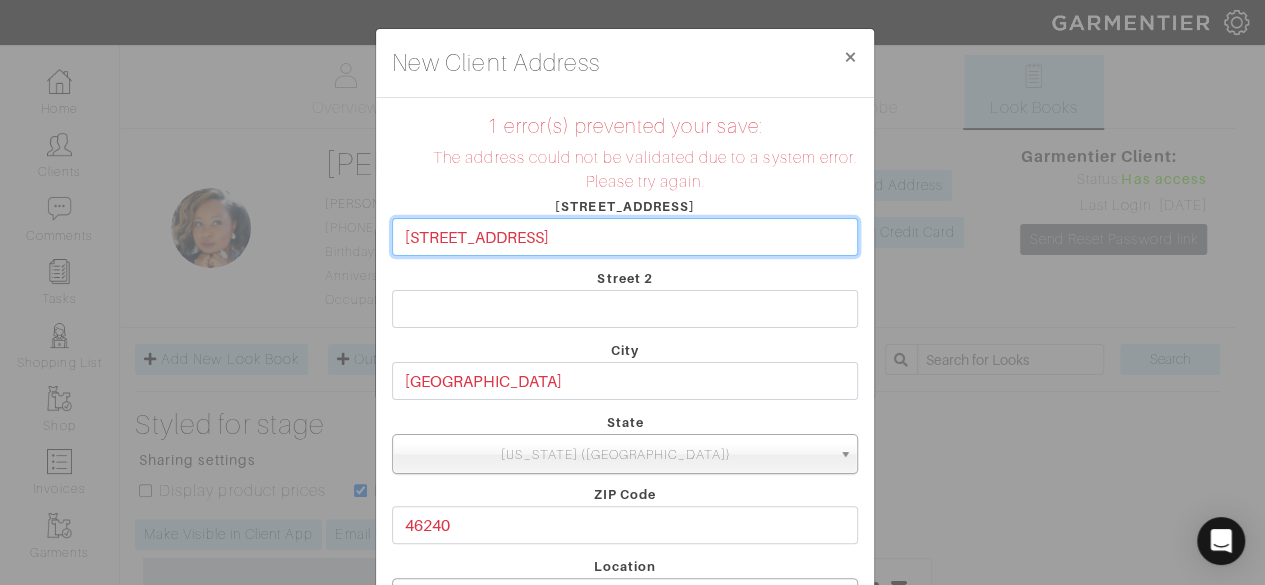 click on "[STREET_ADDRESS]" at bounding box center (625, 237) 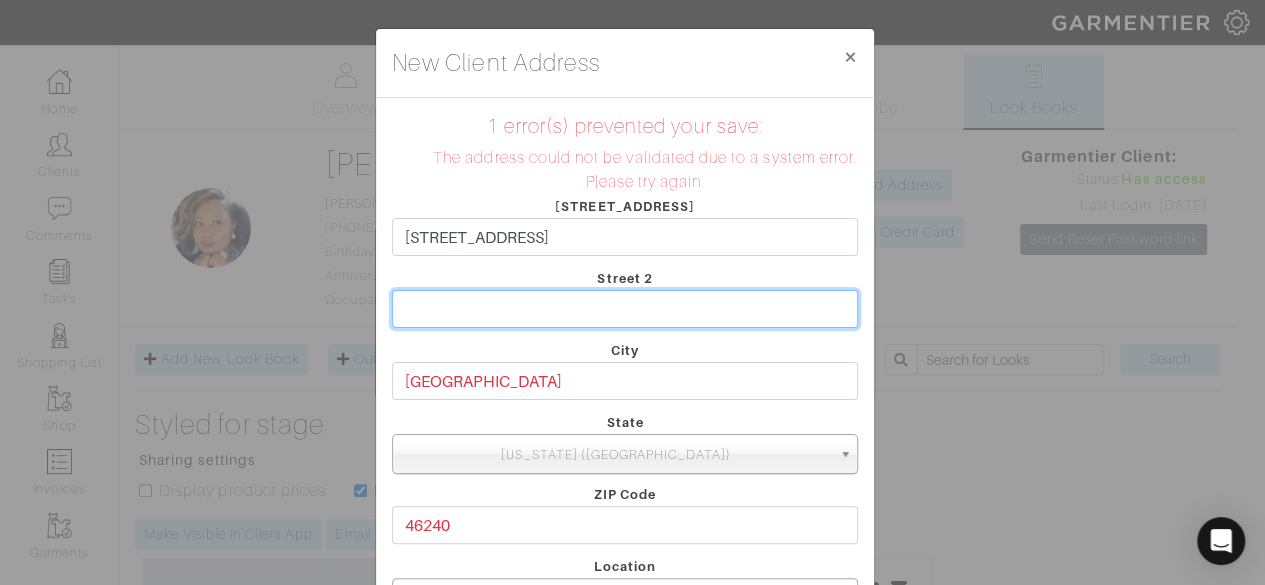 click at bounding box center (625, 309) 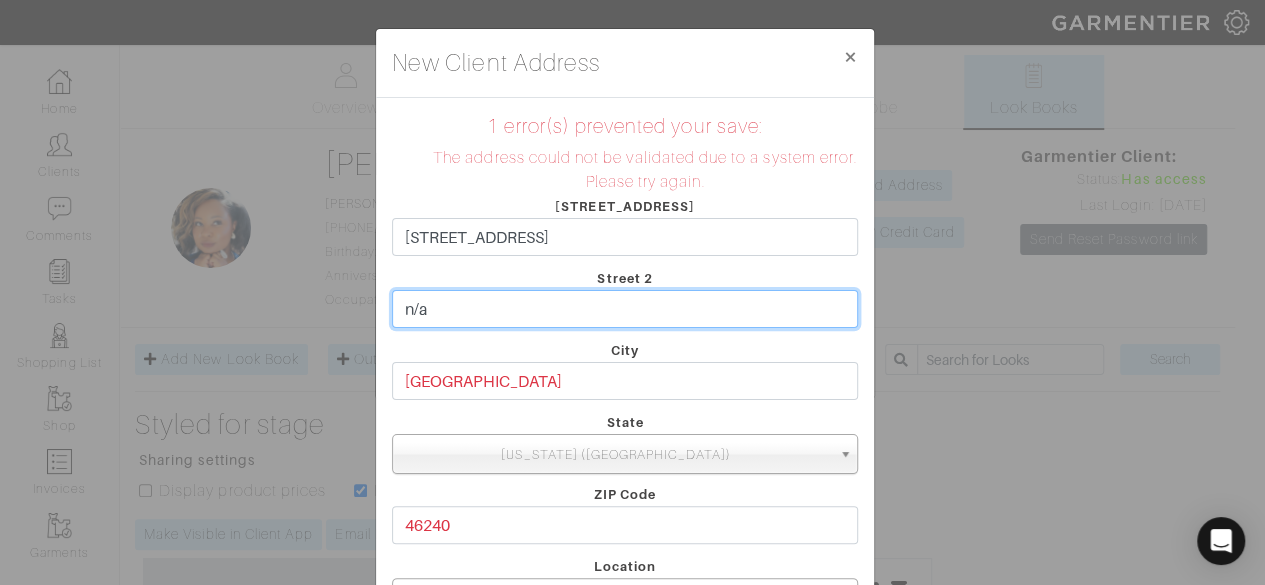type on "n/a" 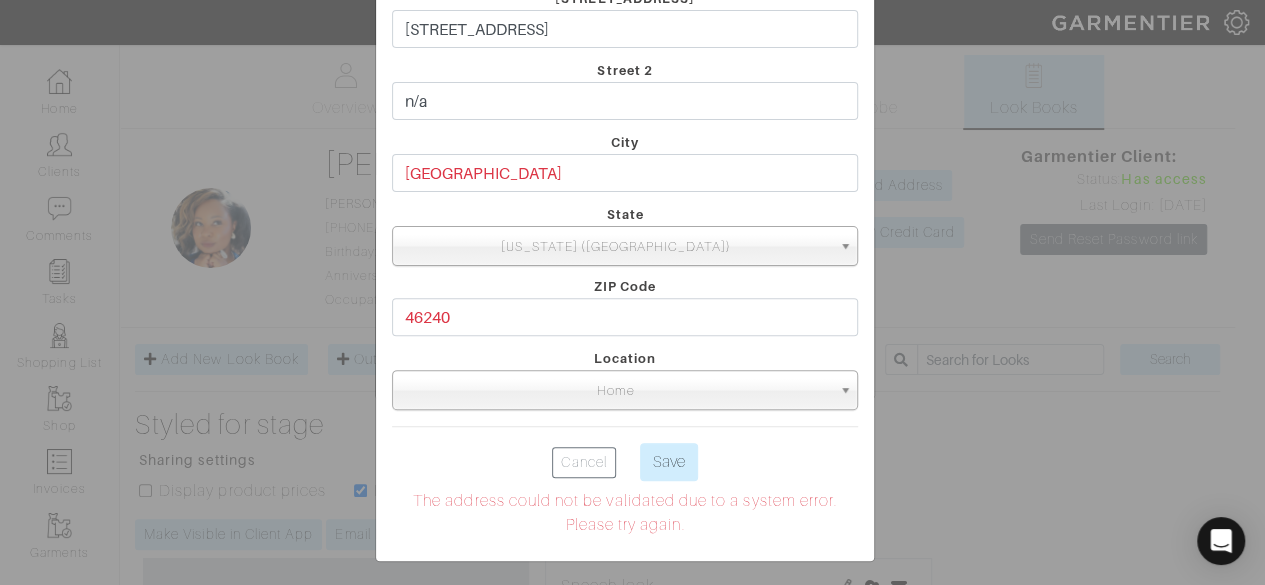 scroll, scrollTop: 210, scrollLeft: 0, axis: vertical 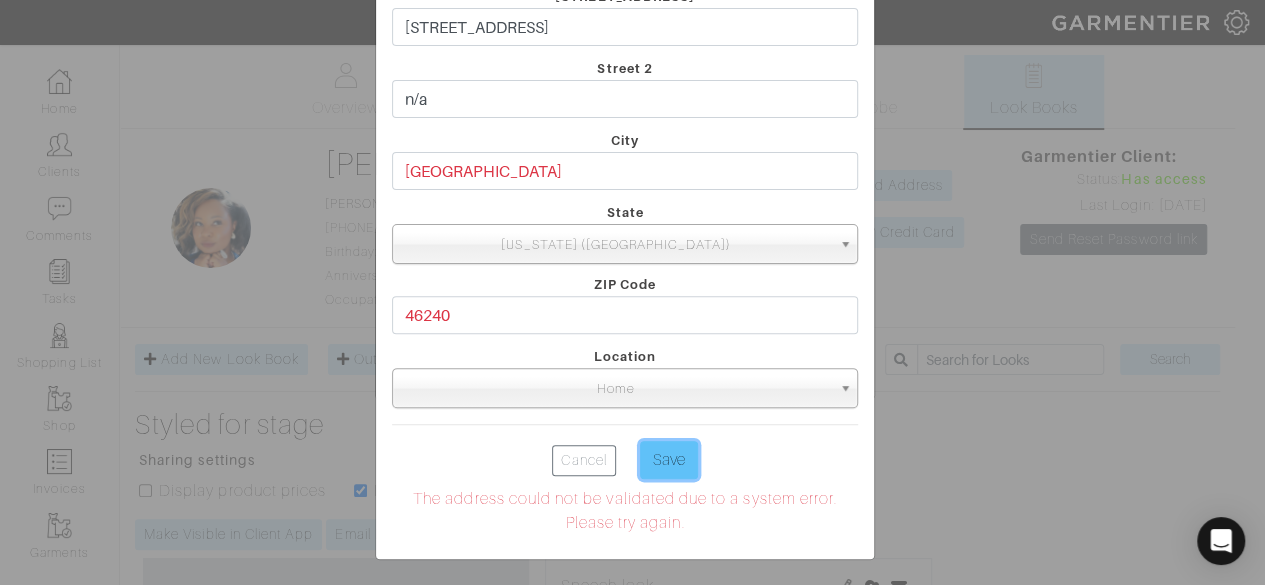click on "Save" at bounding box center (669, 460) 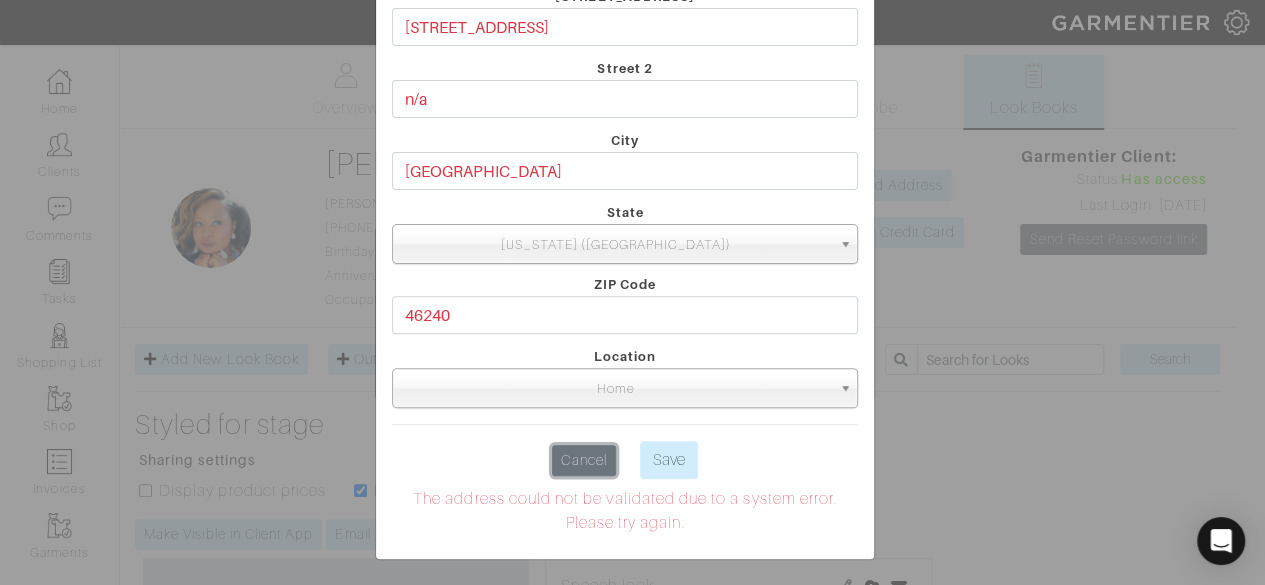 click on "Cancel" at bounding box center [583, 460] 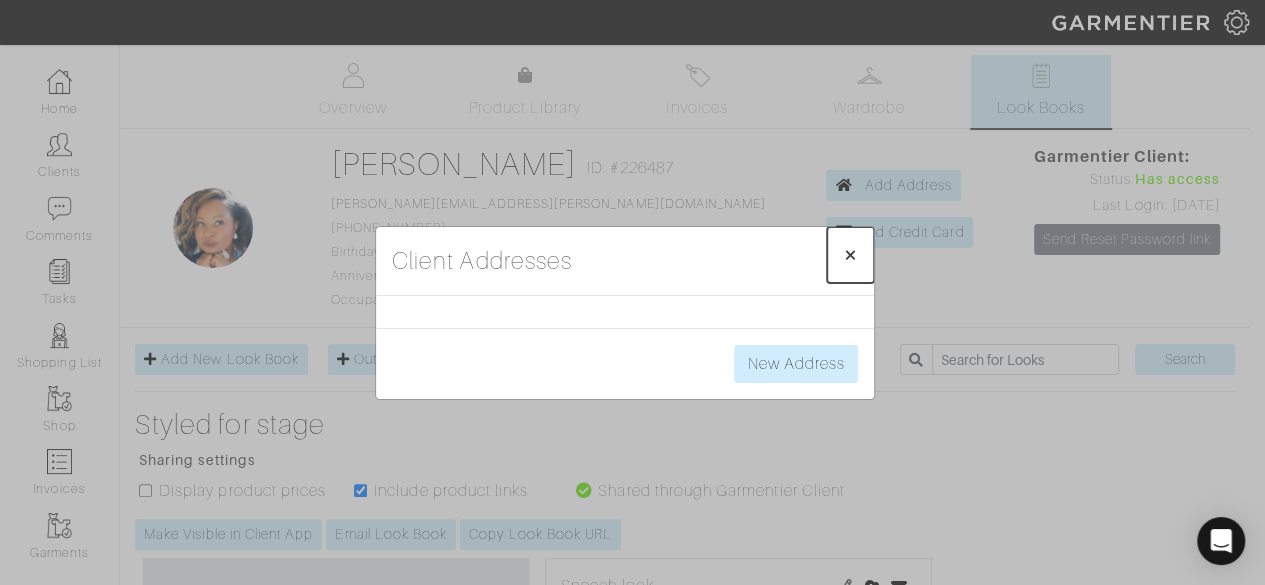 click on "×" at bounding box center [850, 254] 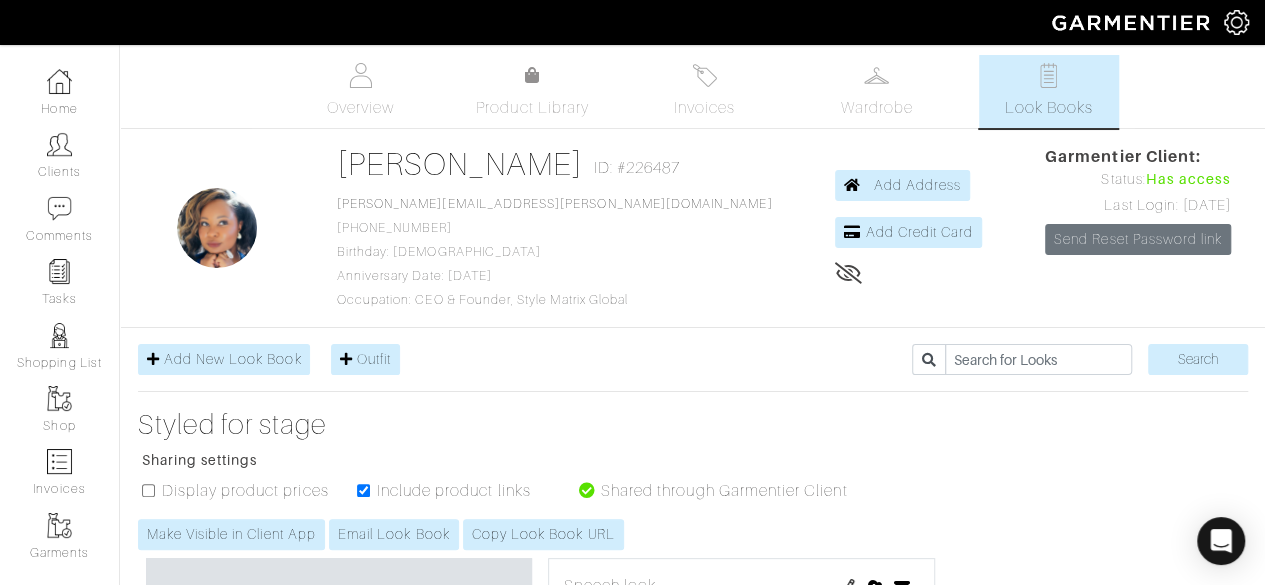 click on "Kendra  Winburn
ID: #226487
winburn.kendra@yahoo.com
765-760-3554
Birthday: Apr 21
Anniversary Date: 05/24/21
Occupation: CEO & Founder, Style Matrix Global" at bounding box center [555, 228] 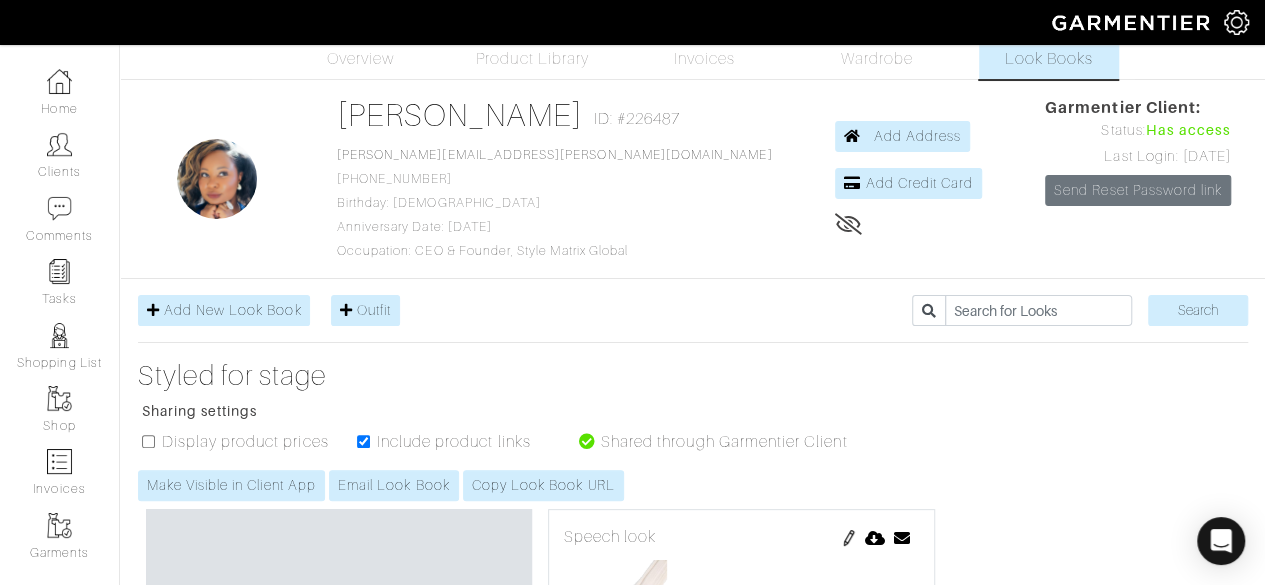scroll, scrollTop: 0, scrollLeft: 0, axis: both 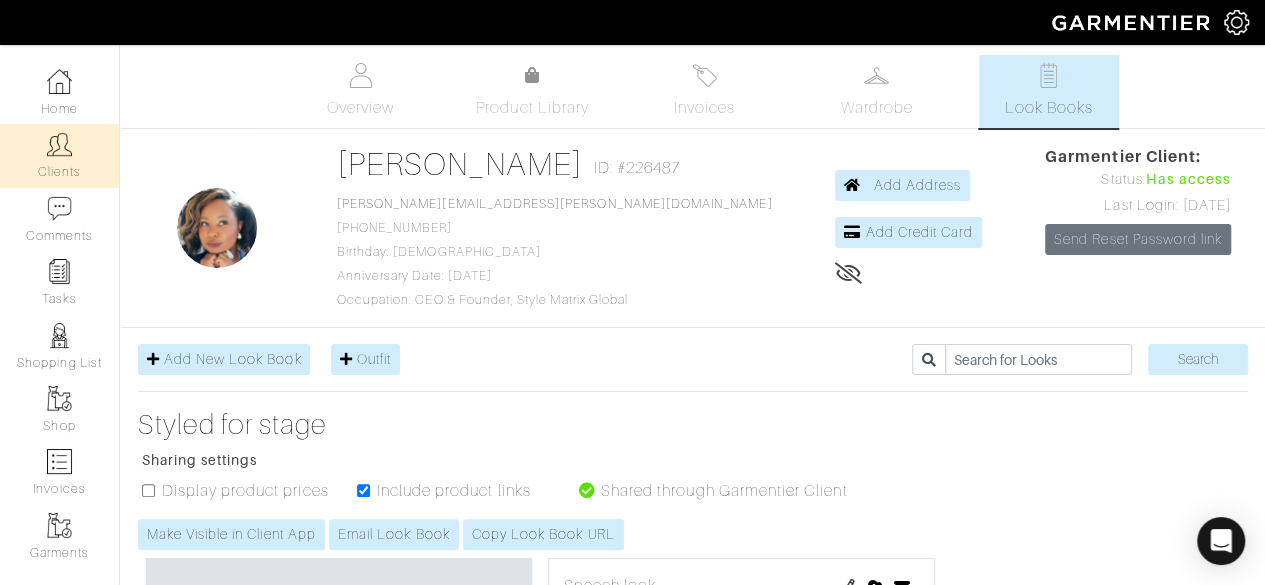 click on "Clients" at bounding box center [59, 155] 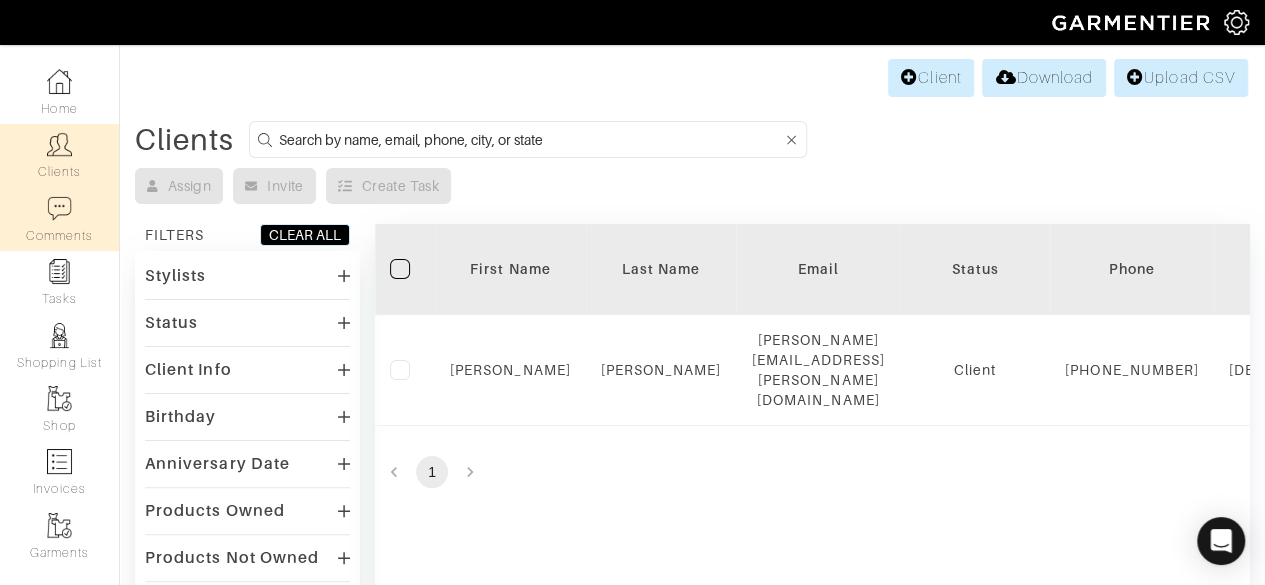 click on "Comments" at bounding box center [59, 219] 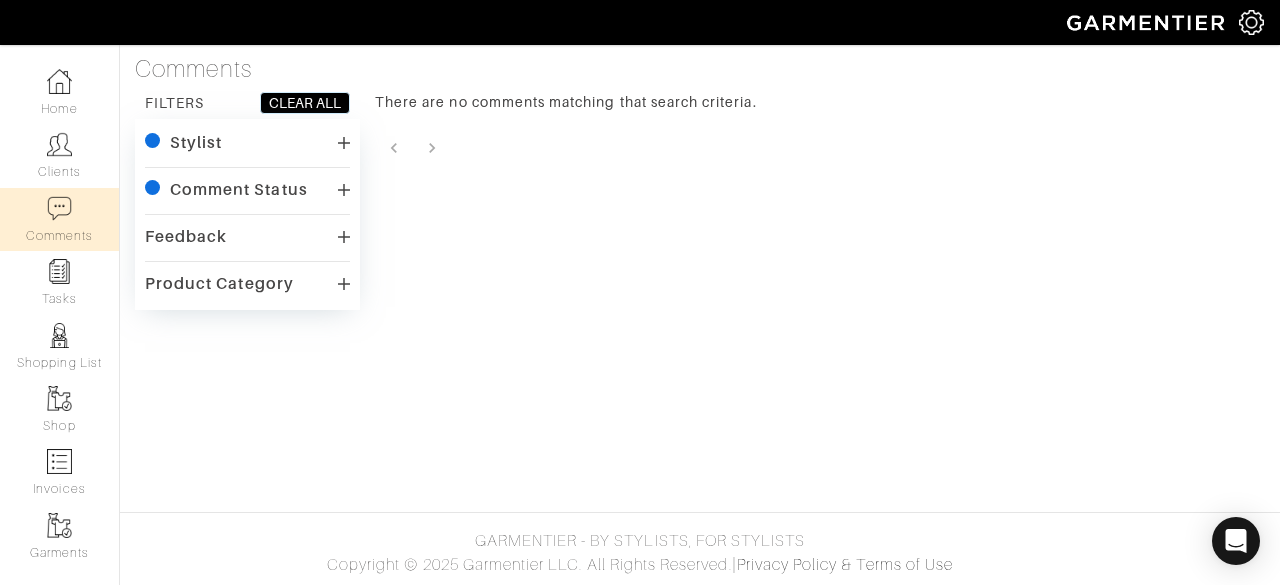 click on "Stylist" at bounding box center (247, 143) 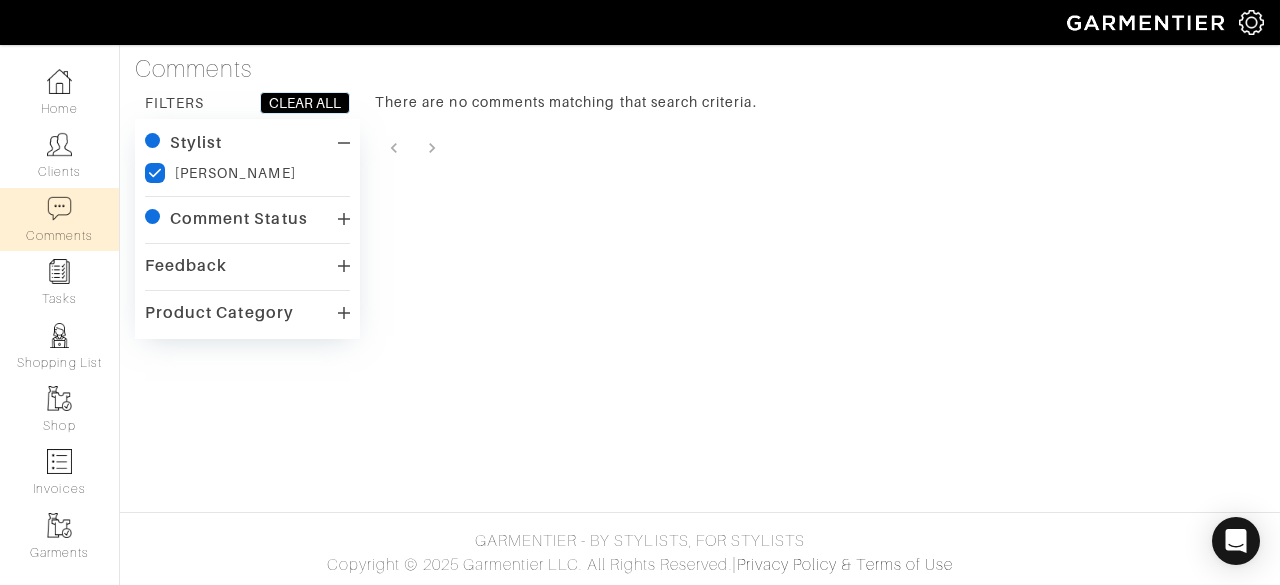 click on "Stylist" at bounding box center [196, 143] 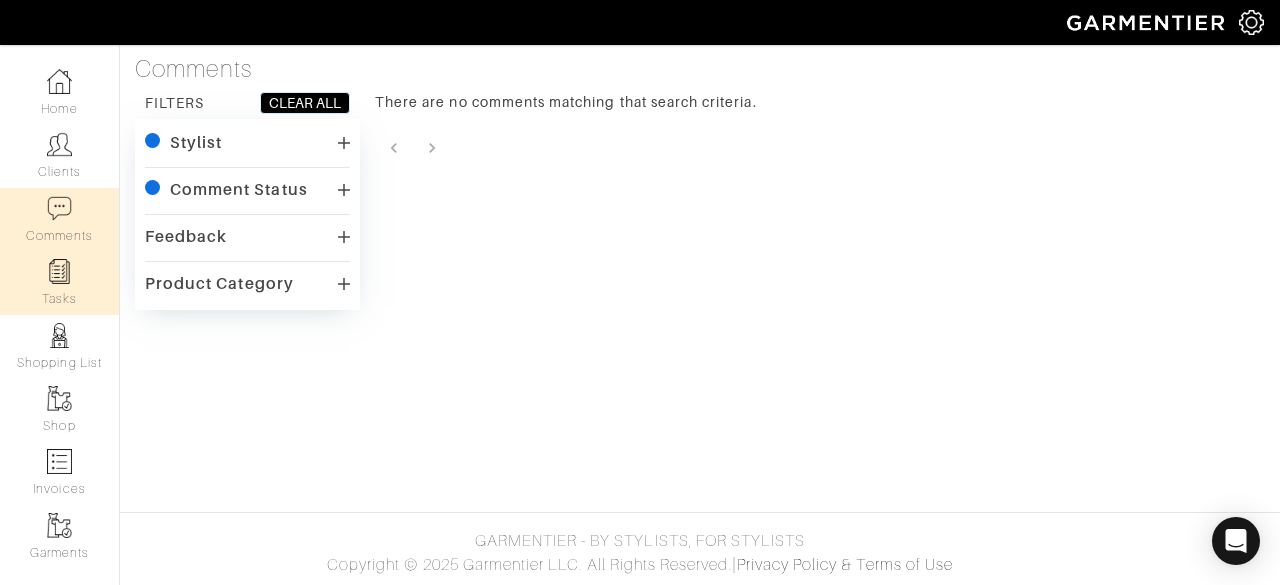 click on "Tasks" at bounding box center [59, 282] 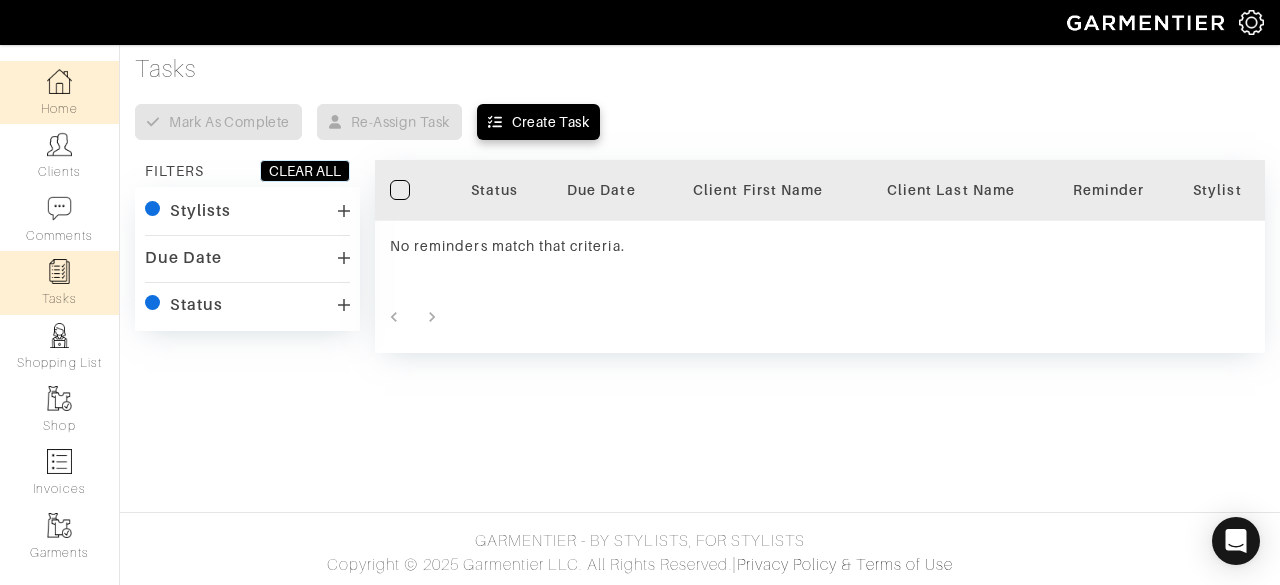 click at bounding box center (59, 81) 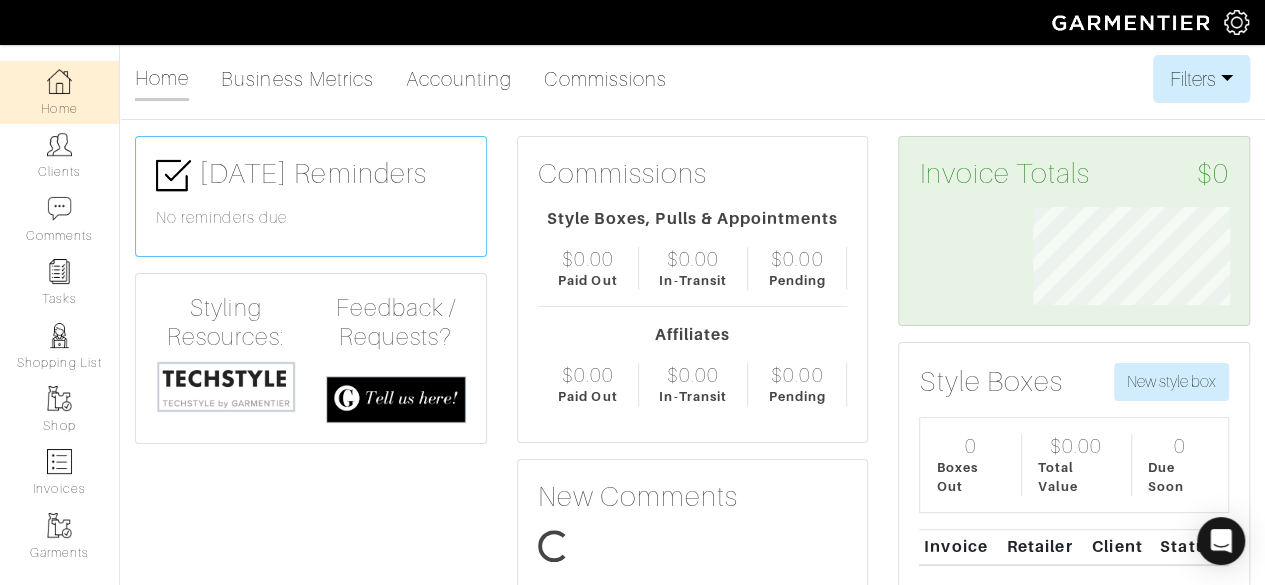 scroll, scrollTop: 999902, scrollLeft: 999773, axis: both 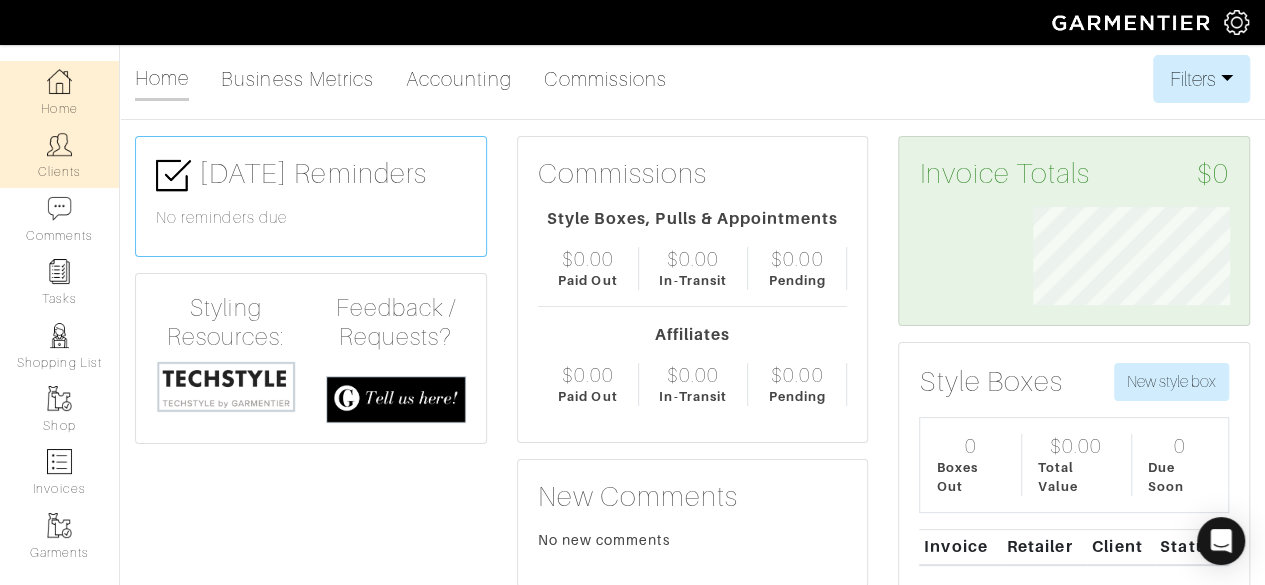 click on "Clients" at bounding box center [59, 155] 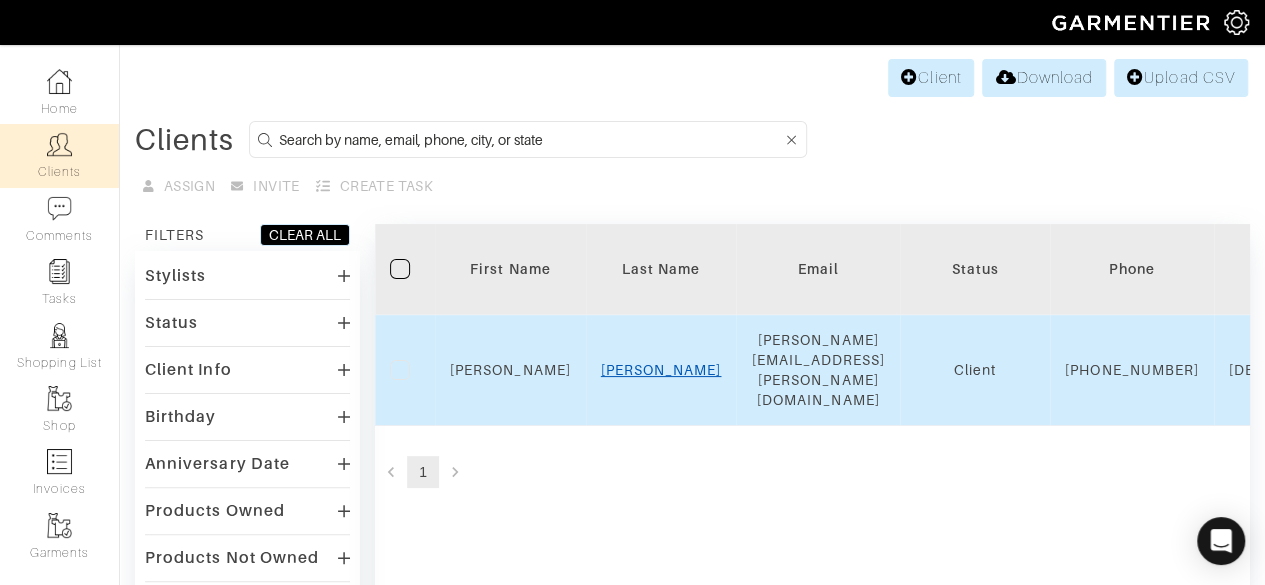 click on "Winburn" at bounding box center (661, 370) 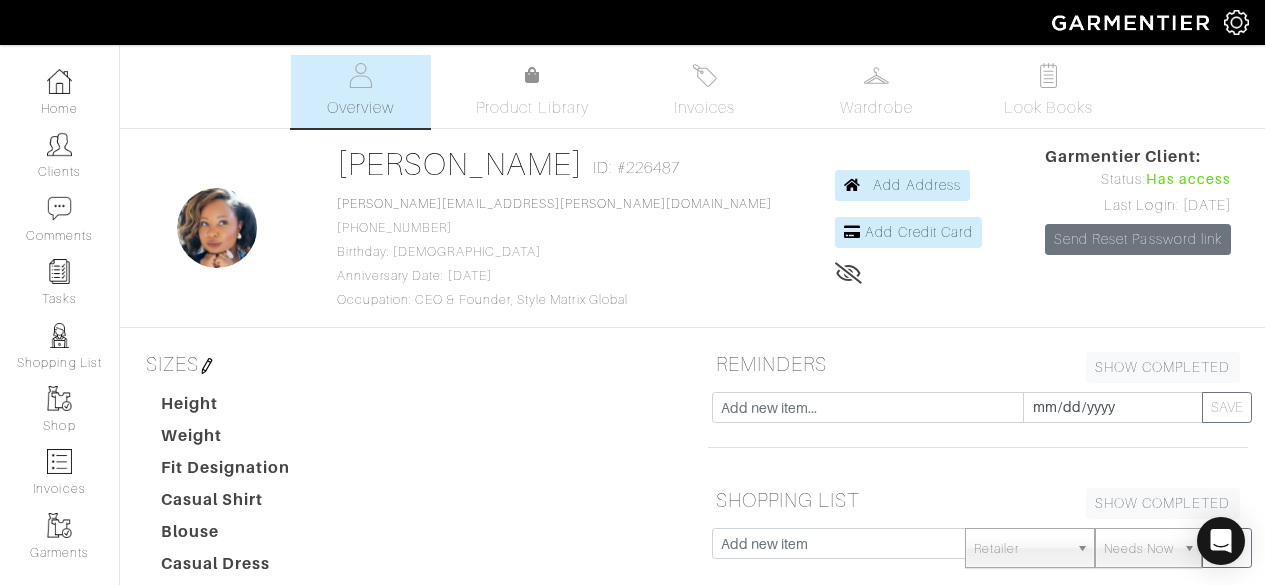 scroll, scrollTop: 0, scrollLeft: 0, axis: both 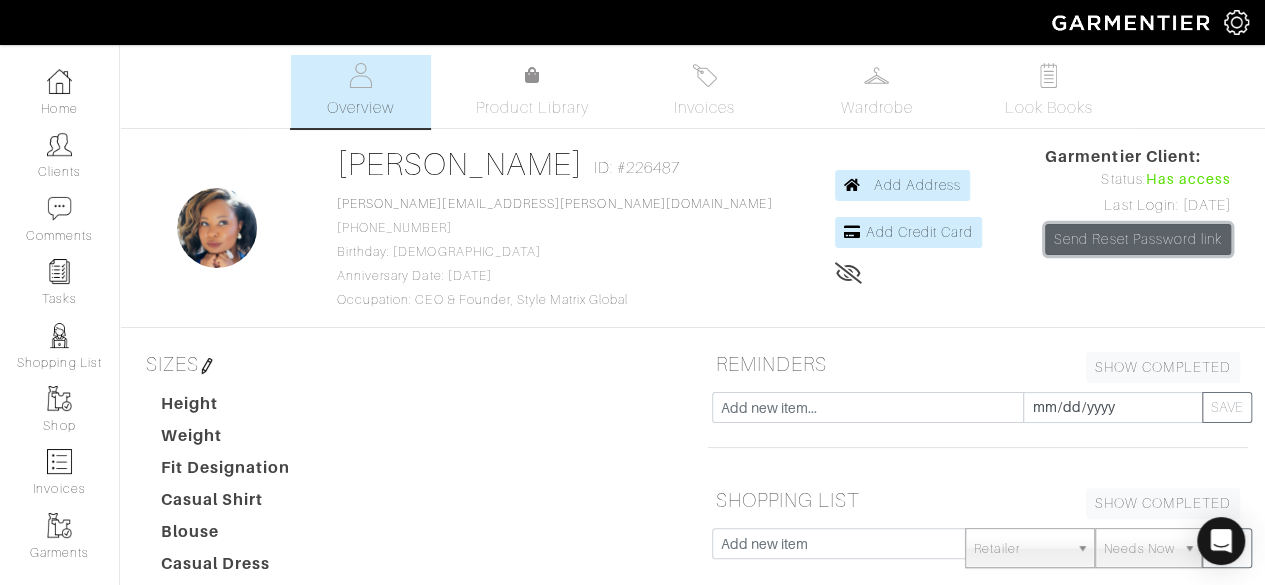 click on "Send Reset Password link" at bounding box center [1138, 239] 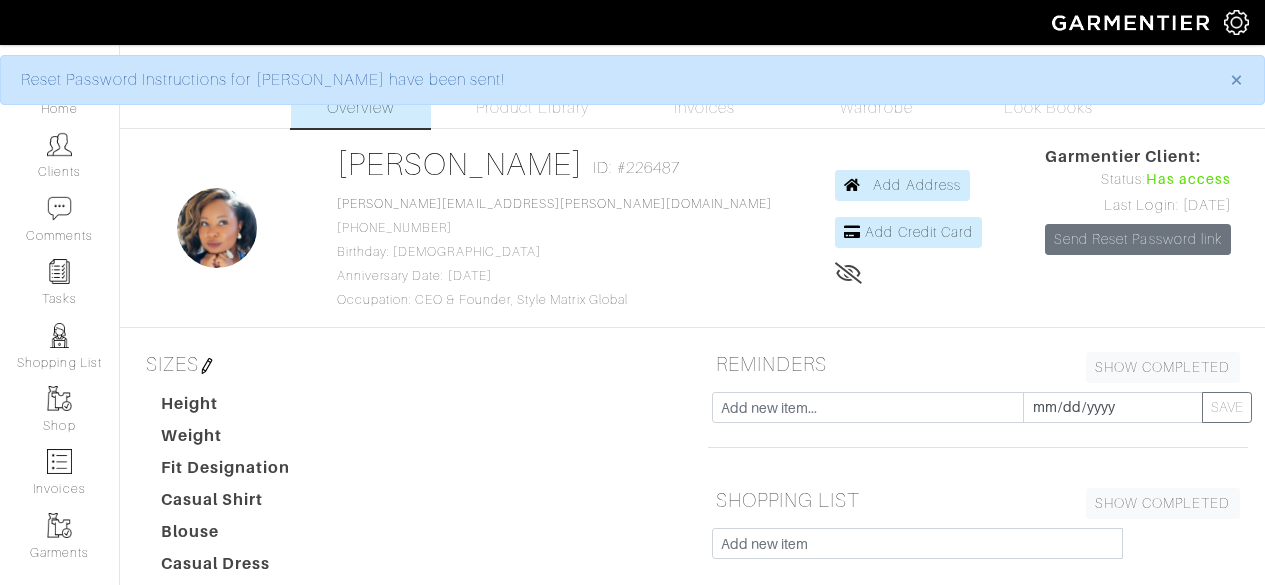 scroll, scrollTop: 0, scrollLeft: 0, axis: both 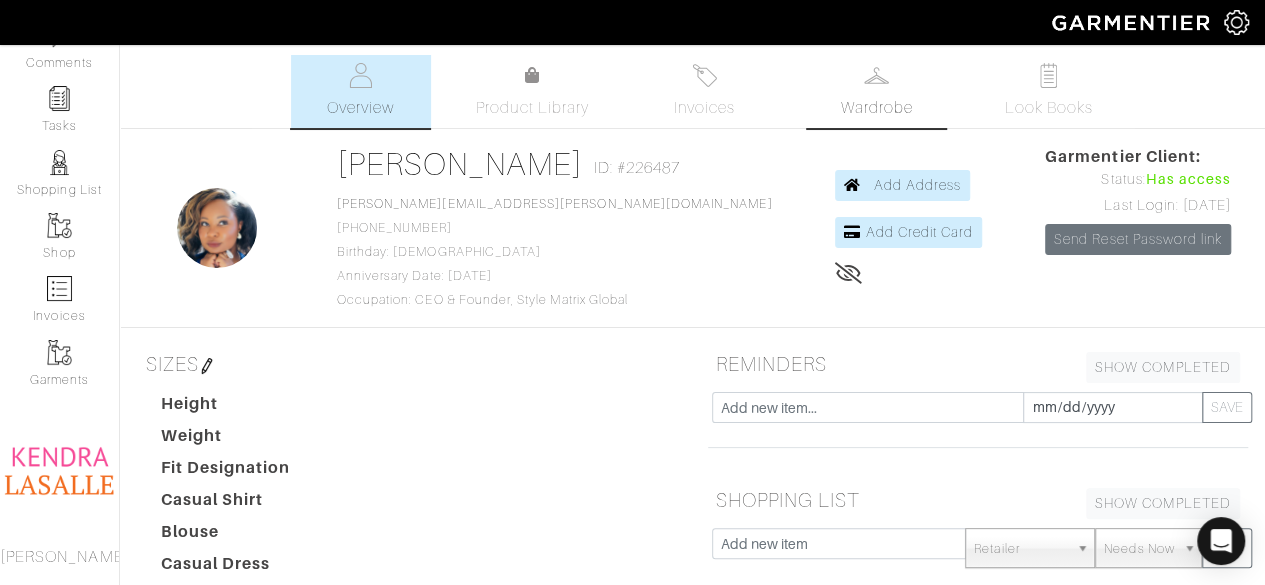 click on "Wardrobe" at bounding box center (876, 108) 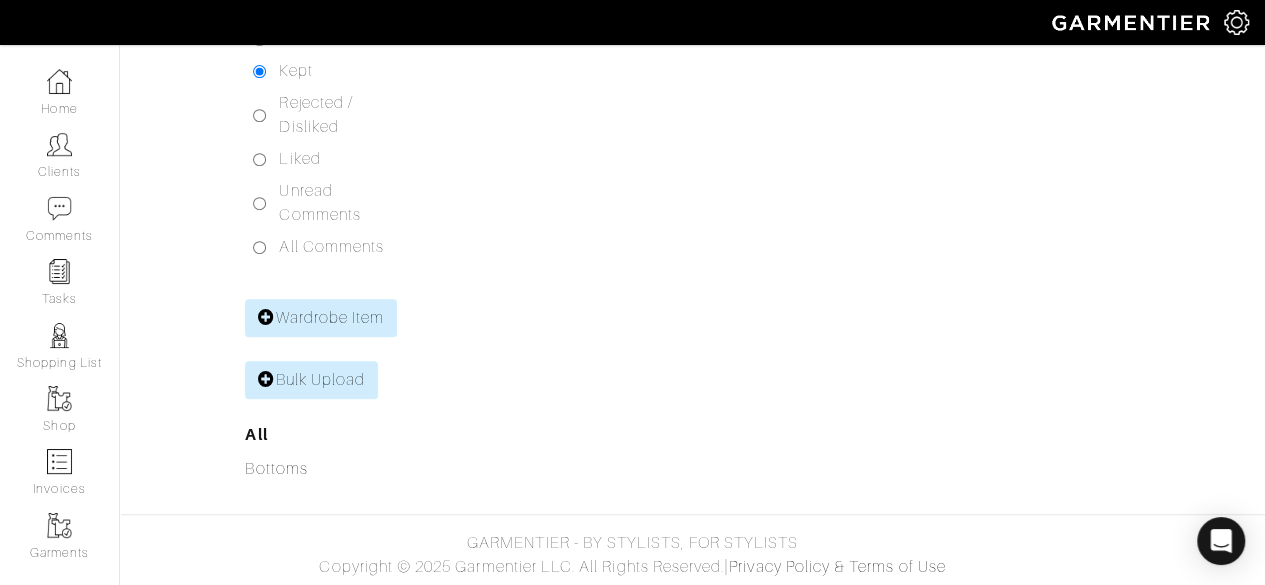 scroll, scrollTop: 0, scrollLeft: 0, axis: both 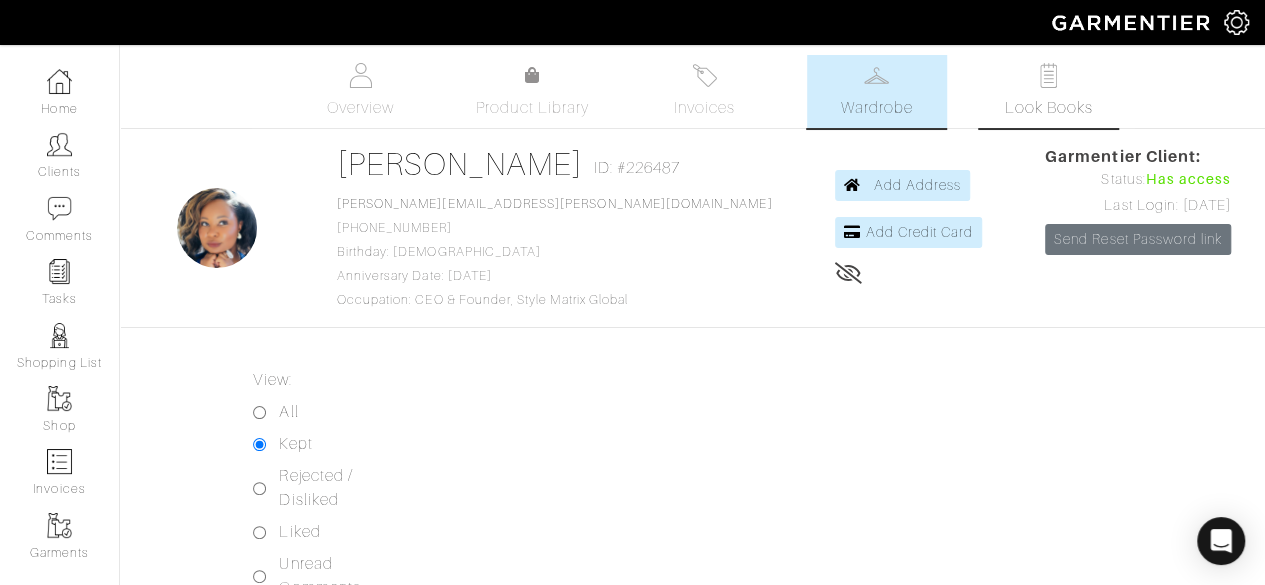 click on "Look Books" at bounding box center (1049, 91) 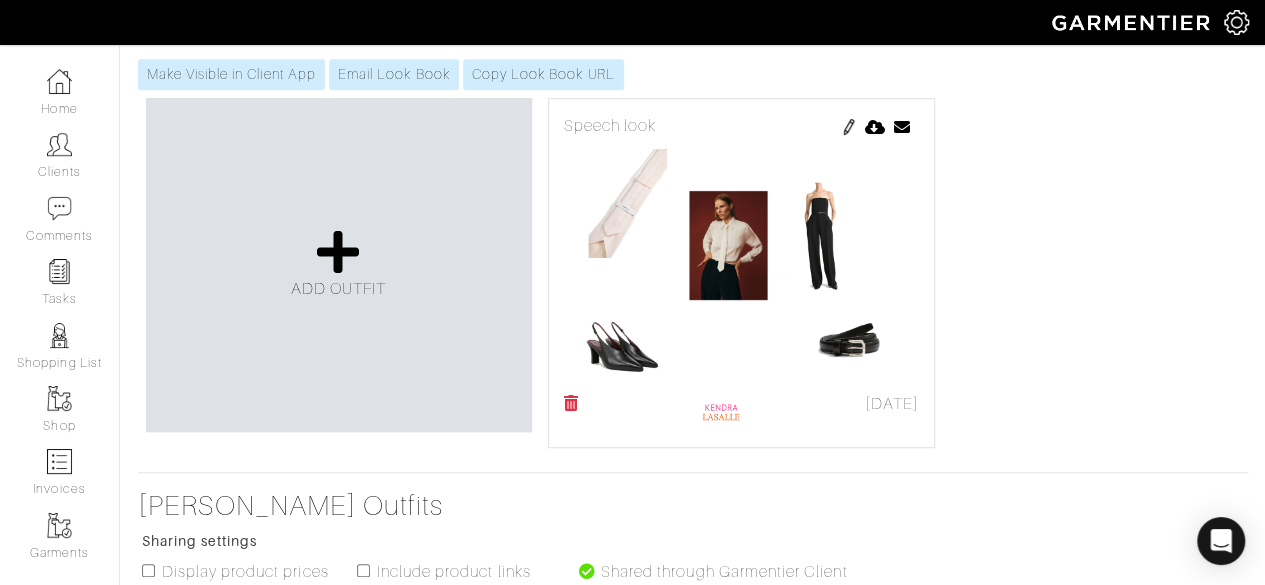 scroll, scrollTop: 416, scrollLeft: 0, axis: vertical 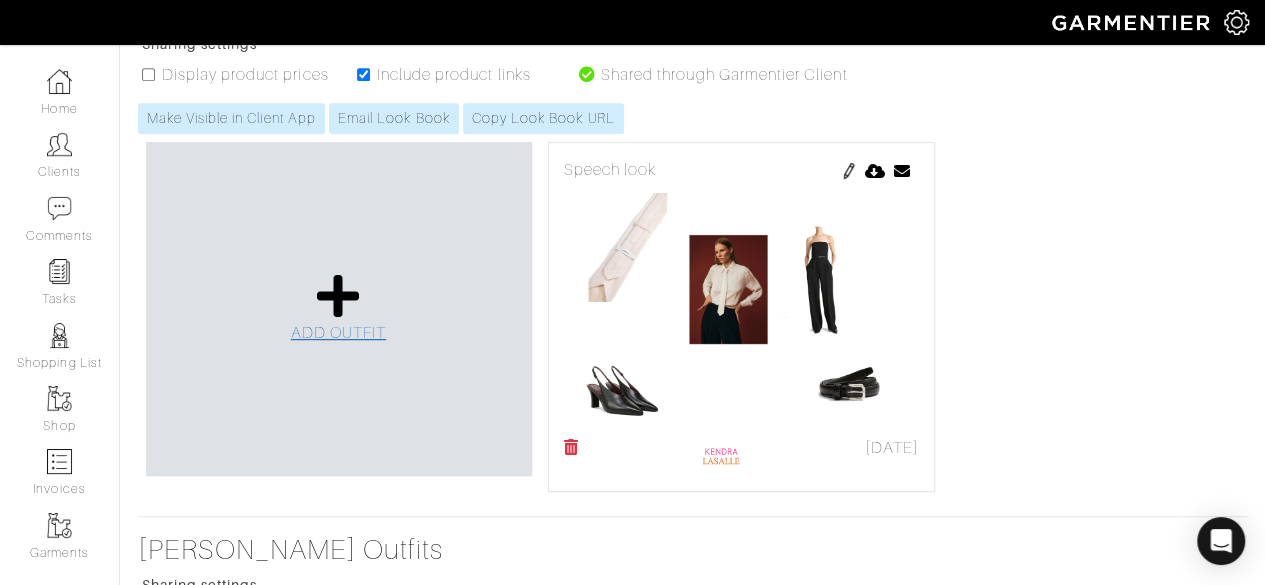 click at bounding box center (338, 296) 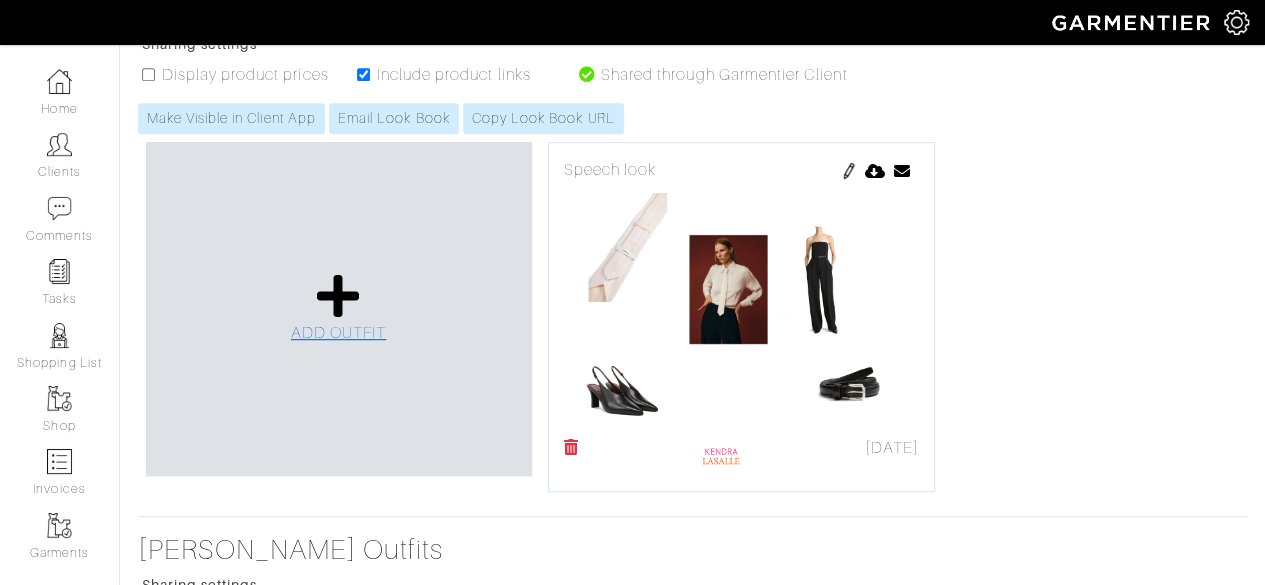 scroll, scrollTop: 0, scrollLeft: 0, axis: both 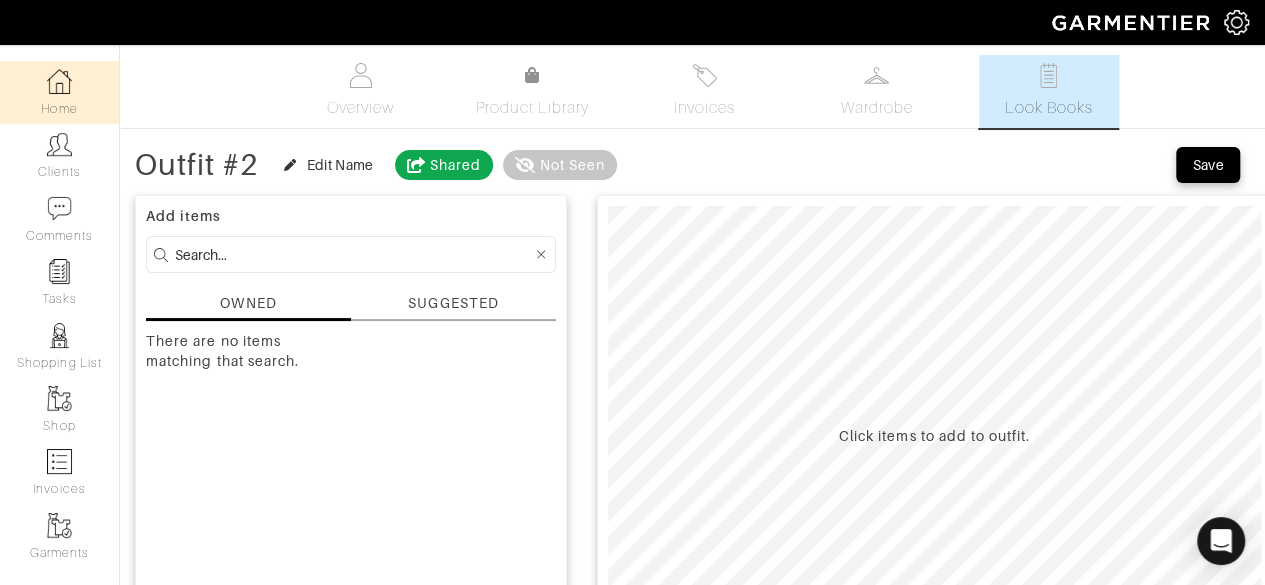 click on "Home" at bounding box center (59, 92) 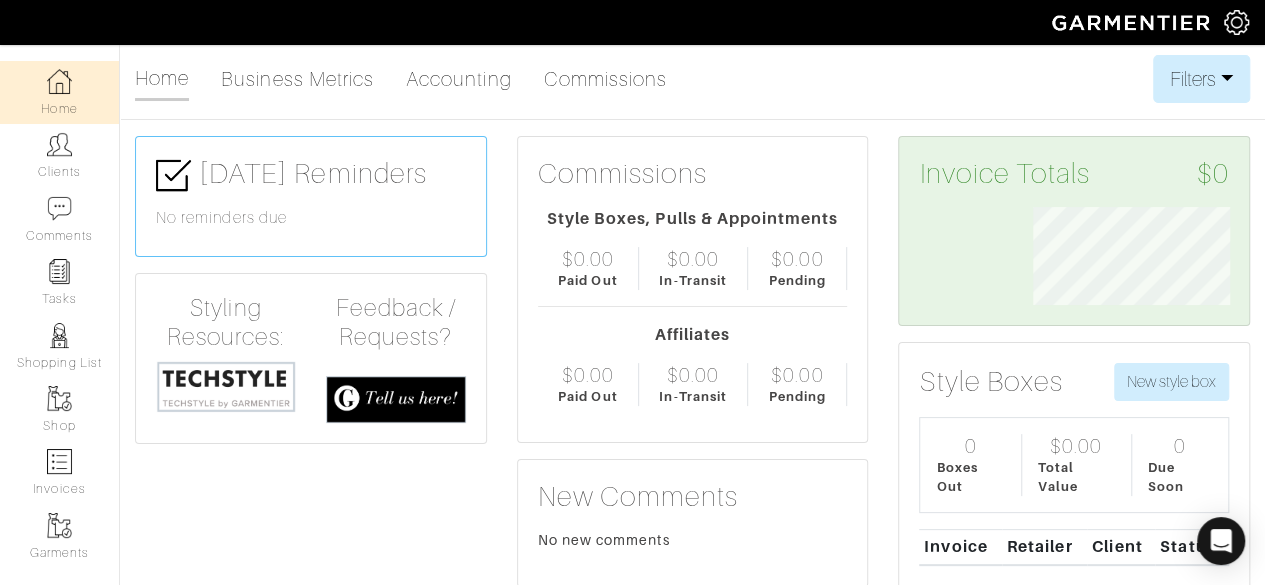 scroll, scrollTop: 999902, scrollLeft: 999773, axis: both 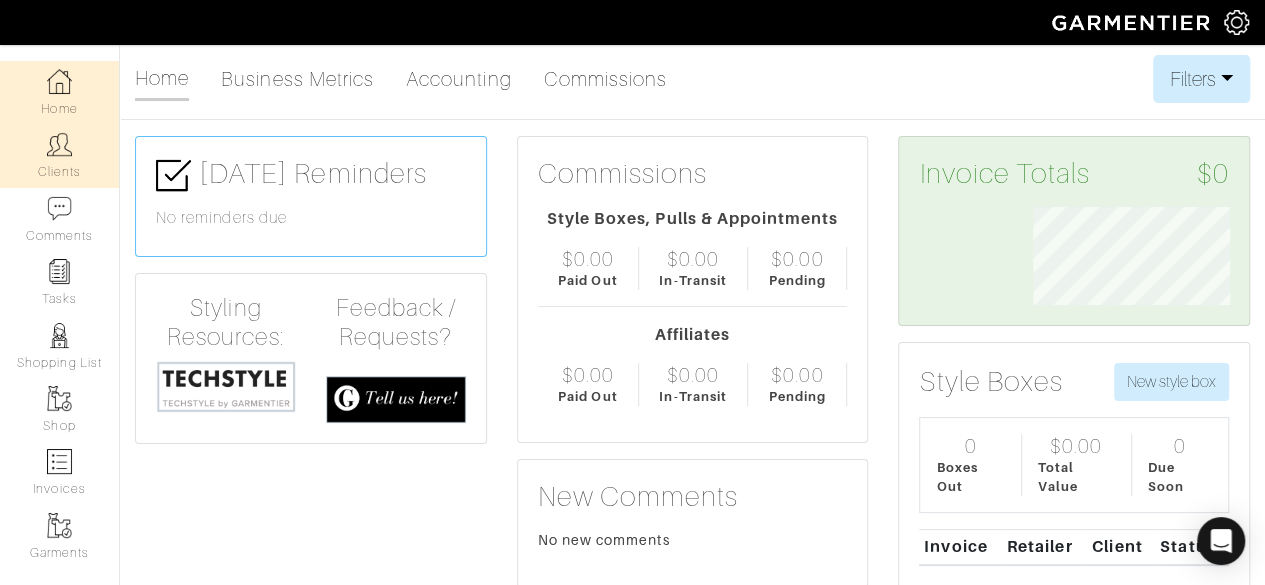 click at bounding box center (59, 144) 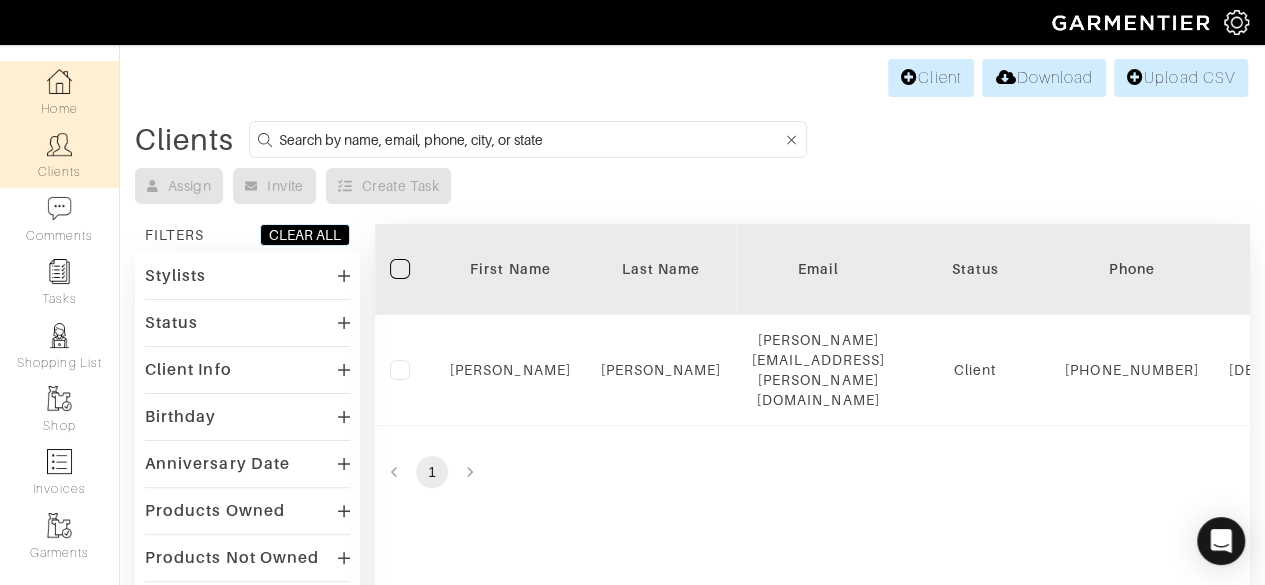 click on "Home" at bounding box center (59, 92) 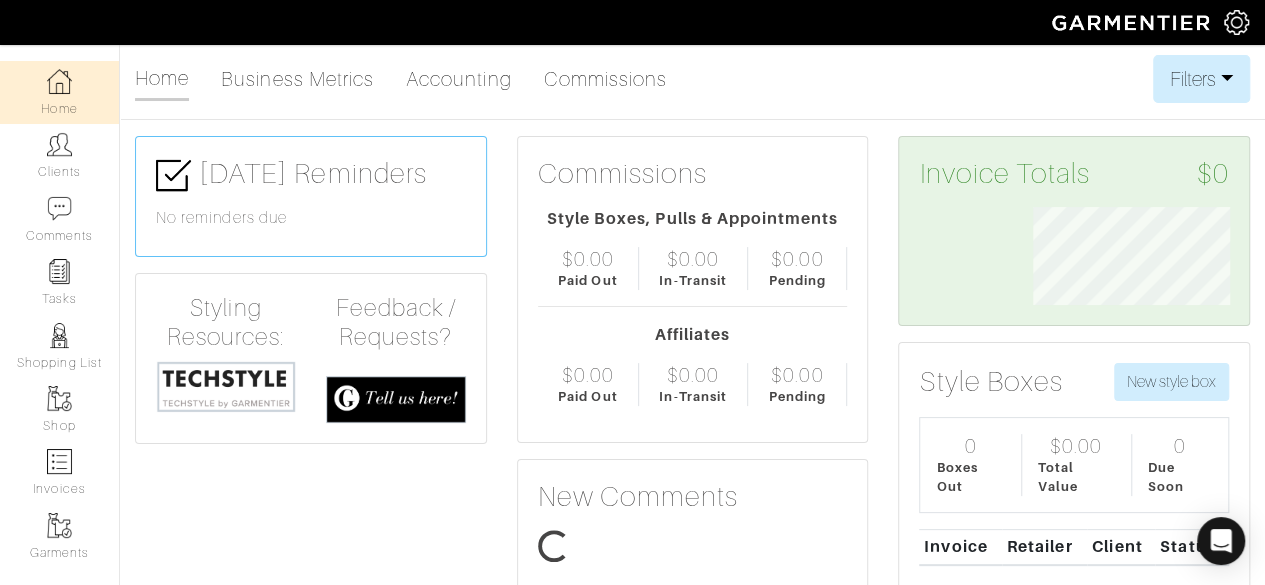 scroll, scrollTop: 999902, scrollLeft: 999773, axis: both 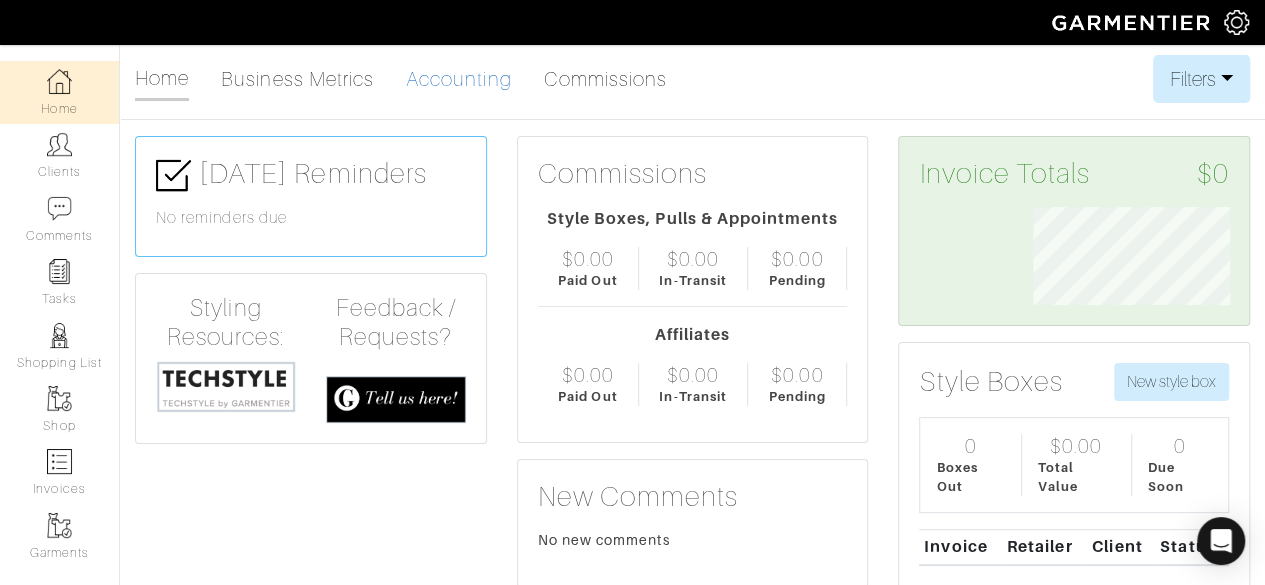 click on "Accounting" at bounding box center [459, 79] 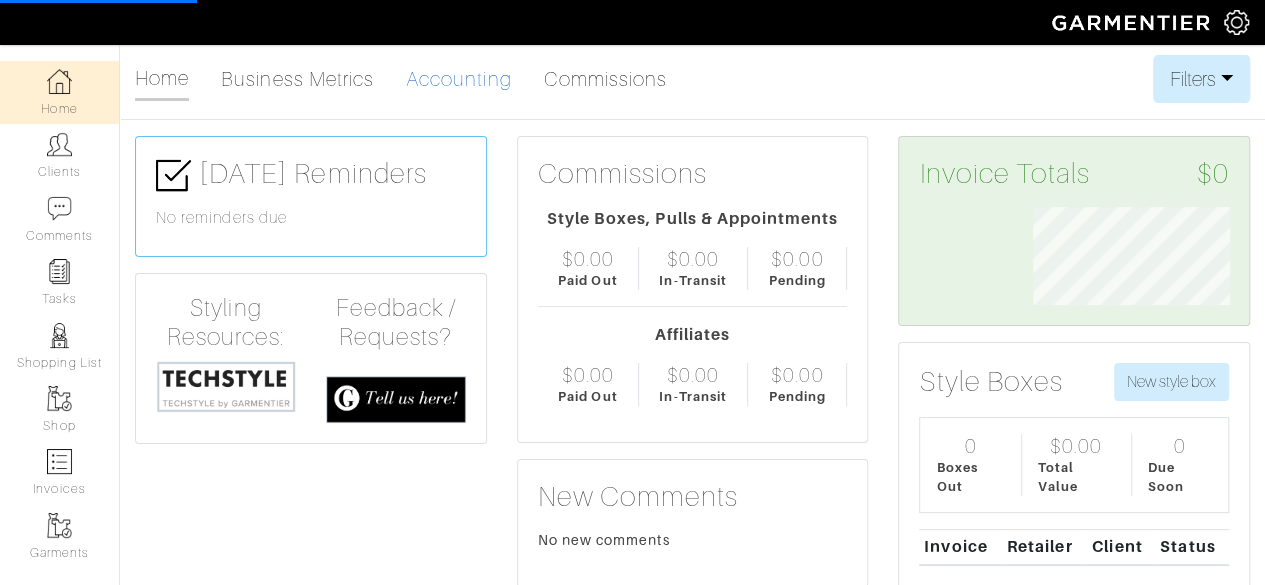 click on "Accounting" at bounding box center [459, 79] 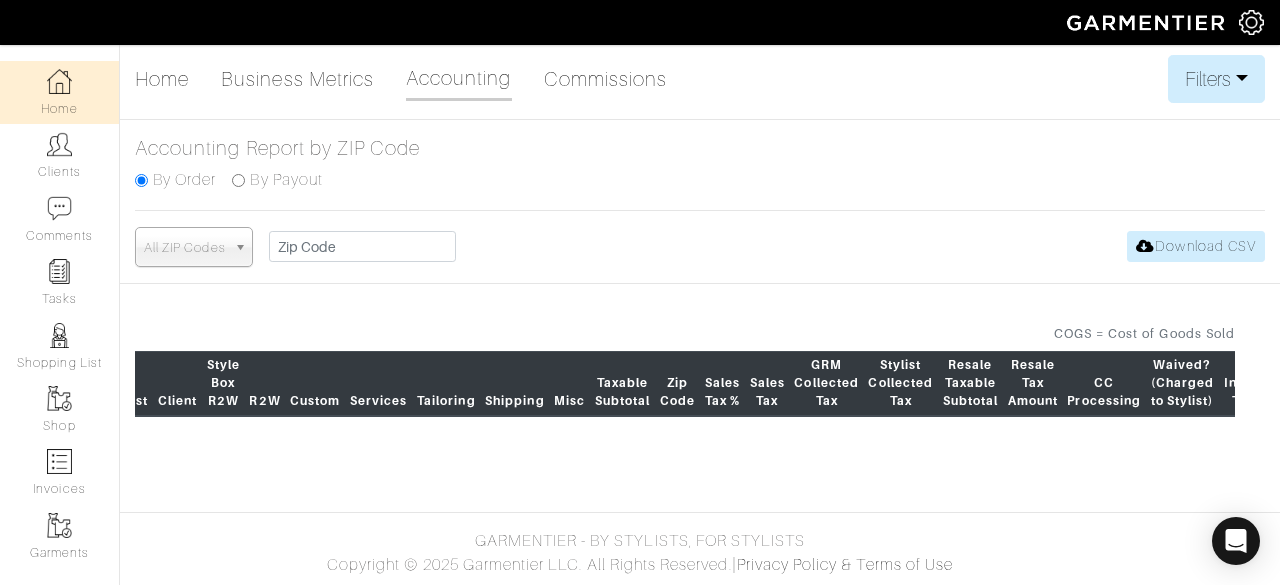 scroll, scrollTop: 0, scrollLeft: 572, axis: horizontal 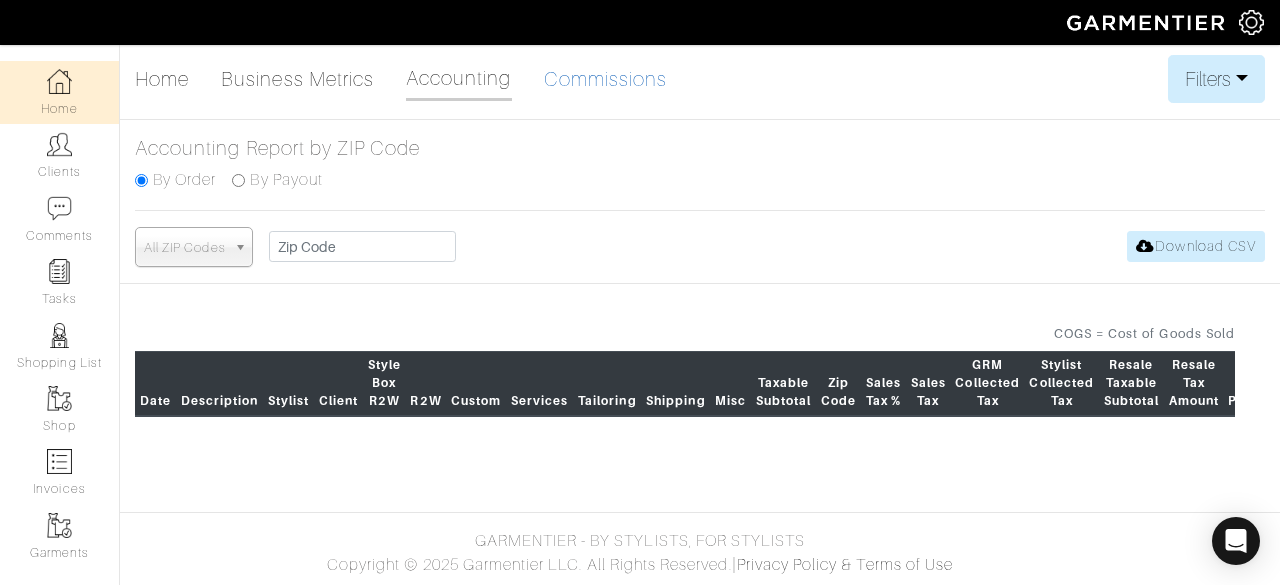 click on "Commissions" at bounding box center (606, 79) 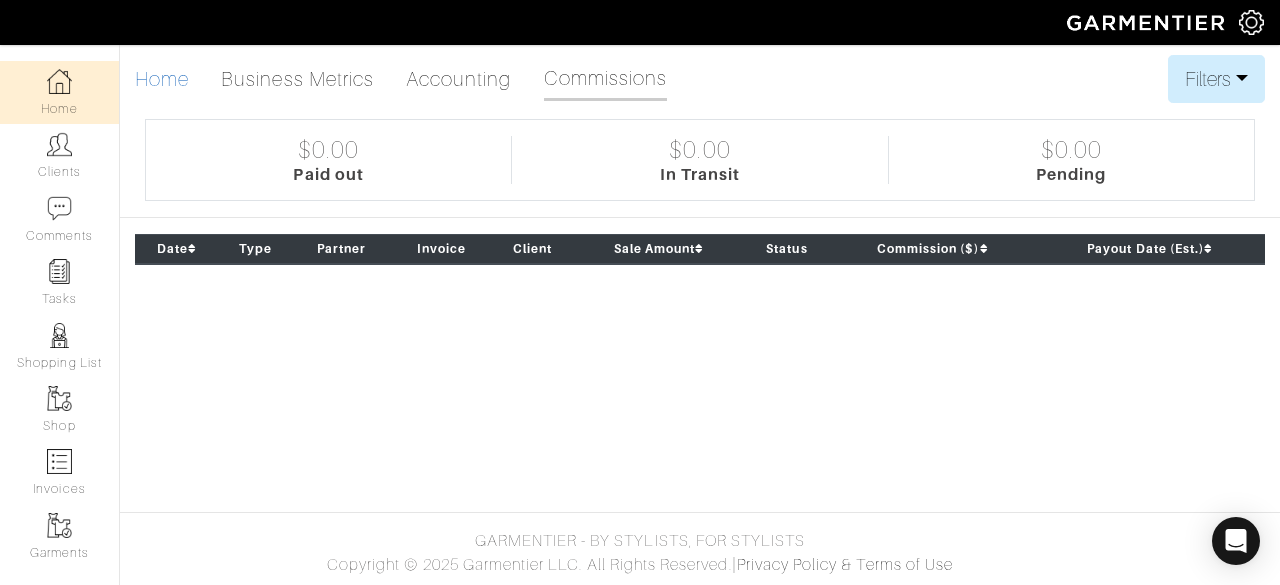 click on "Home" at bounding box center (162, 79) 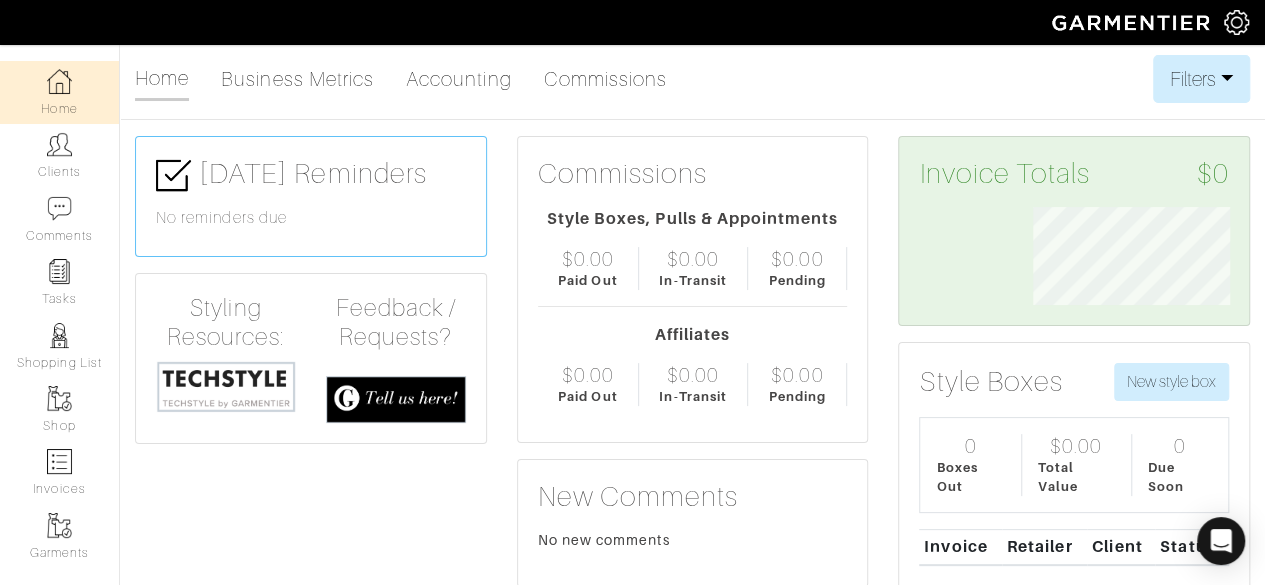scroll, scrollTop: 999902, scrollLeft: 999773, axis: both 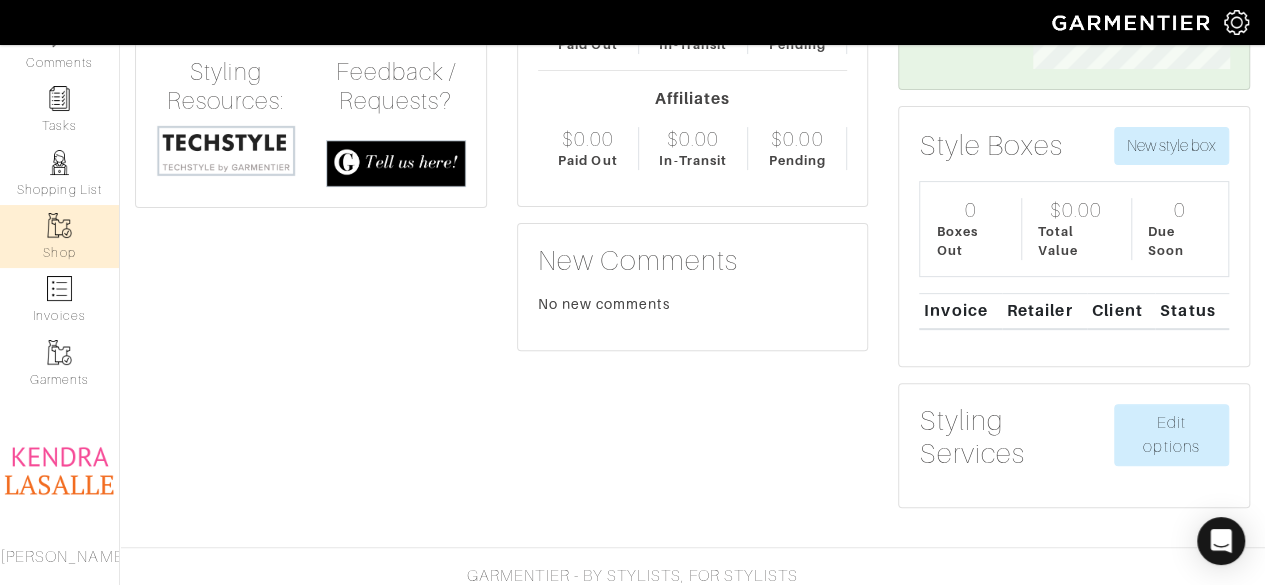 click on "Shop" at bounding box center [59, 236] 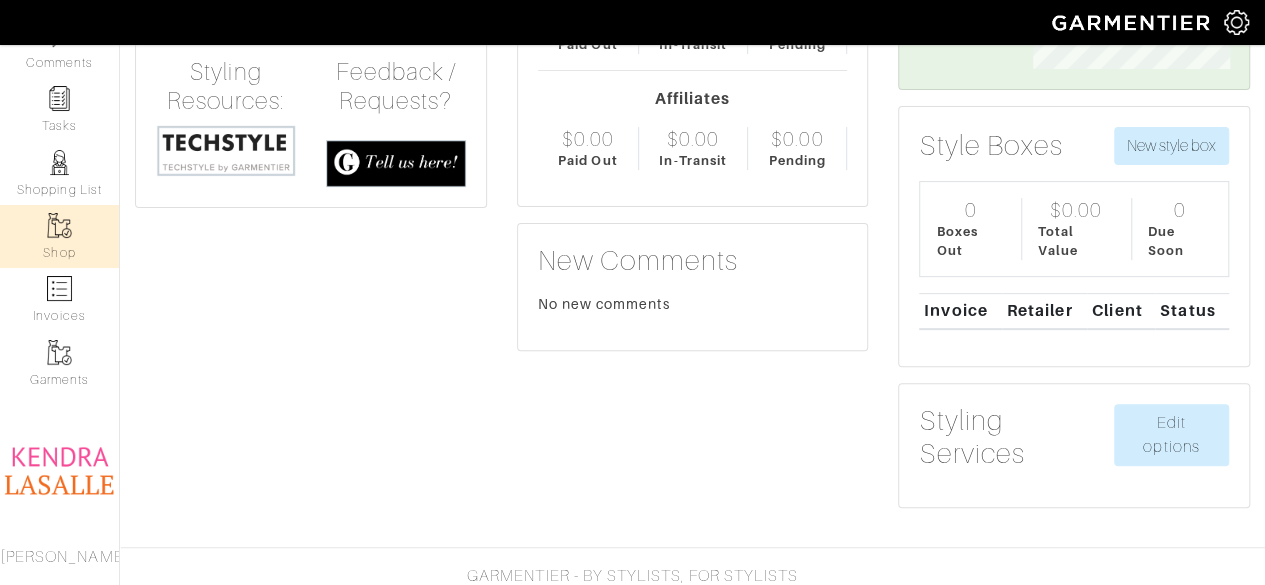 scroll, scrollTop: 0, scrollLeft: 0, axis: both 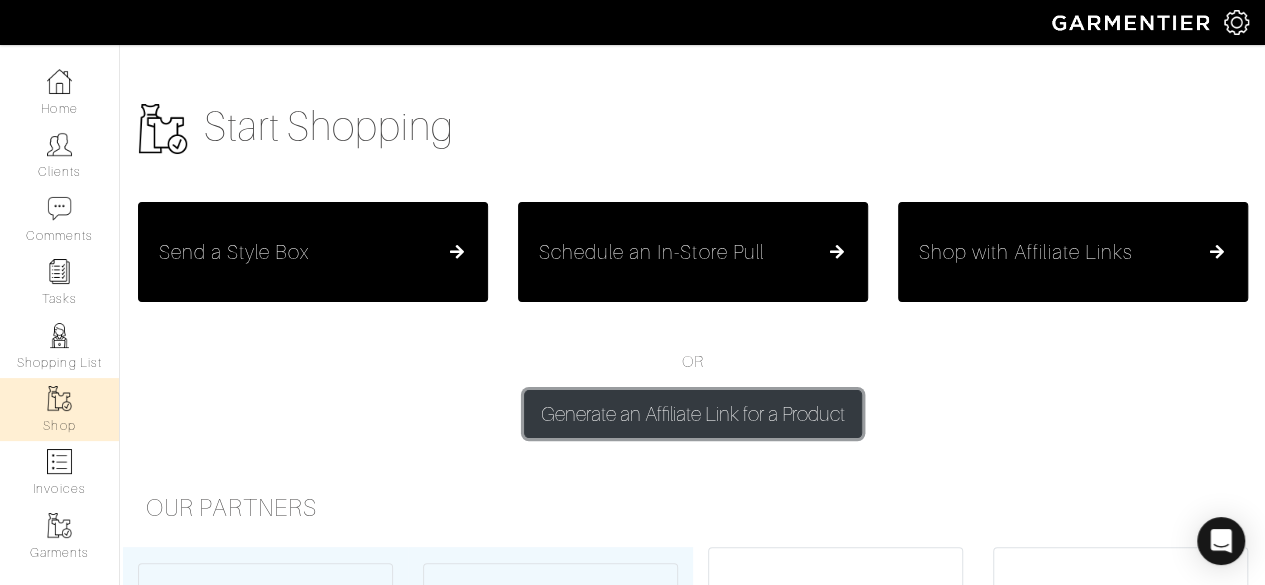 click on "Generate an Affiliate Link for a Product" at bounding box center (693, 414) 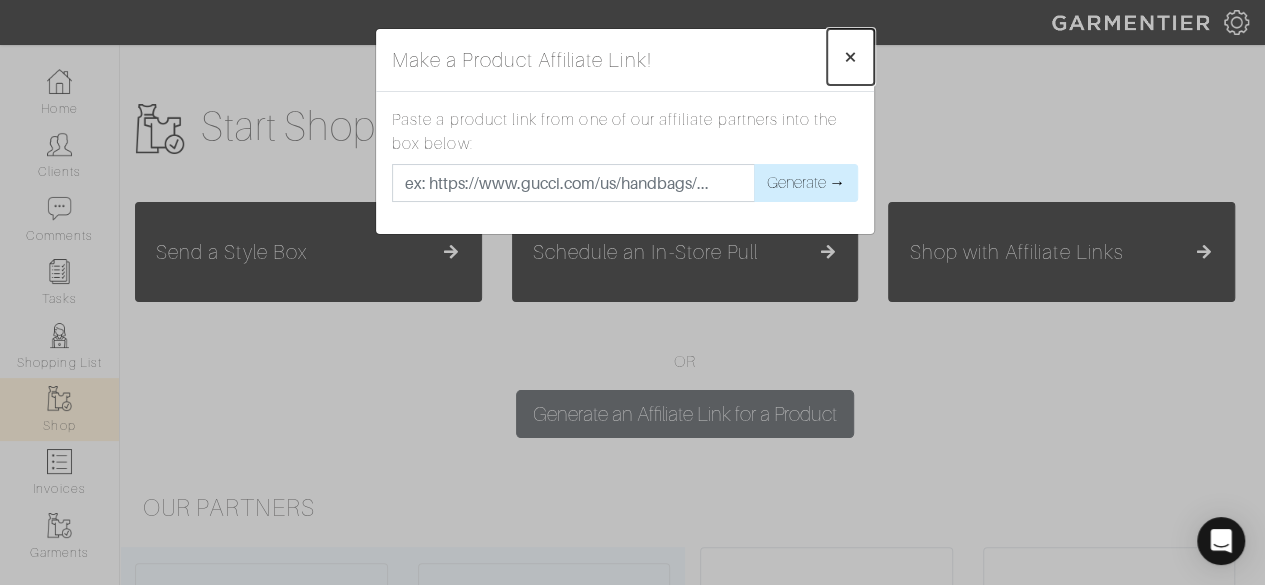 click on "×" at bounding box center (850, 56) 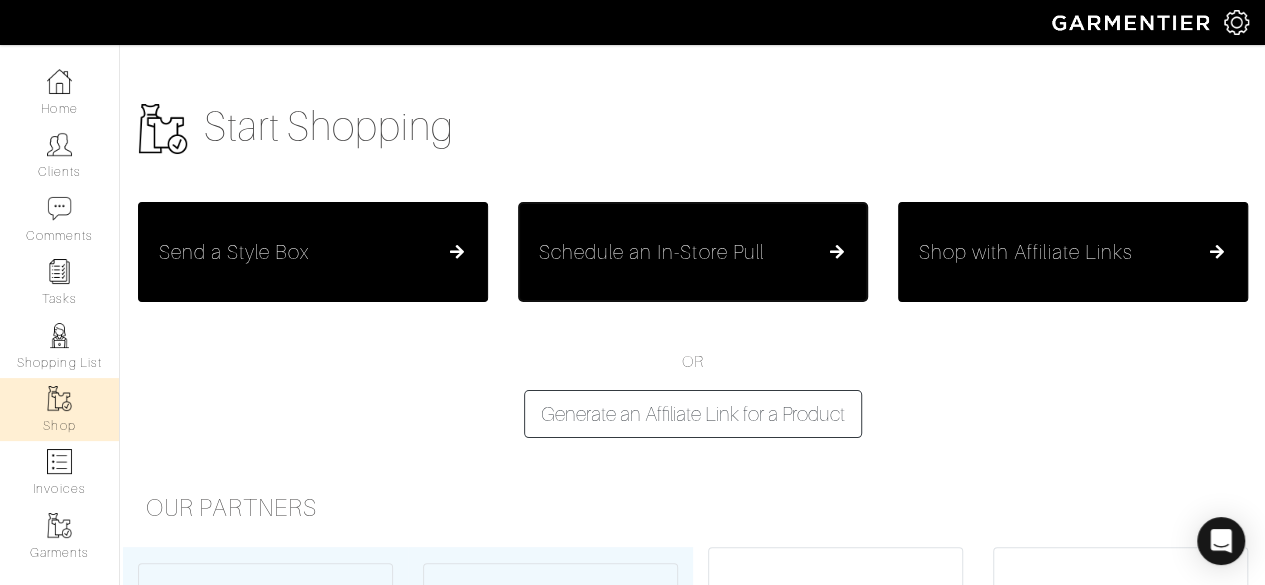 click on "Schedule an In-Store Pull" at bounding box center [693, 252] 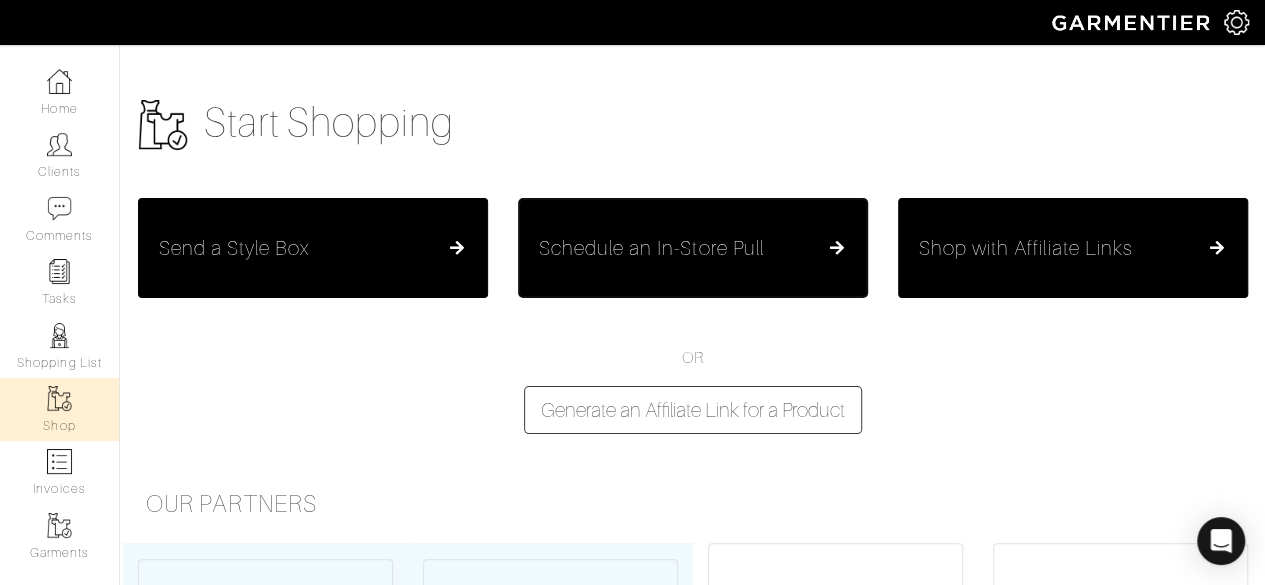 scroll, scrollTop: 0, scrollLeft: 0, axis: both 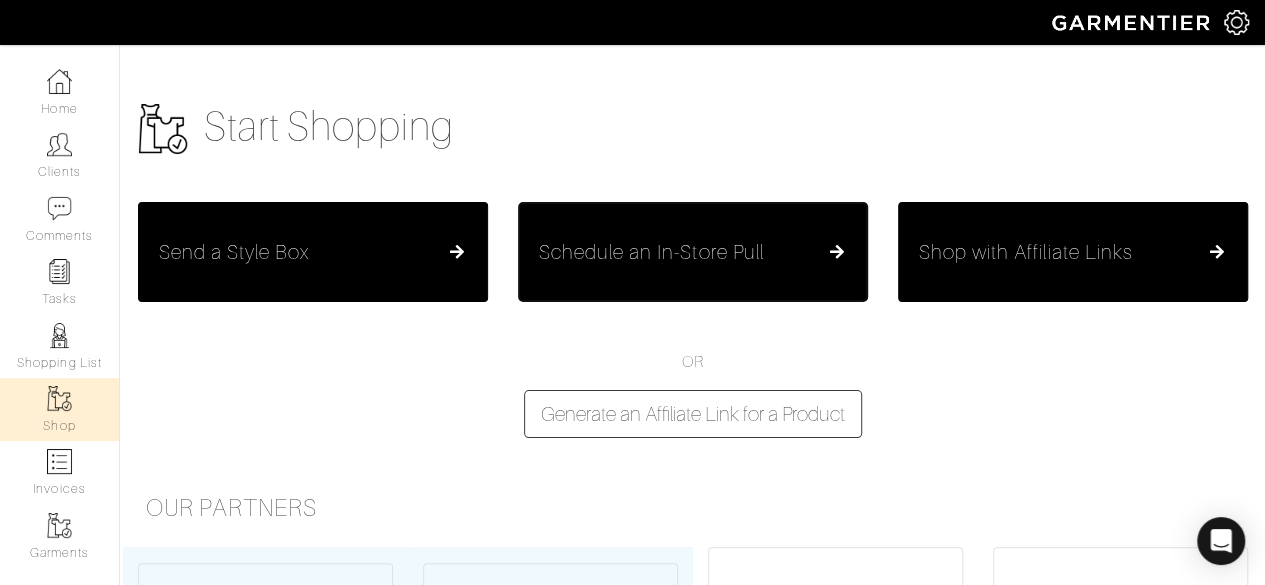 click on "Schedule an In-Store Pull" at bounding box center [693, 252] 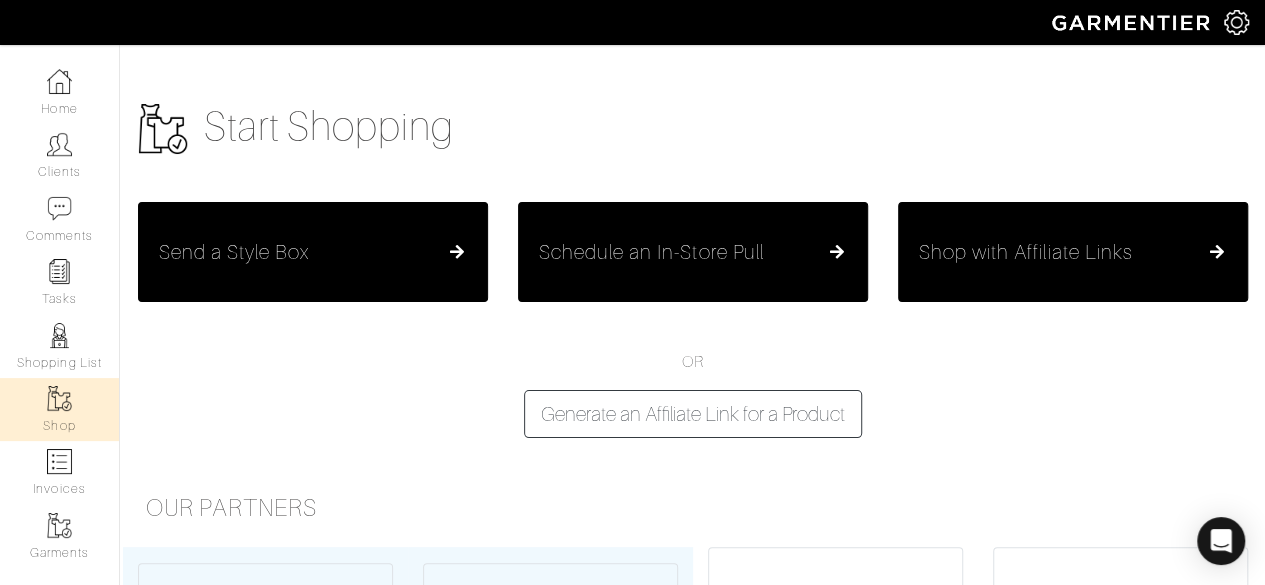 click at bounding box center [837, 252] 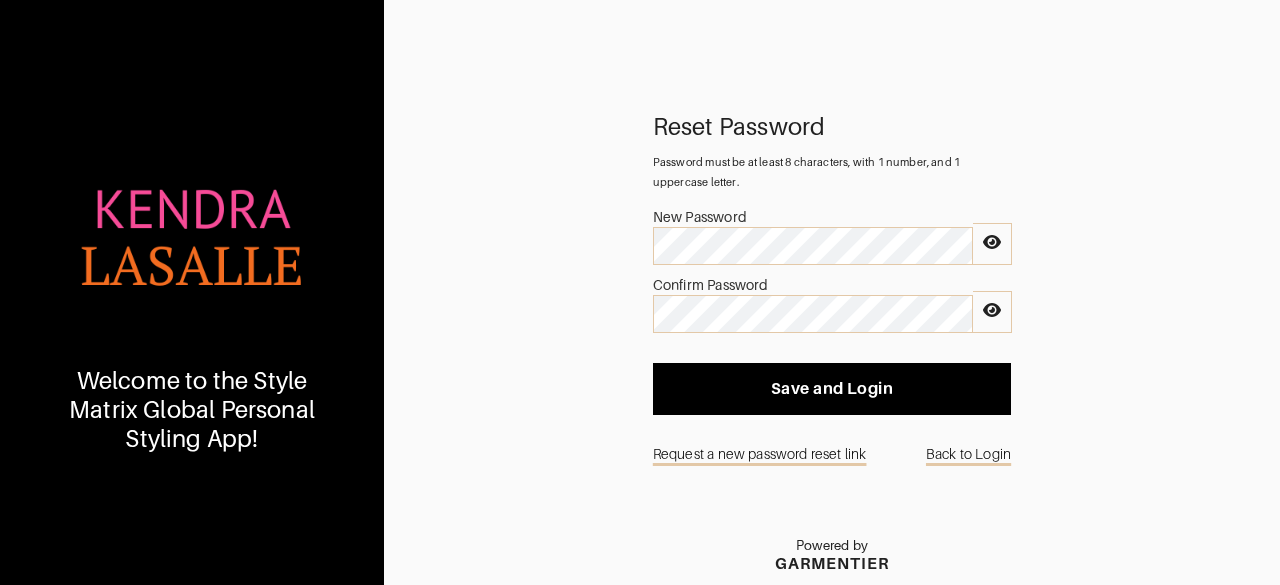 scroll, scrollTop: 0, scrollLeft: 0, axis: both 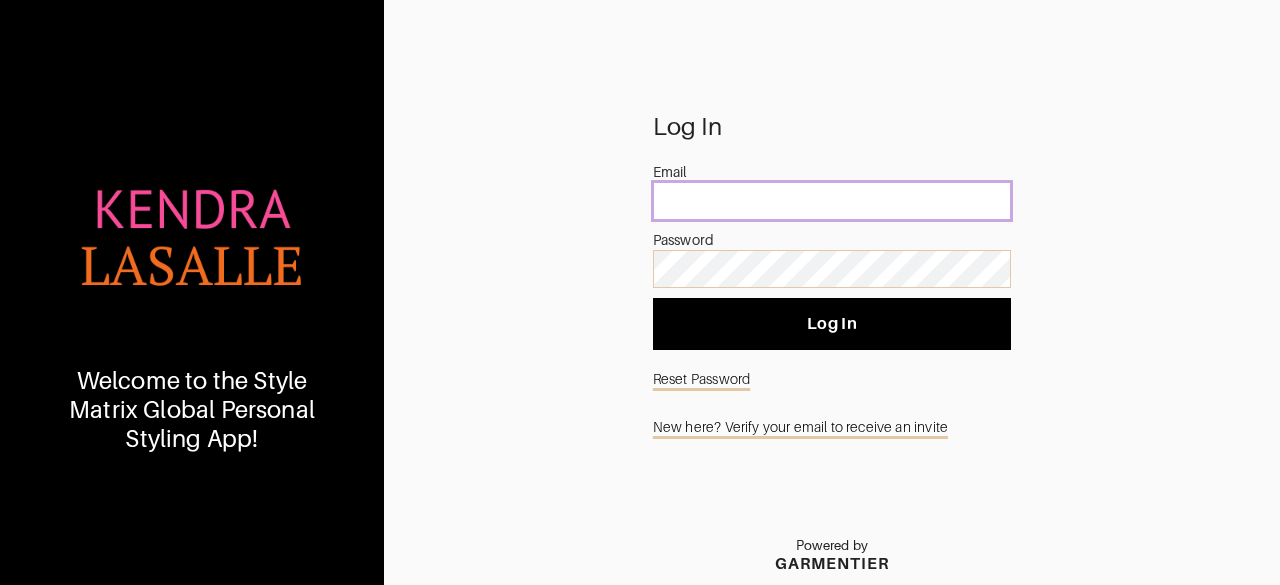 click at bounding box center [832, 201] 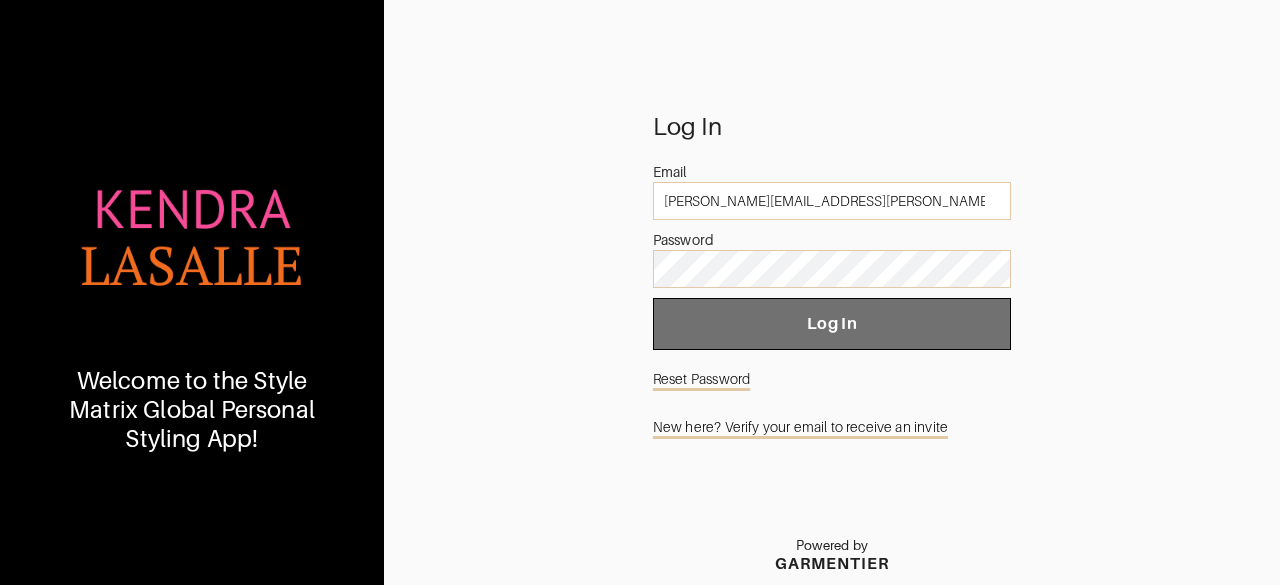 click on "Log In" at bounding box center (832, 324) 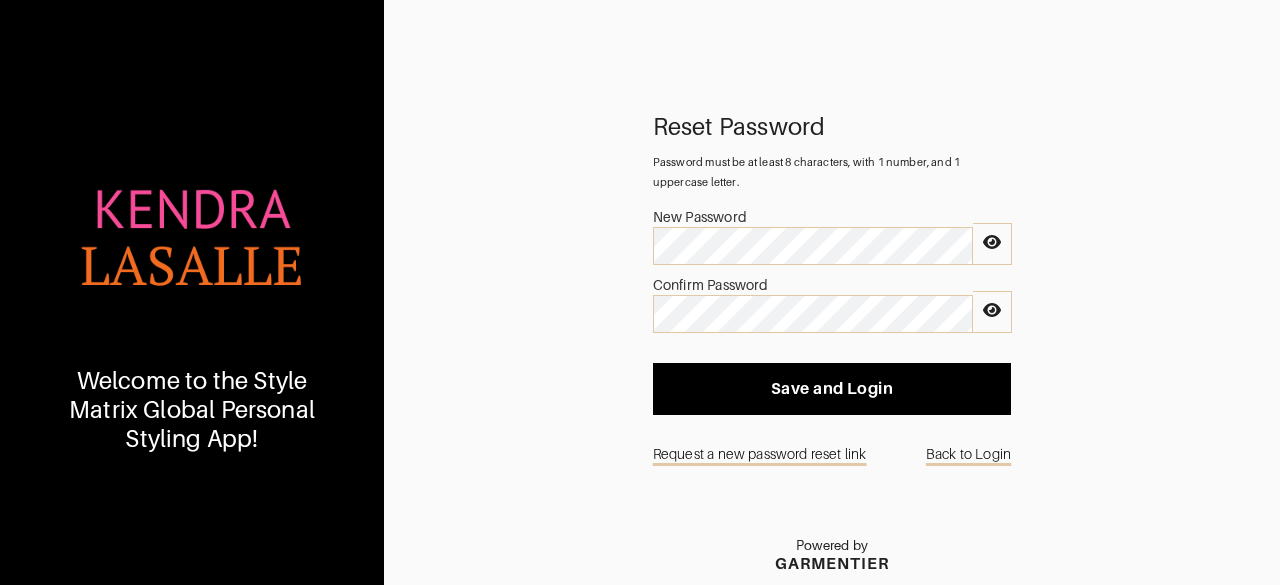 click at bounding box center (992, 244) 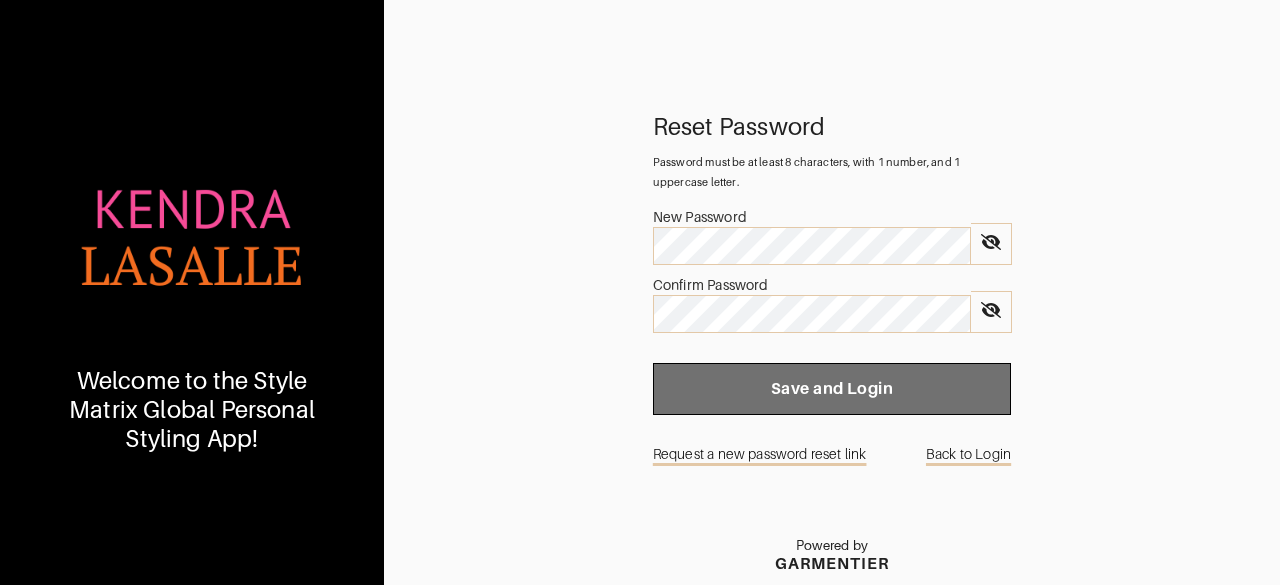 click on "Save and Login" at bounding box center [832, 389] 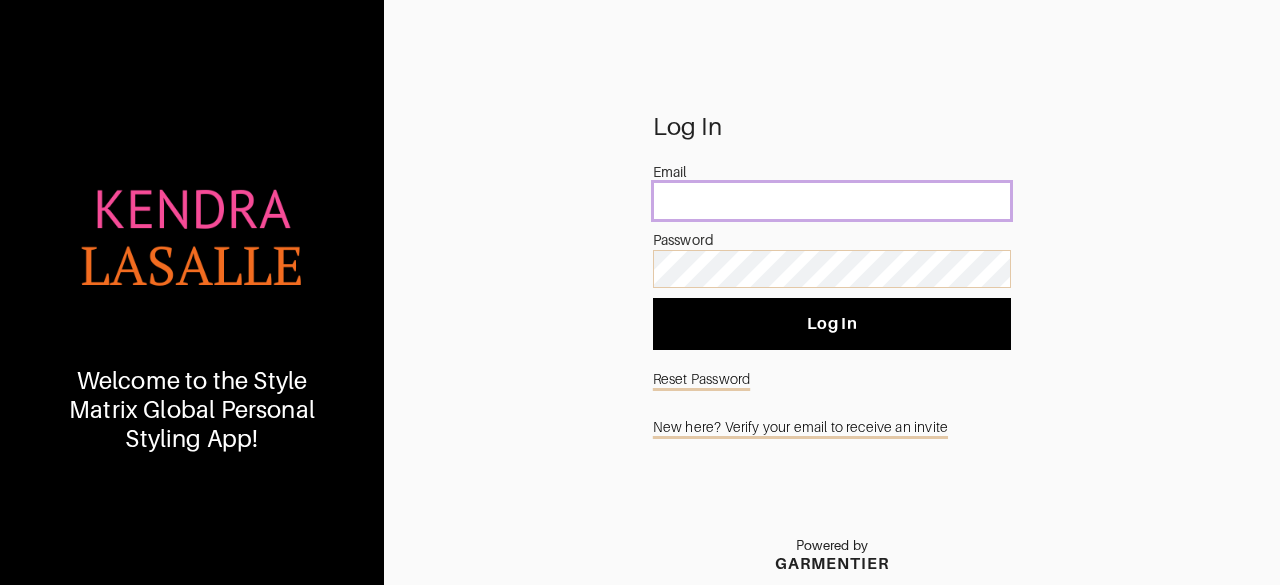 click at bounding box center (832, 201) 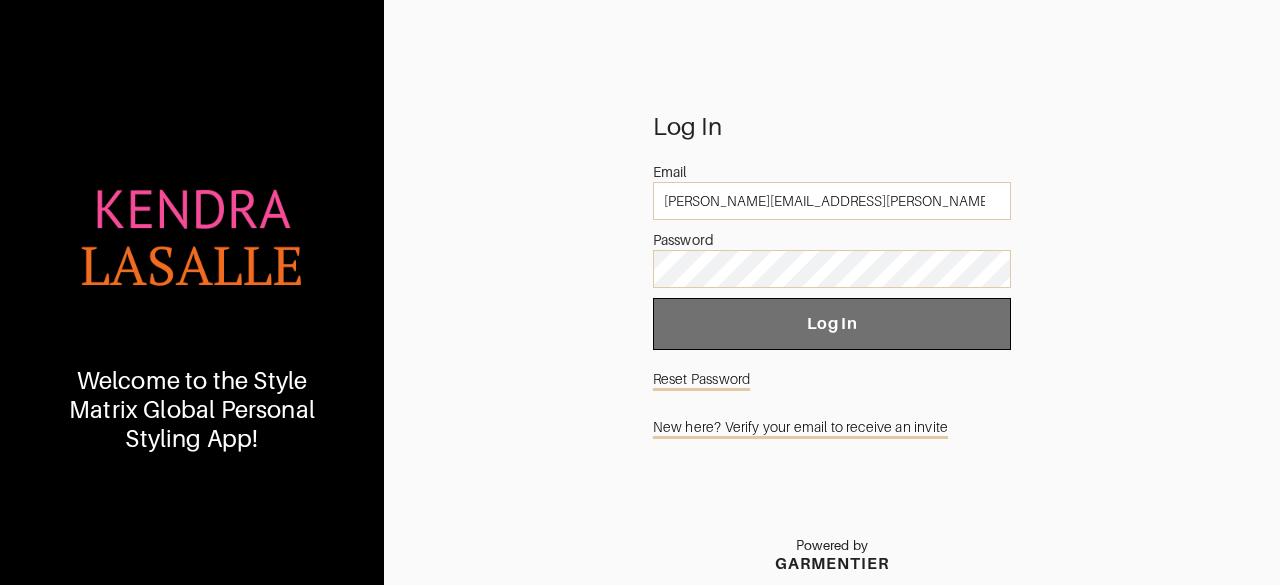 click on "Log In" at bounding box center [832, 324] 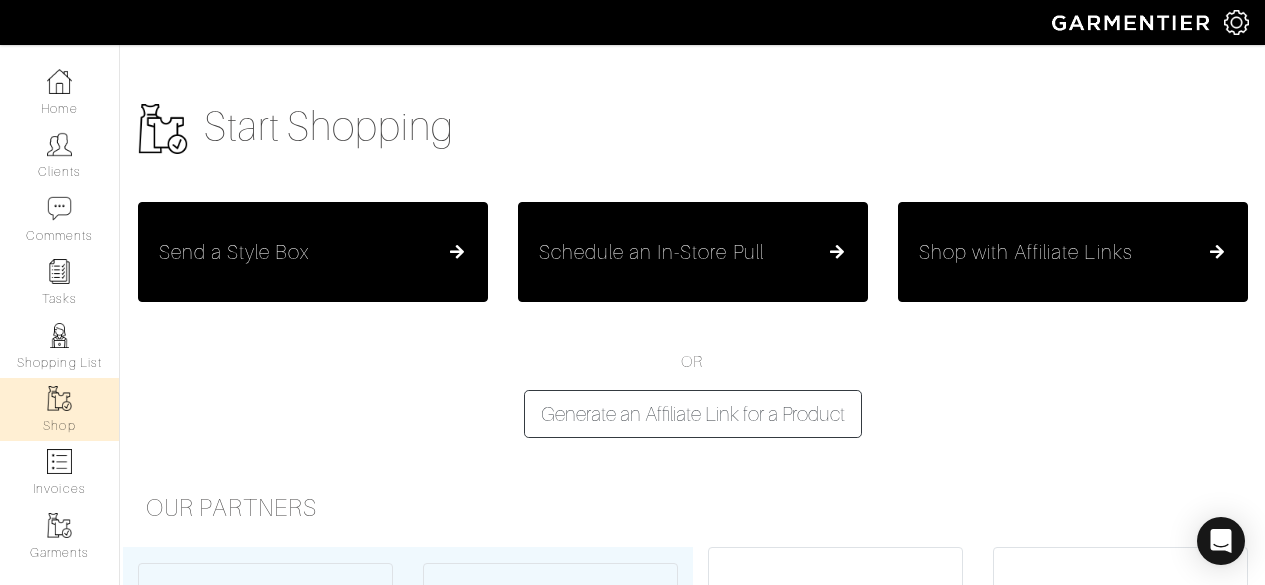 scroll, scrollTop: 0, scrollLeft: 0, axis: both 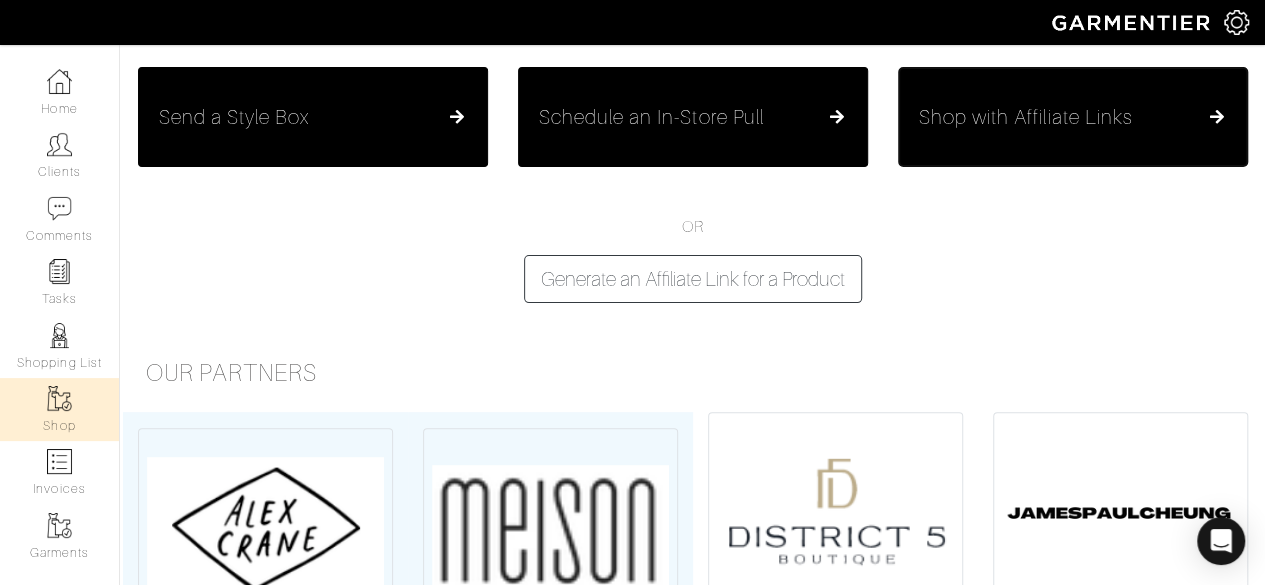 click on "Shop with Affiliate Links" at bounding box center [1073, 117] 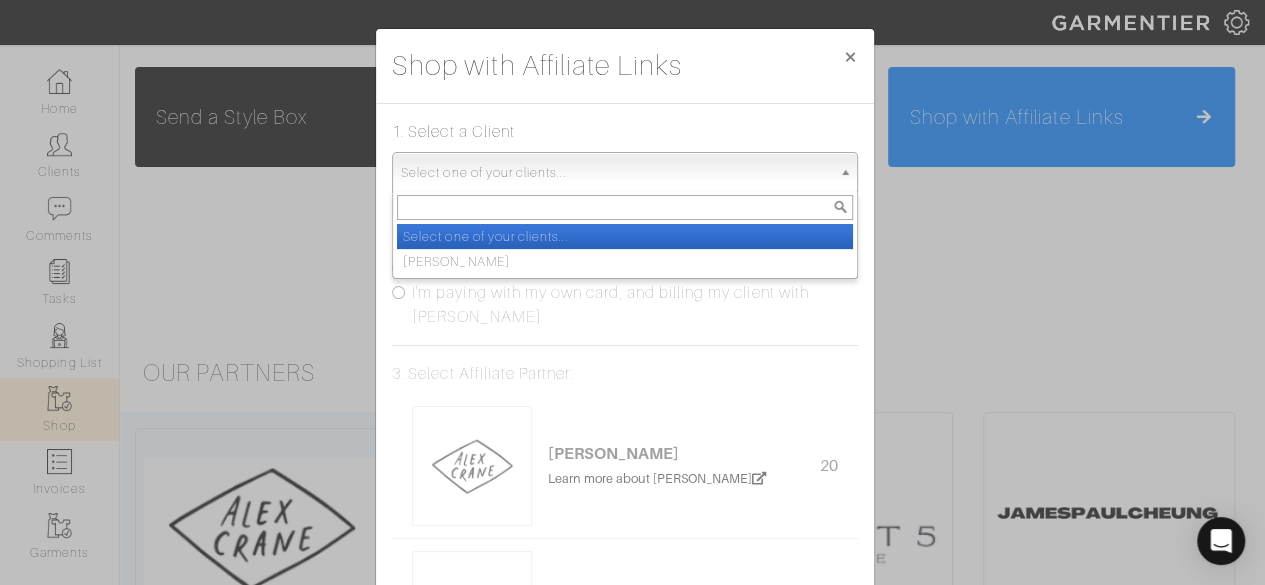 click on "Select one of your clients..." at bounding box center (616, 173) 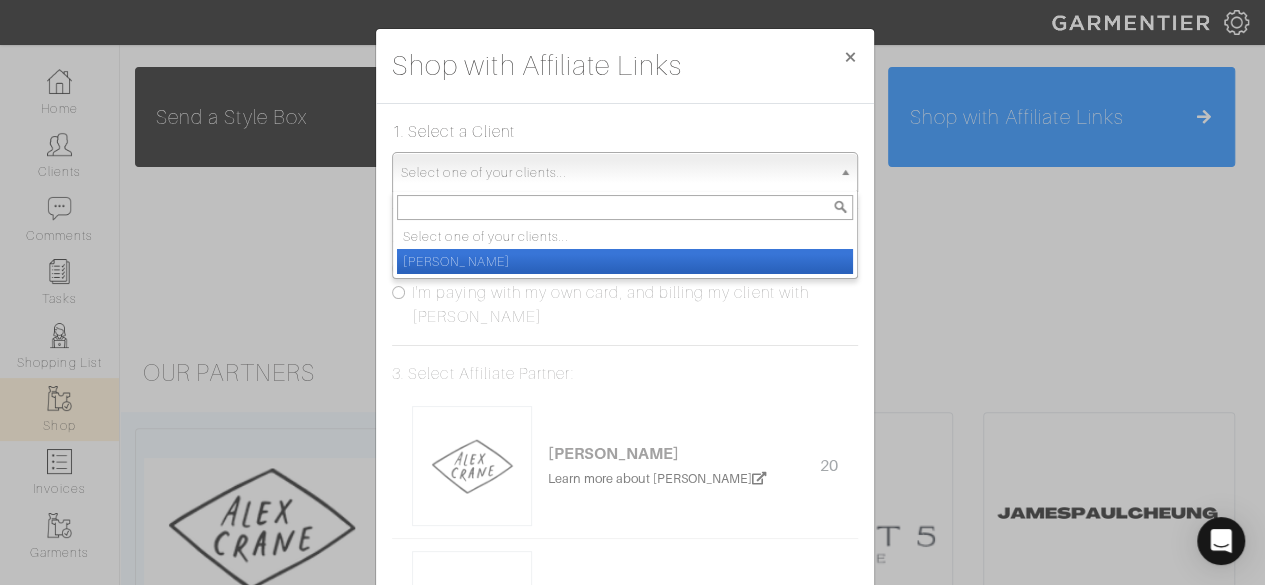 click on "[PERSON_NAME]" at bounding box center [625, 261] 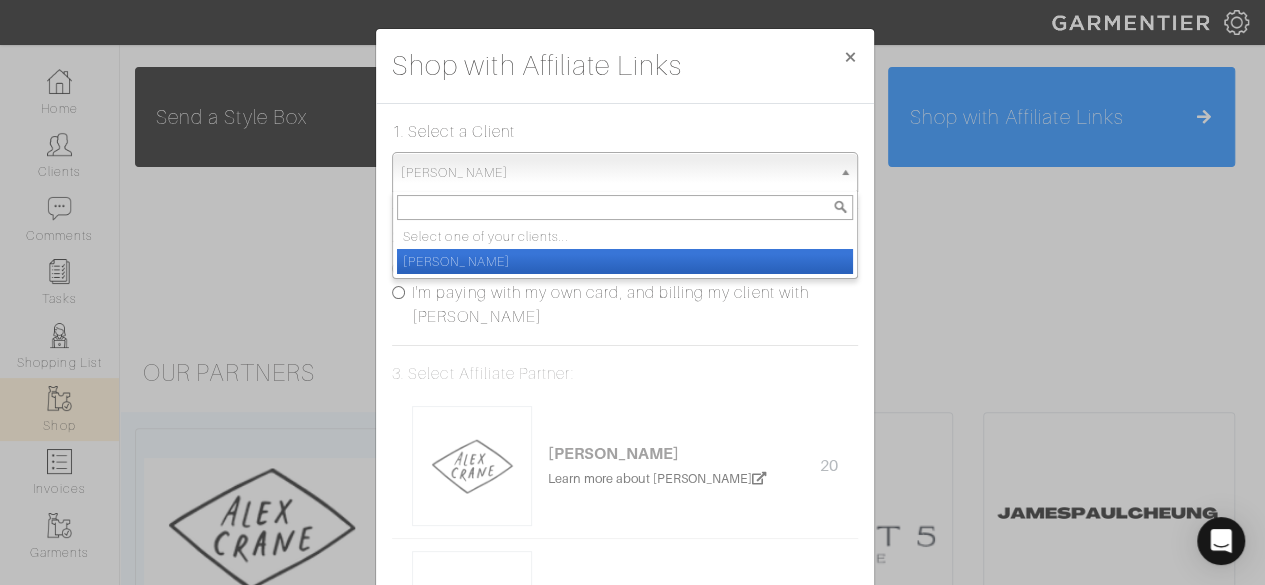 click on "[PERSON_NAME]" at bounding box center (625, 261) 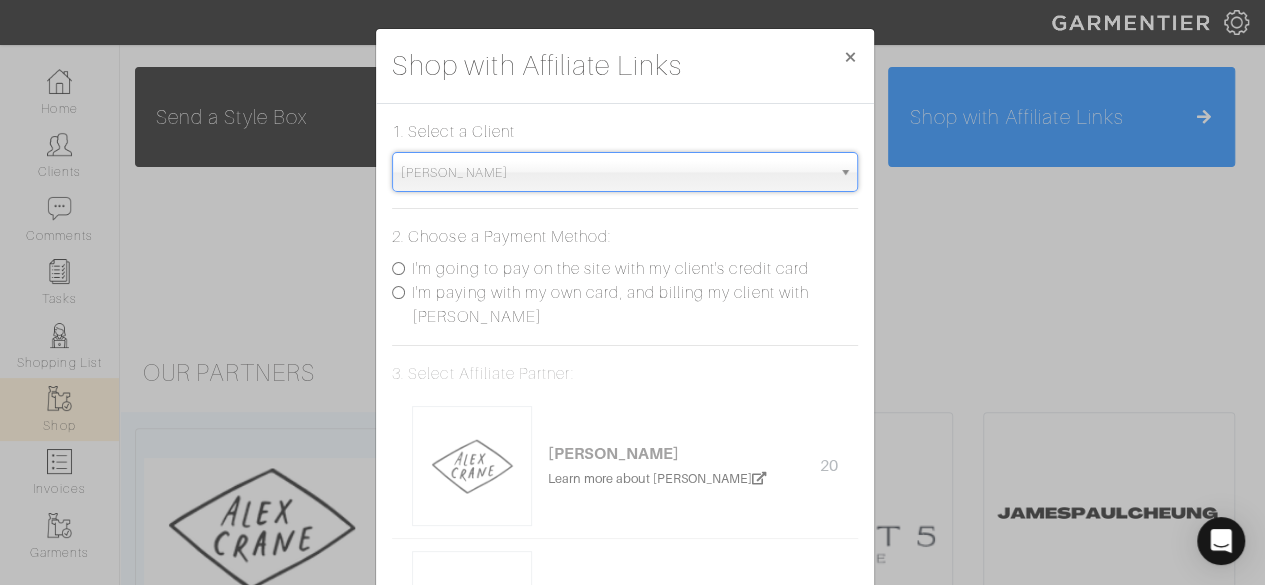 click on "I'm going to pay on the site with my client's credit card" at bounding box center (610, 269) 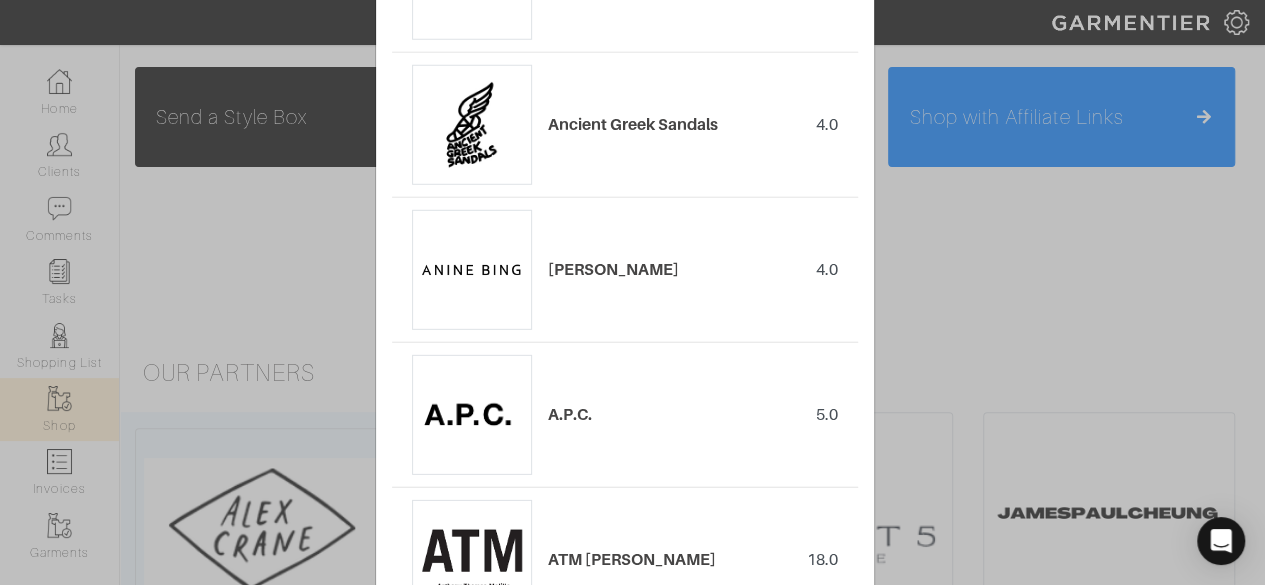 scroll, scrollTop: 2805, scrollLeft: 0, axis: vertical 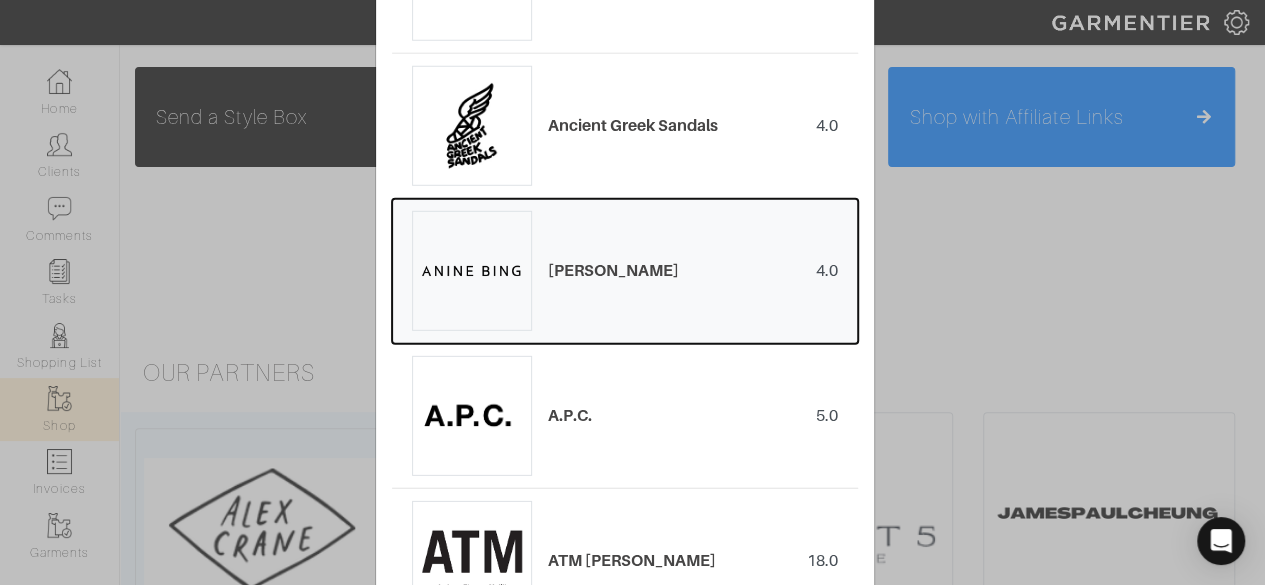 click on "ANINE BING
4.0" at bounding box center (625, 271) 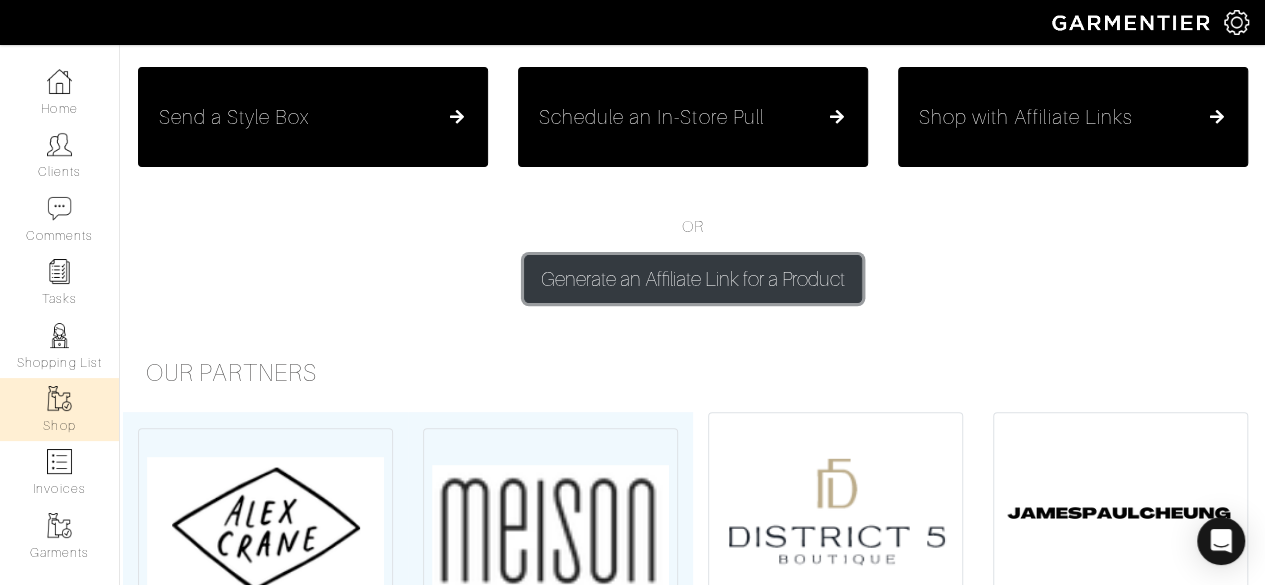 click on "Generate an Affiliate Link for a Product" at bounding box center (693, 279) 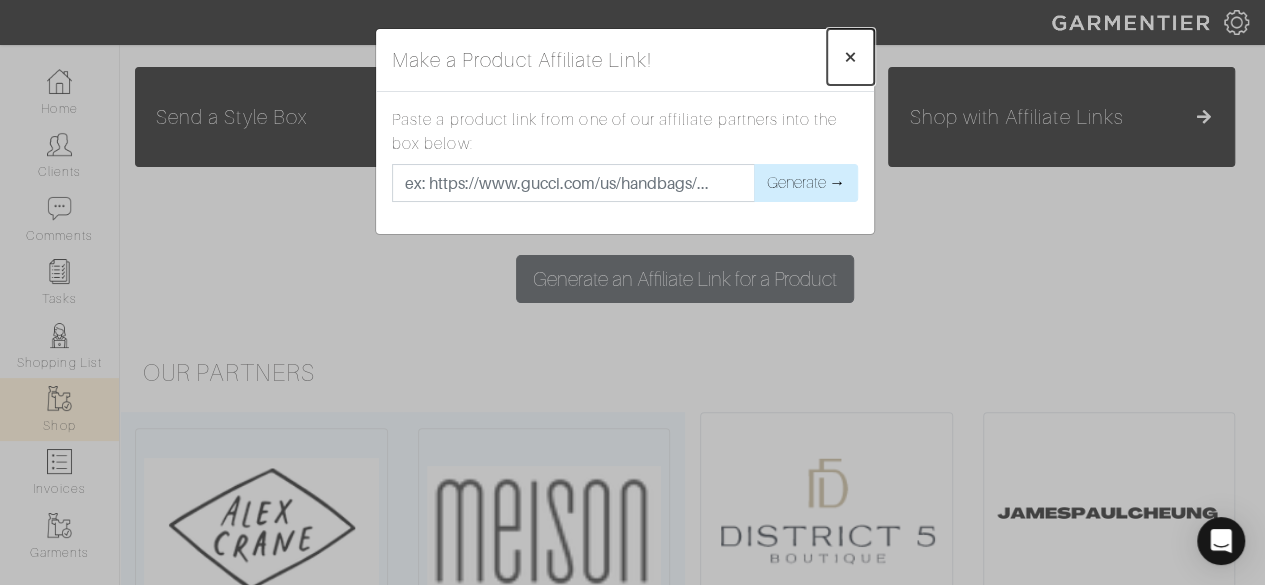 click on "×" at bounding box center (850, 56) 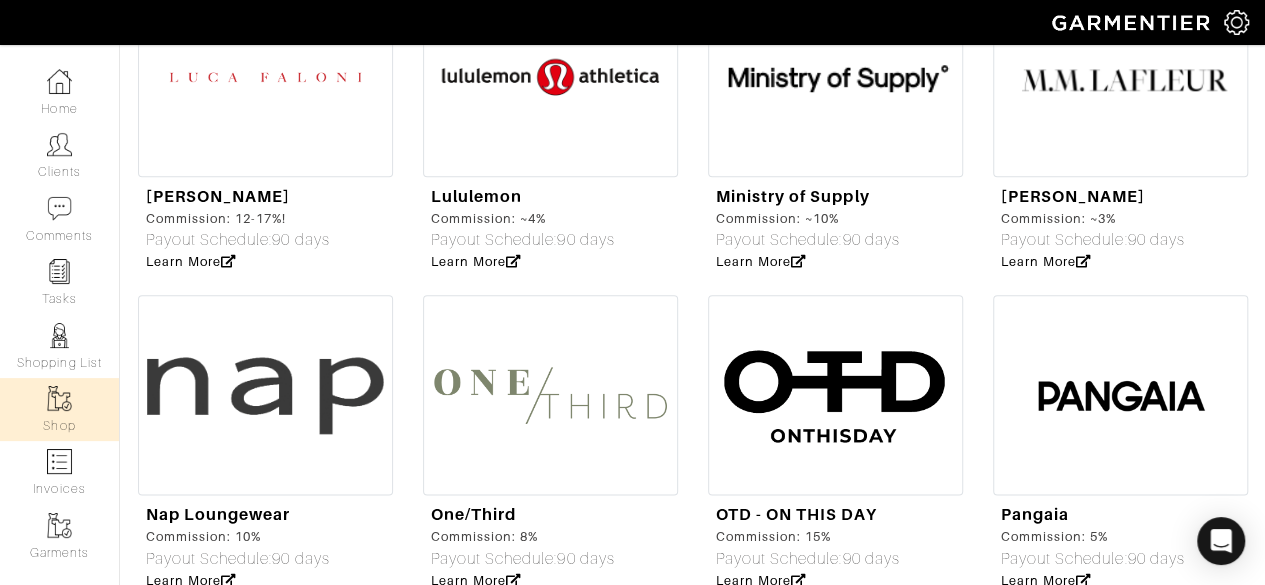 scroll, scrollTop: 0, scrollLeft: 0, axis: both 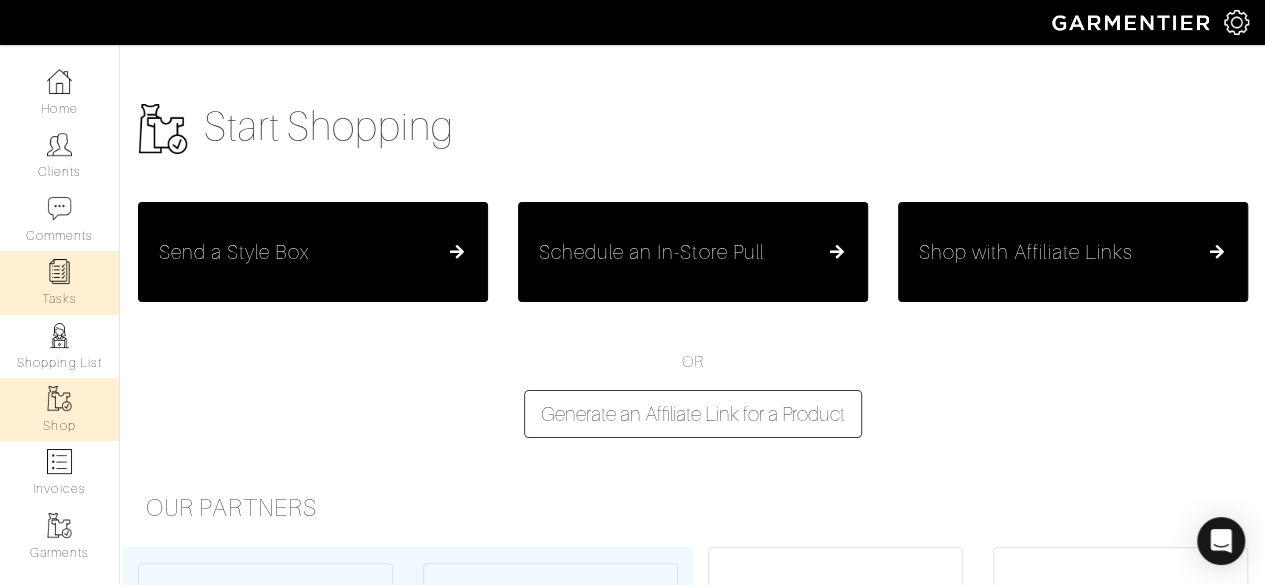 click on "Tasks" at bounding box center [59, 282] 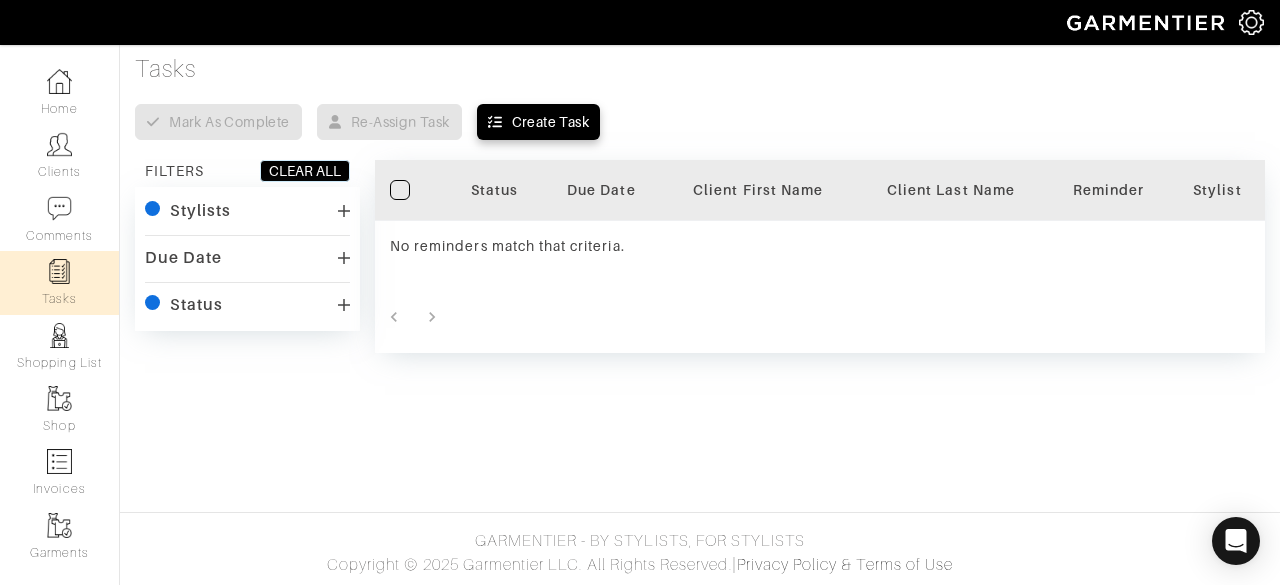 click on "Status" at bounding box center (247, 305) 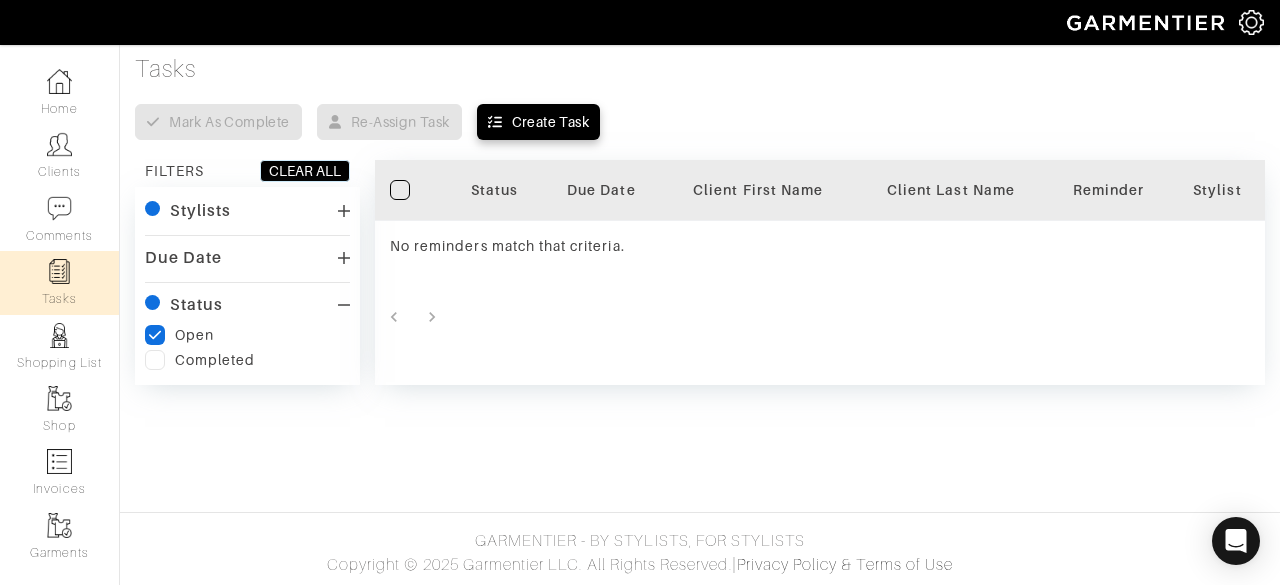 click on "Status" at bounding box center (247, 305) 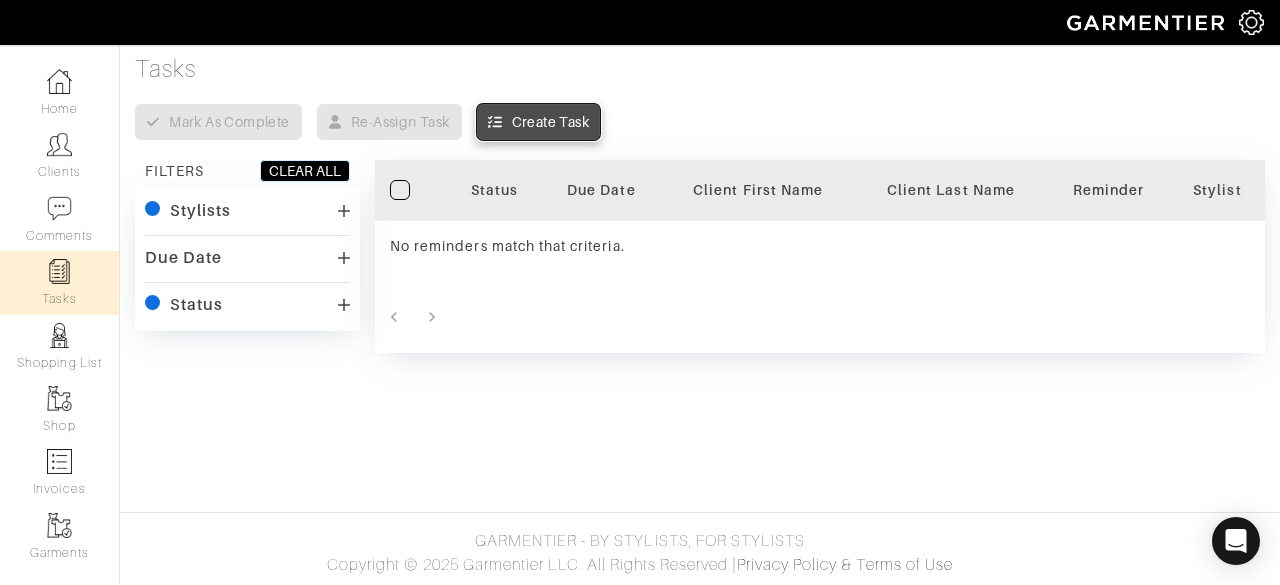 click on "Create Task" at bounding box center [550, 122] 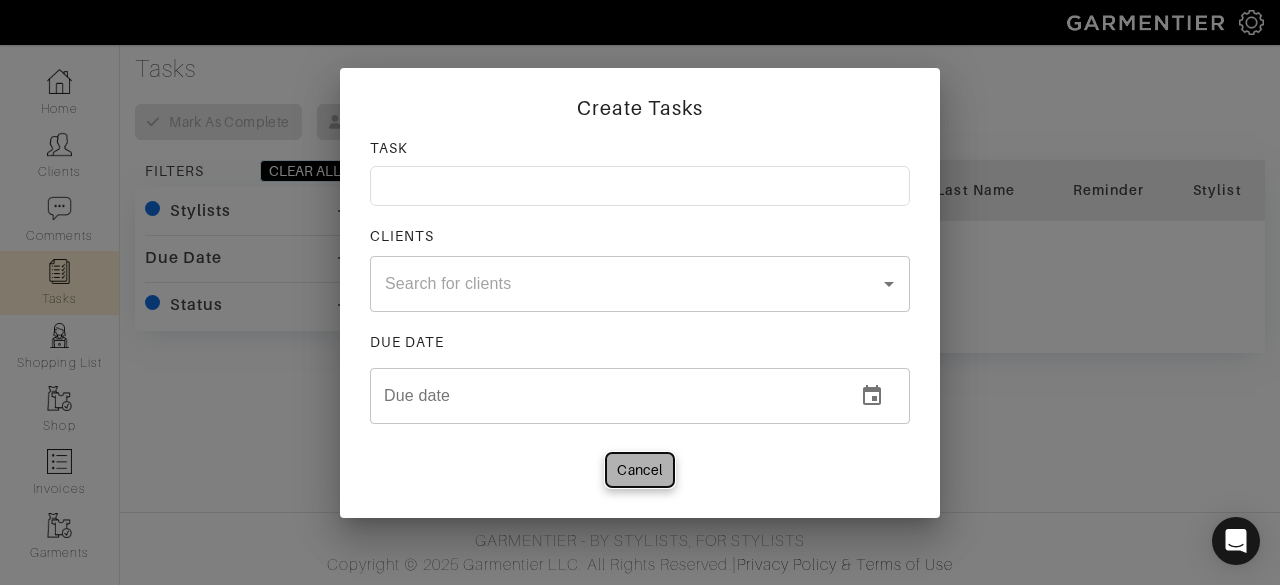 click on "Cancel" at bounding box center (639, 470) 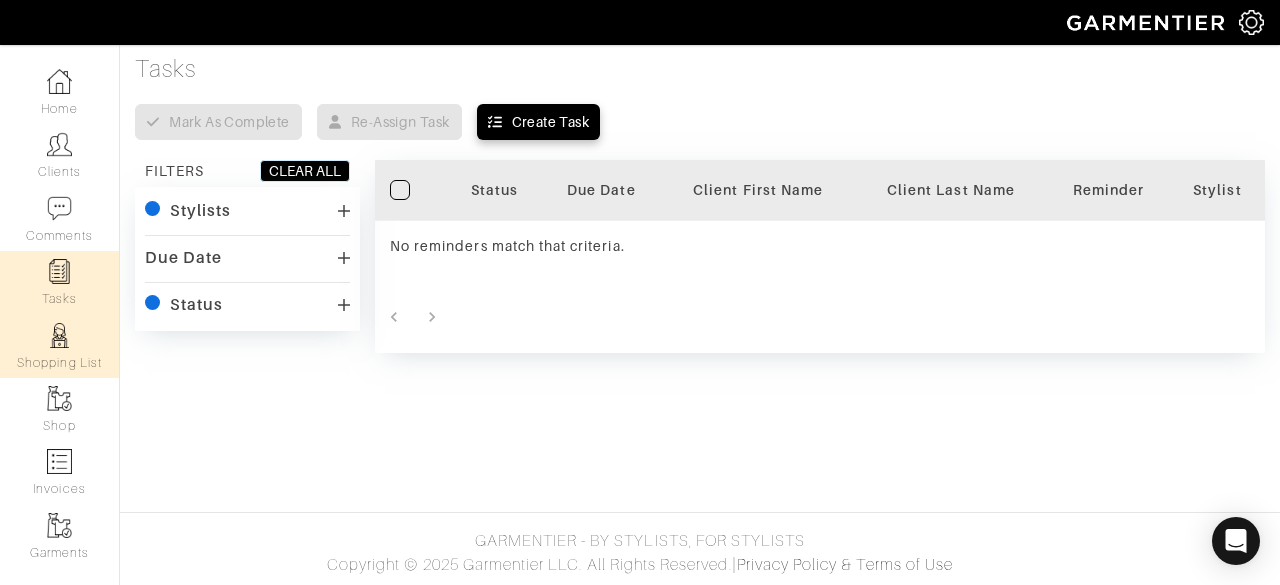 click on "Shopping List" at bounding box center (59, 346) 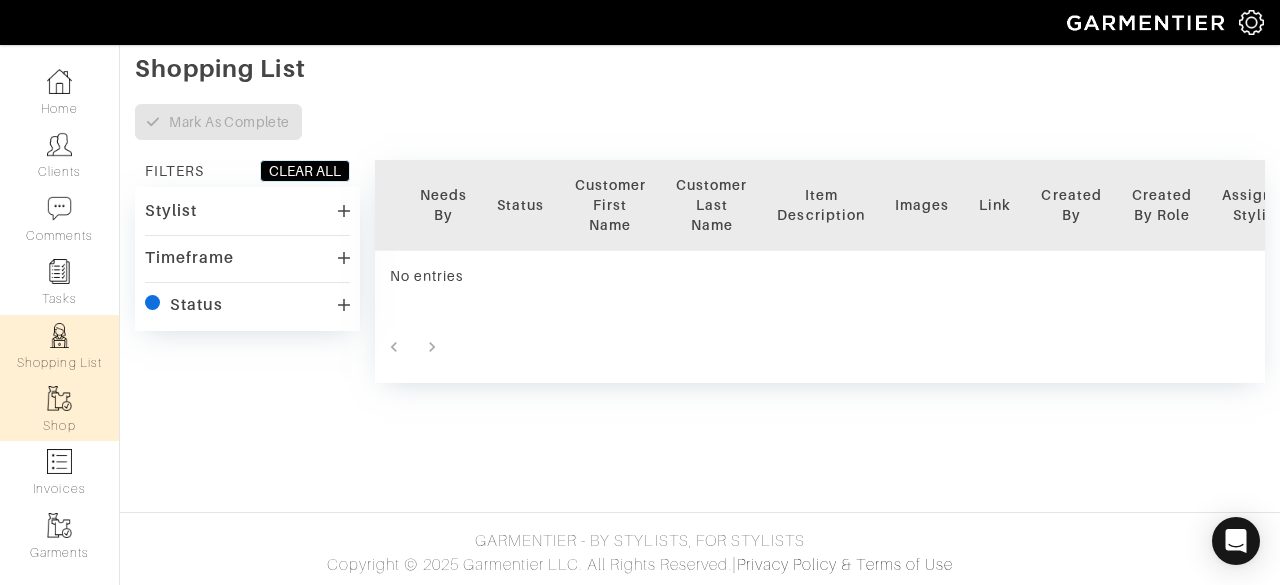 click at bounding box center (59, 398) 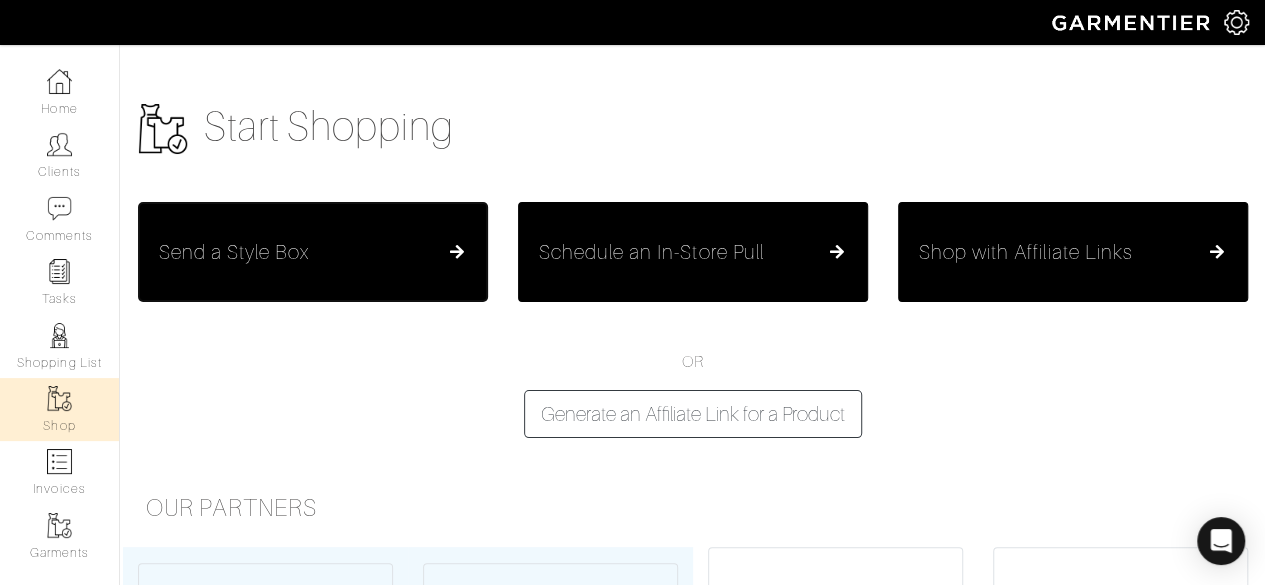 click on "Send a Style Box" at bounding box center [313, 252] 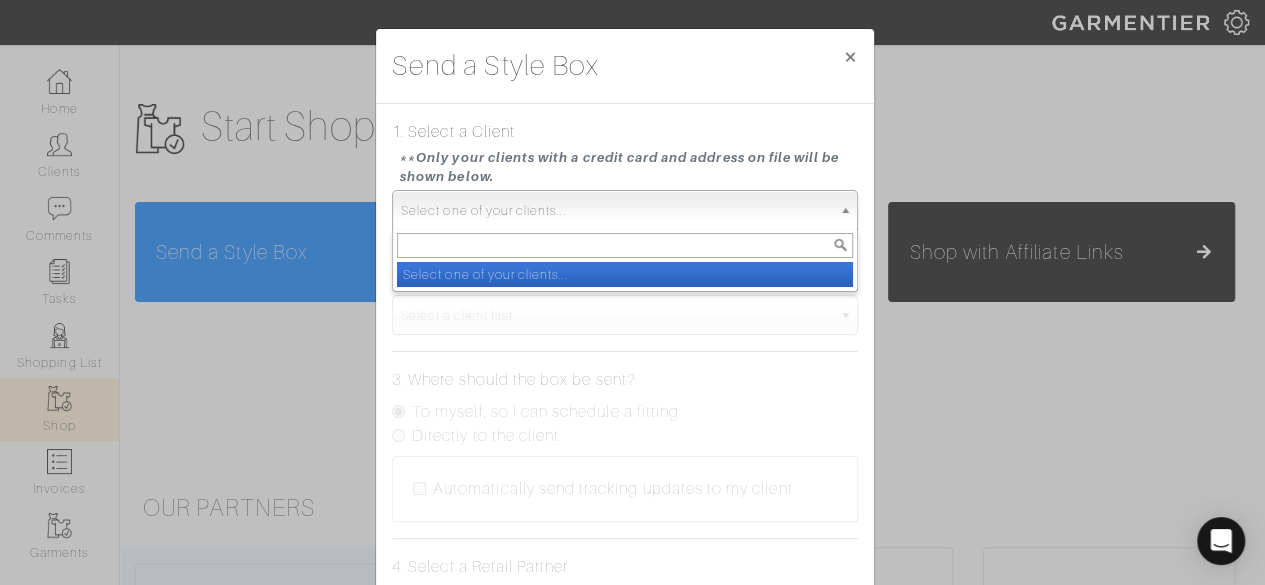 click on "Select one of your clients..." at bounding box center [616, 211] 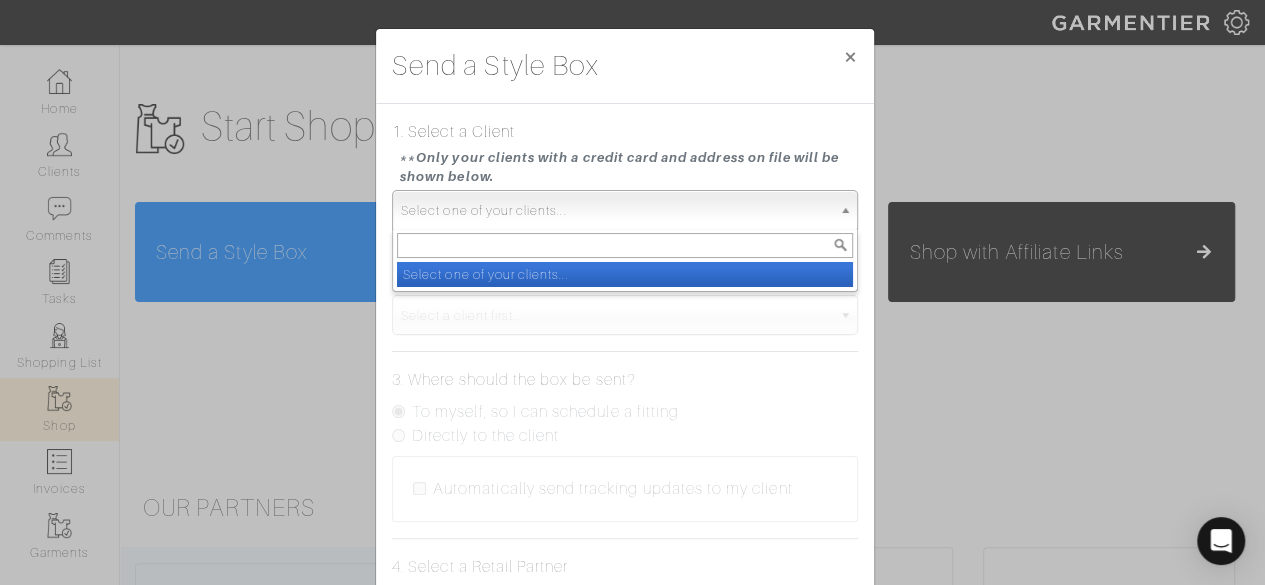 type on "k" 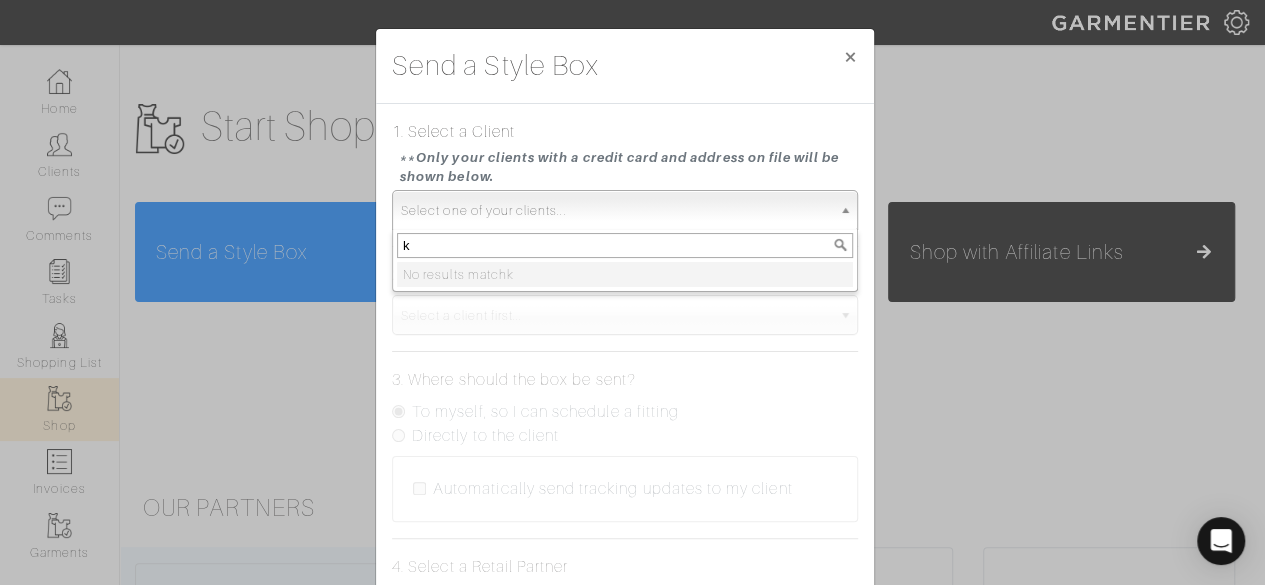 type 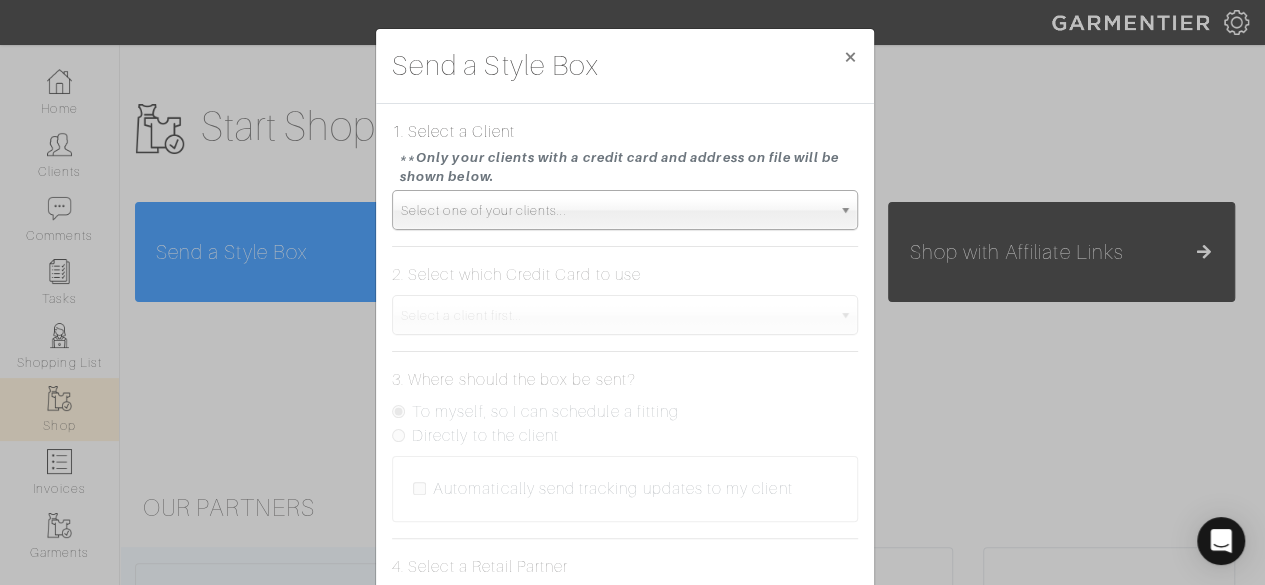 click on "1. Select a Client
**Only your clients with a credit card and address on file will be shown below.
Select one of your clients...
Select one of your clients...
Select one of your clients..." at bounding box center (625, 175) 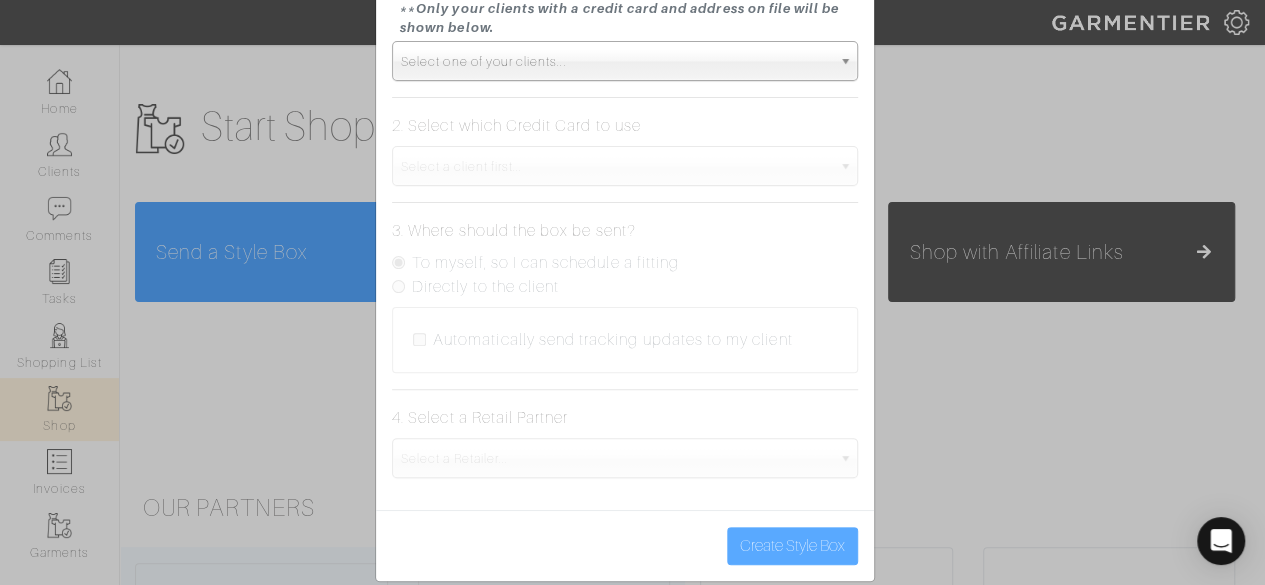scroll, scrollTop: 170, scrollLeft: 0, axis: vertical 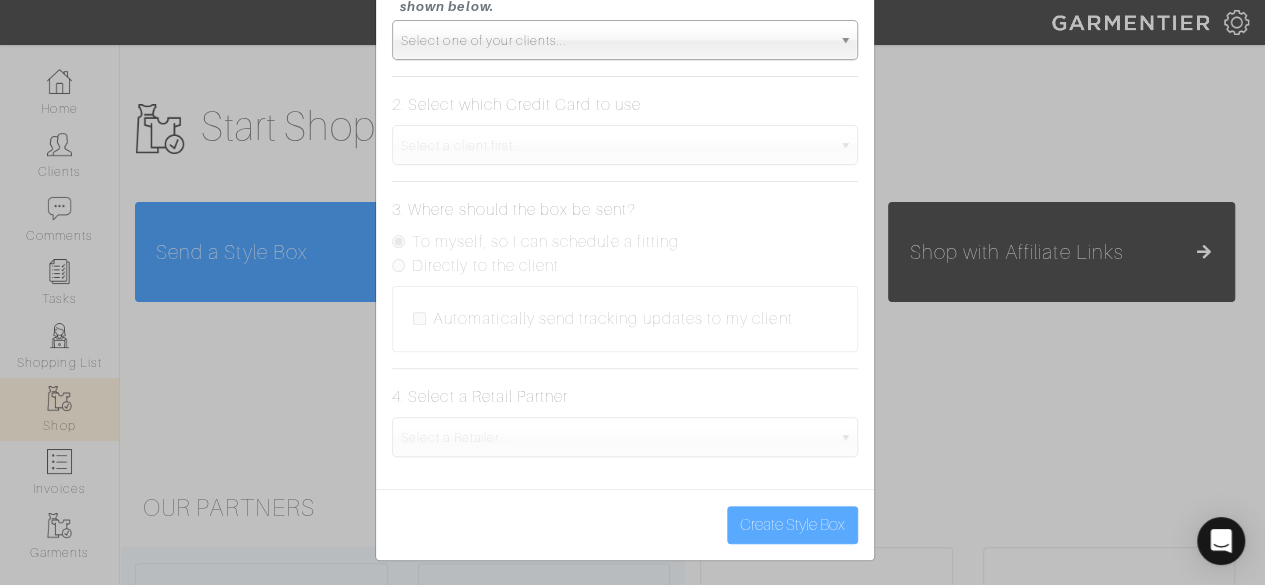 click on "Send a Style Box
×
1. Select a Client
**Only your clients with a credit card and address on file will be shown below.
Select one of your clients...
Select one of your clients...
Select one of your clients...
2. Select which Credit Card to use
Select a client first...
Select a client first...
3. Where should the box be sent?
To myself, so I can schedule a fitting
Directly to the client
Select a client first...
Select a client first..." at bounding box center [632, 292] 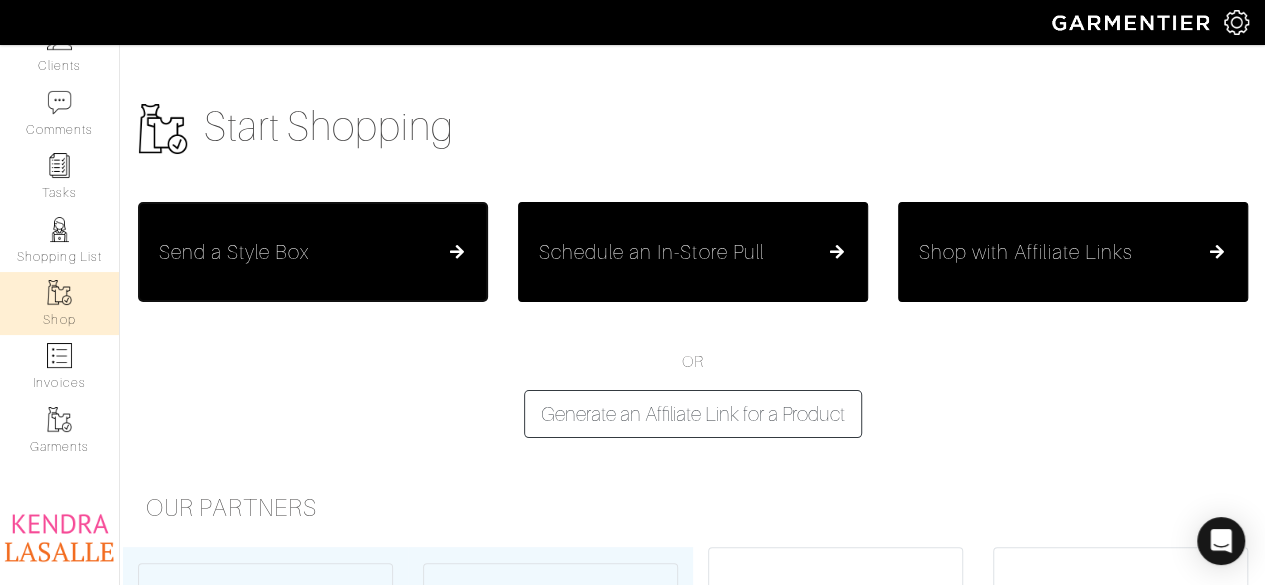 scroll, scrollTop: 0, scrollLeft: 0, axis: both 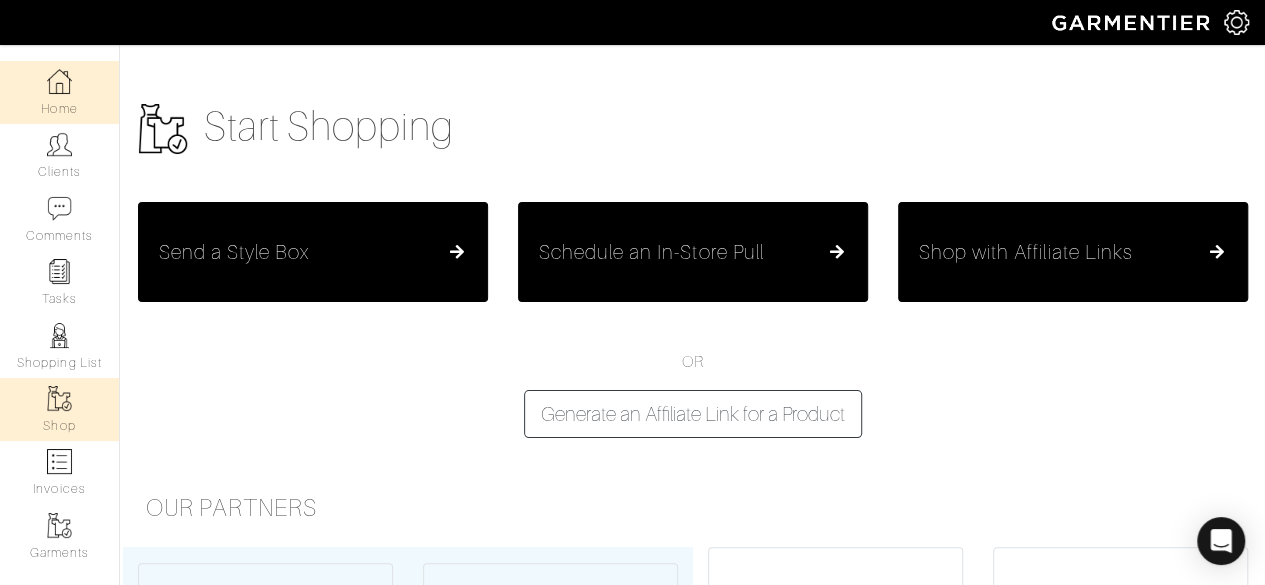 click on "Home" at bounding box center (59, 92) 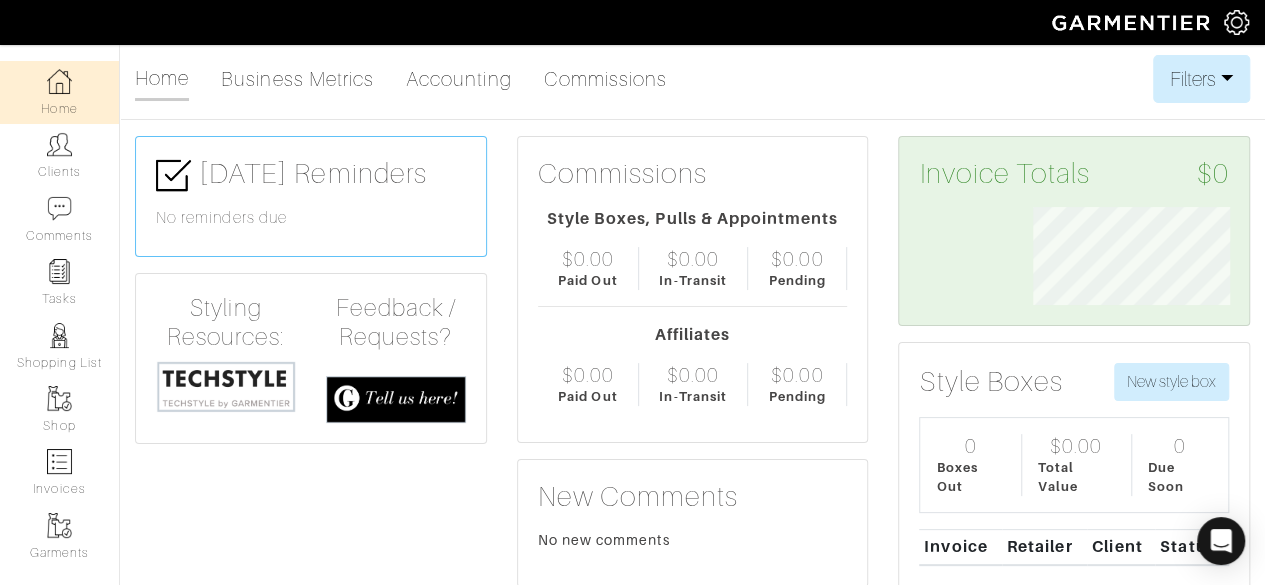 scroll, scrollTop: 999902, scrollLeft: 999773, axis: both 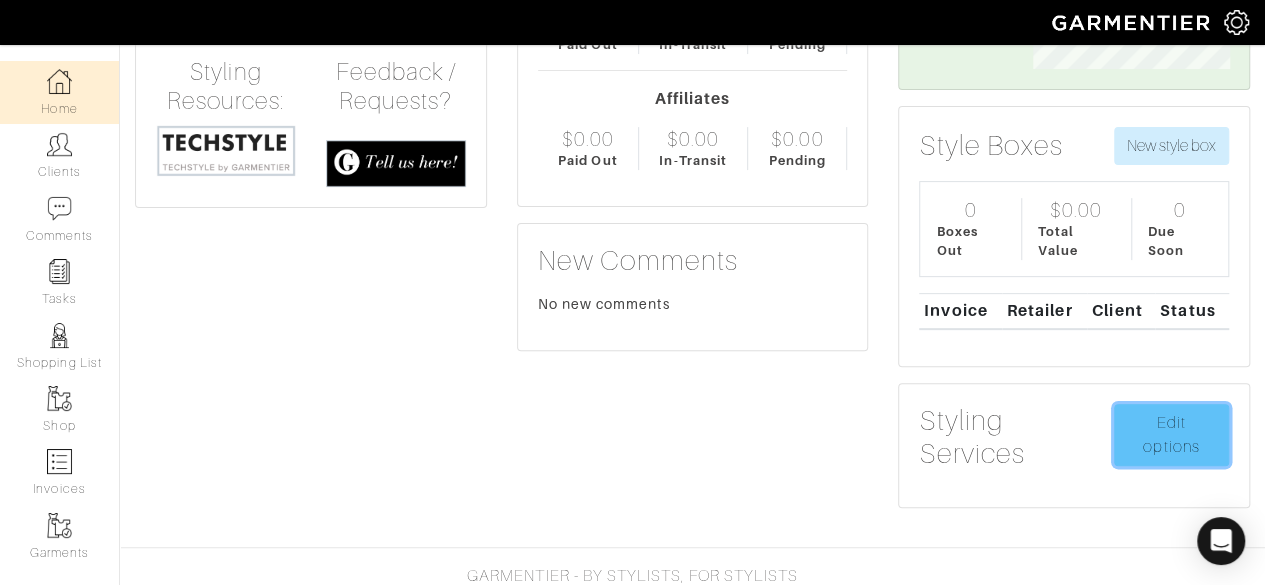 click on "Edit options" at bounding box center (1171, 435) 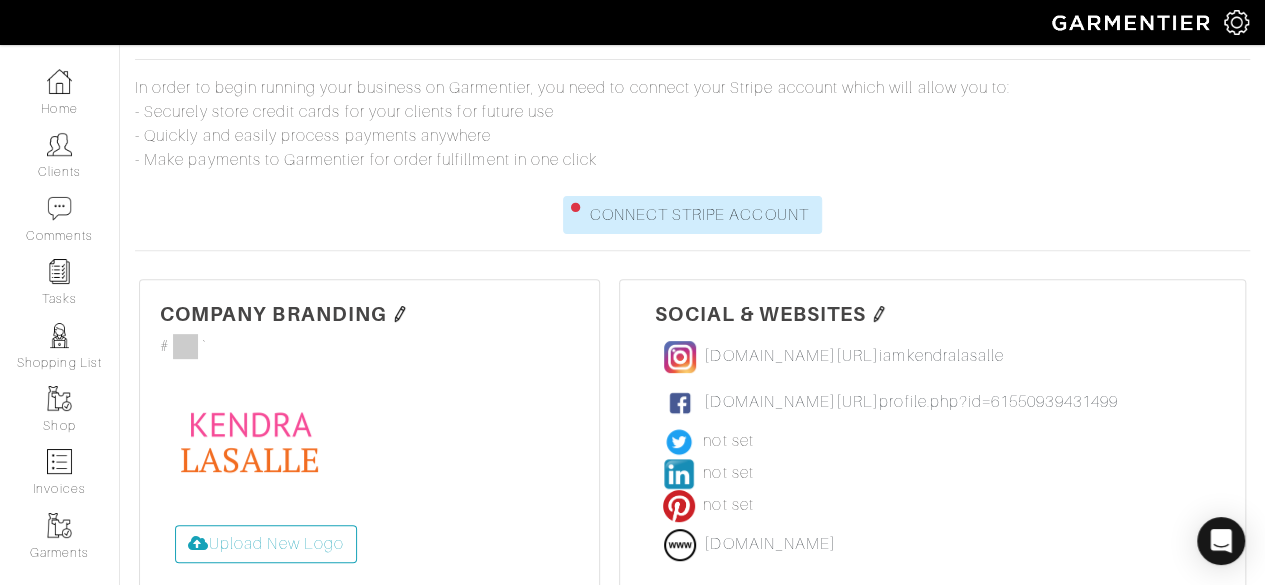 scroll, scrollTop: 0, scrollLeft: 0, axis: both 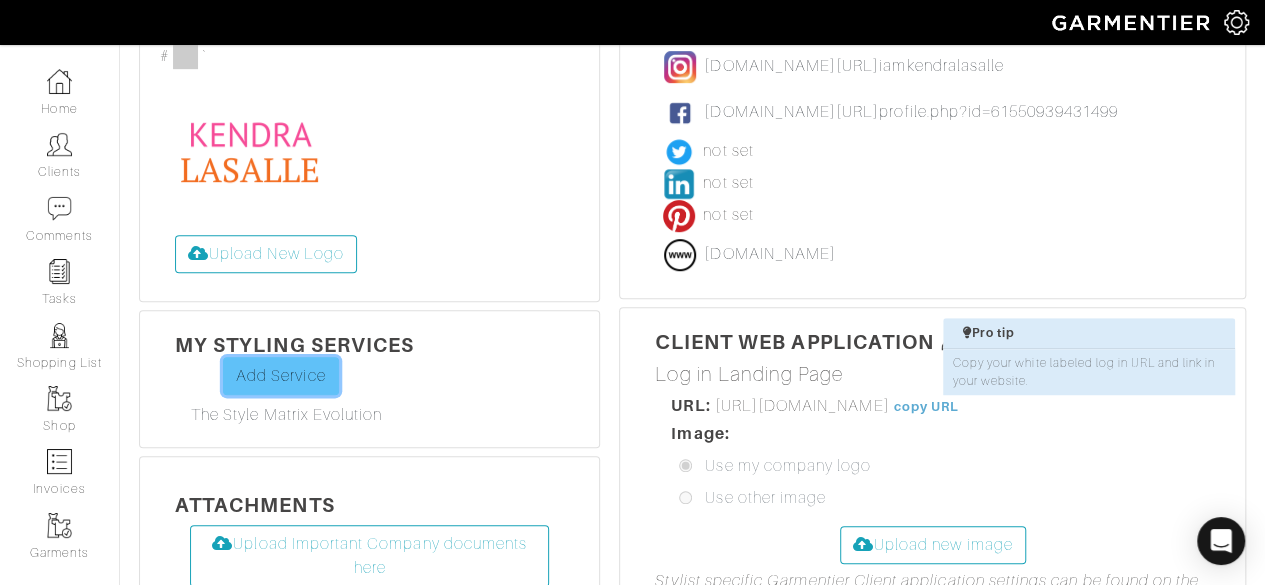 click on "Add Service" at bounding box center (281, 376) 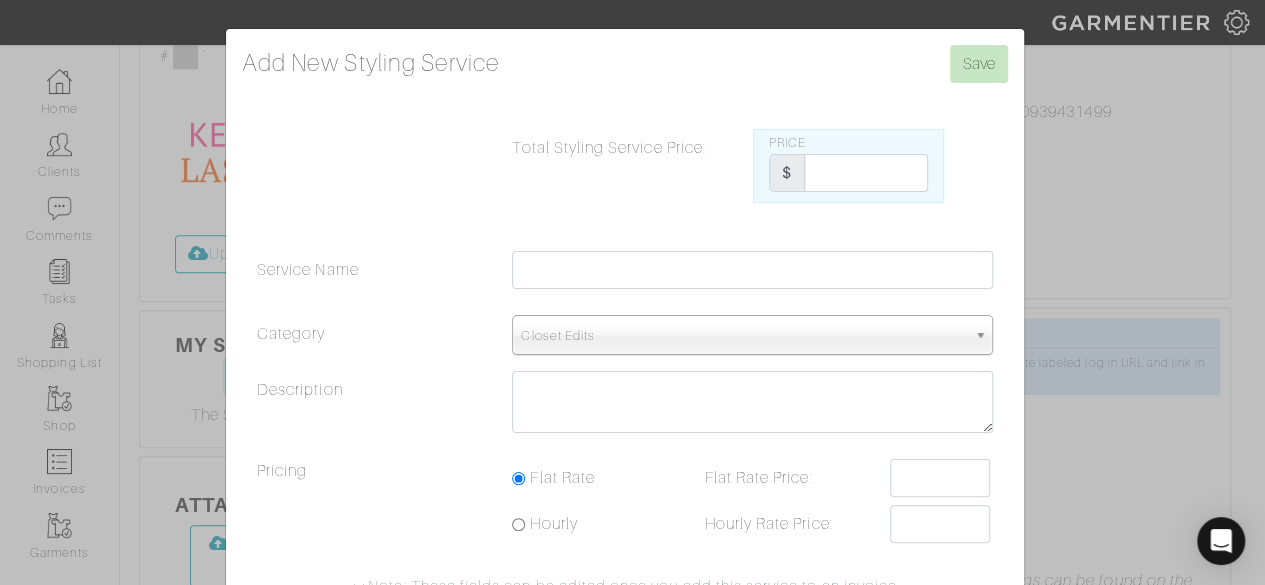click on "Add New Styling Service
Save
Total Styling Service Price:
Price
$
Service Name
Category
Closet Edits
In-home Shopping
Online Shopping
In-store shopping
Outfitting & Lookbooks
Packing
Custom Clothing
Tailoring
Makeover
Editorial/Photoshoot Styling
Packaged Services
Other
Closet Edits
Description Pricing" at bounding box center (632, 292) 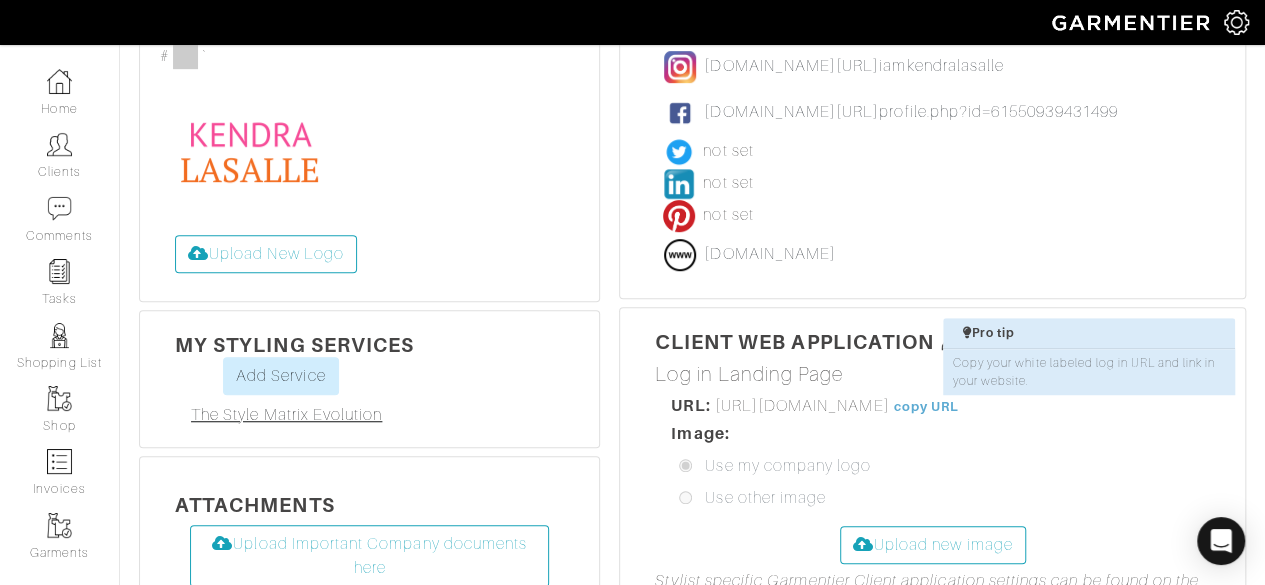 click on "The Style Matrix Evolution" at bounding box center [286, 415] 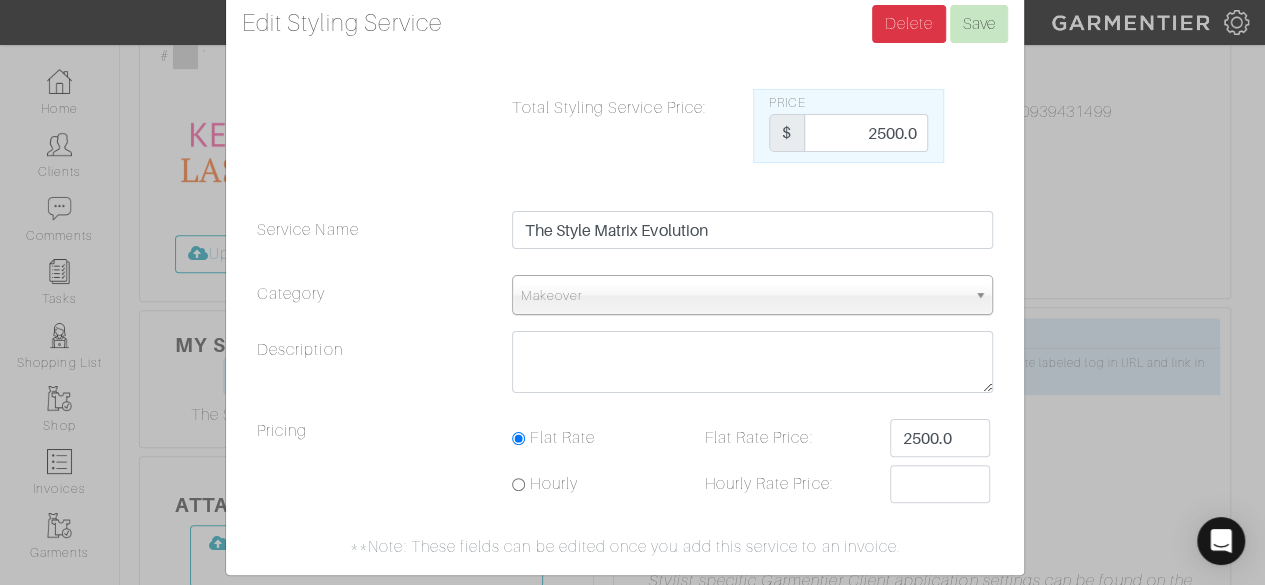 scroll, scrollTop: 56, scrollLeft: 0, axis: vertical 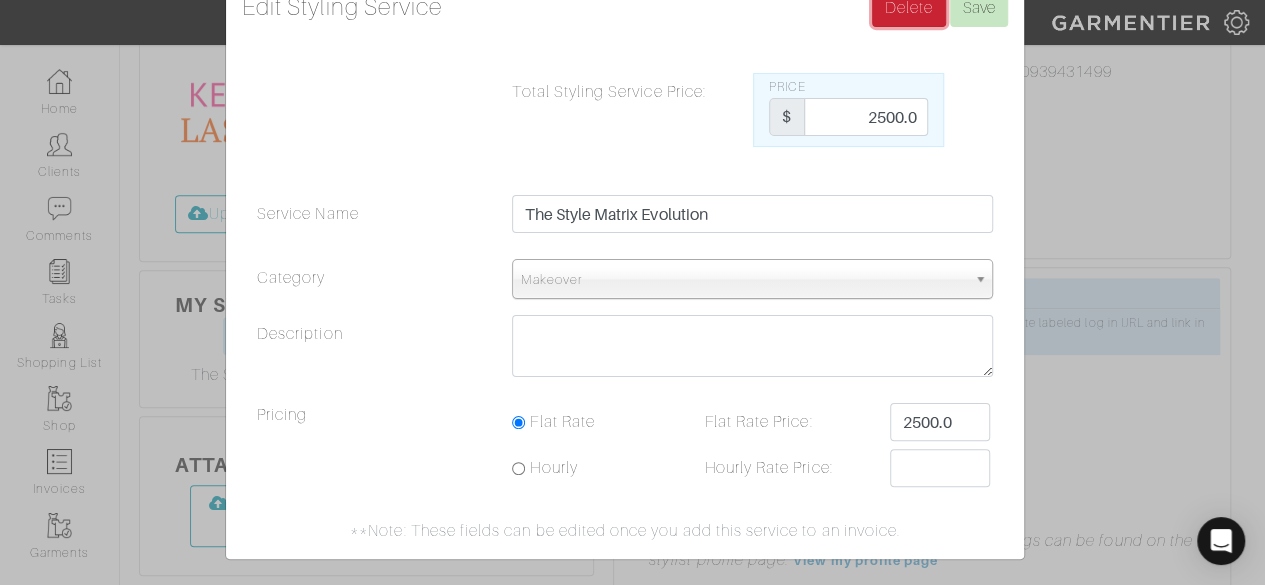 click on "Delete" at bounding box center (909, 8) 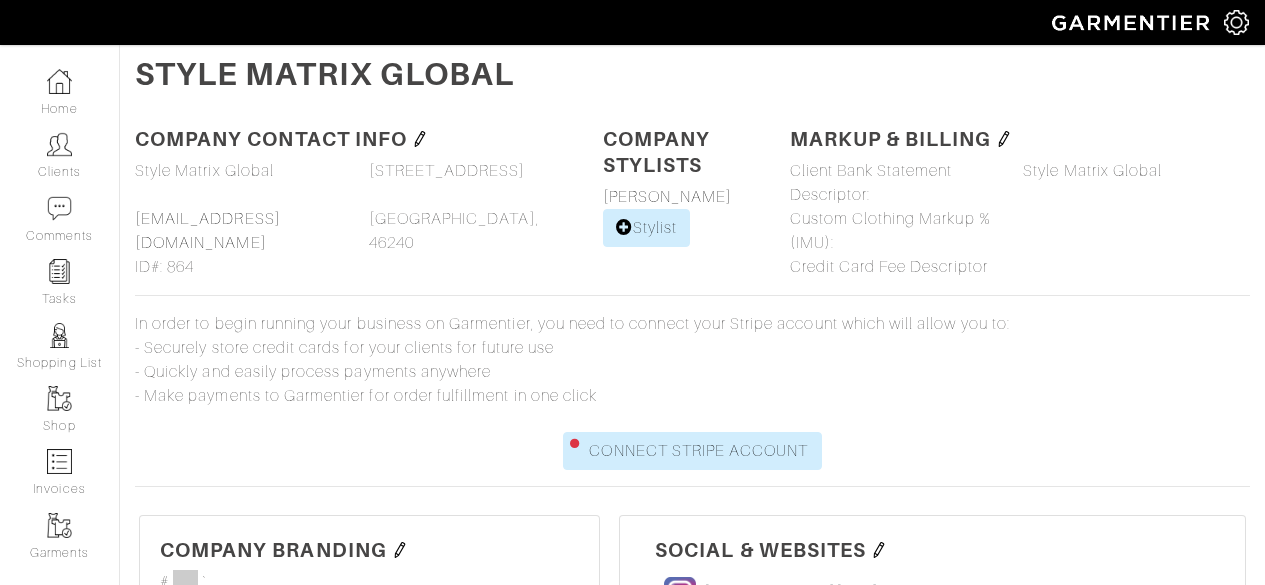 scroll, scrollTop: 0, scrollLeft: 0, axis: both 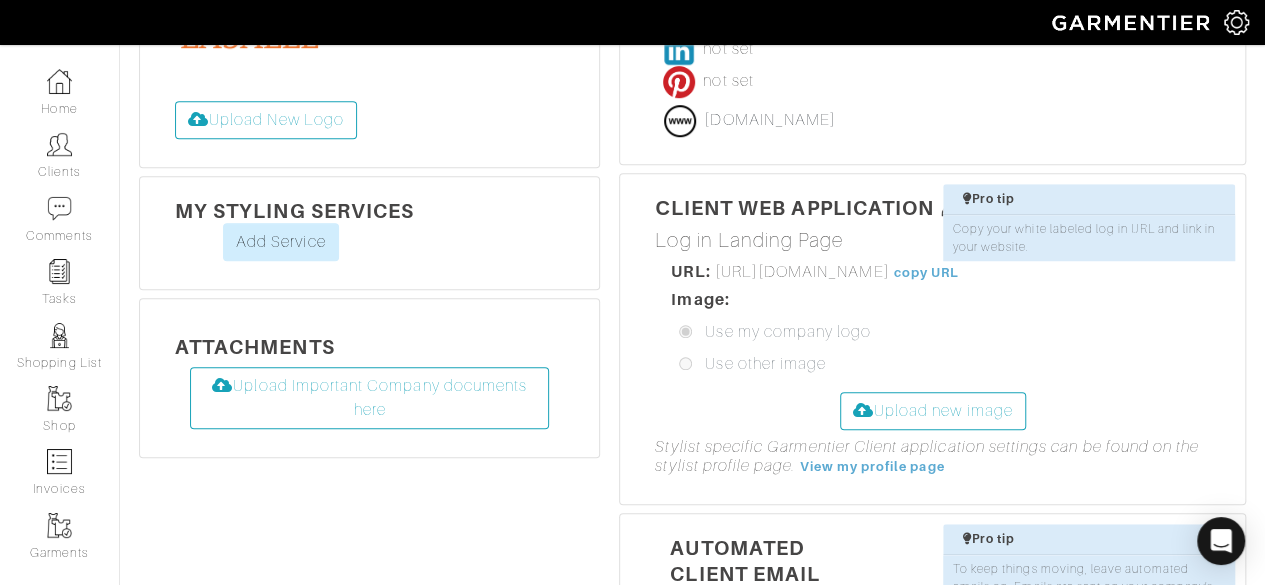 click on "[URL][DOMAIN_NAME]" at bounding box center (802, 272) 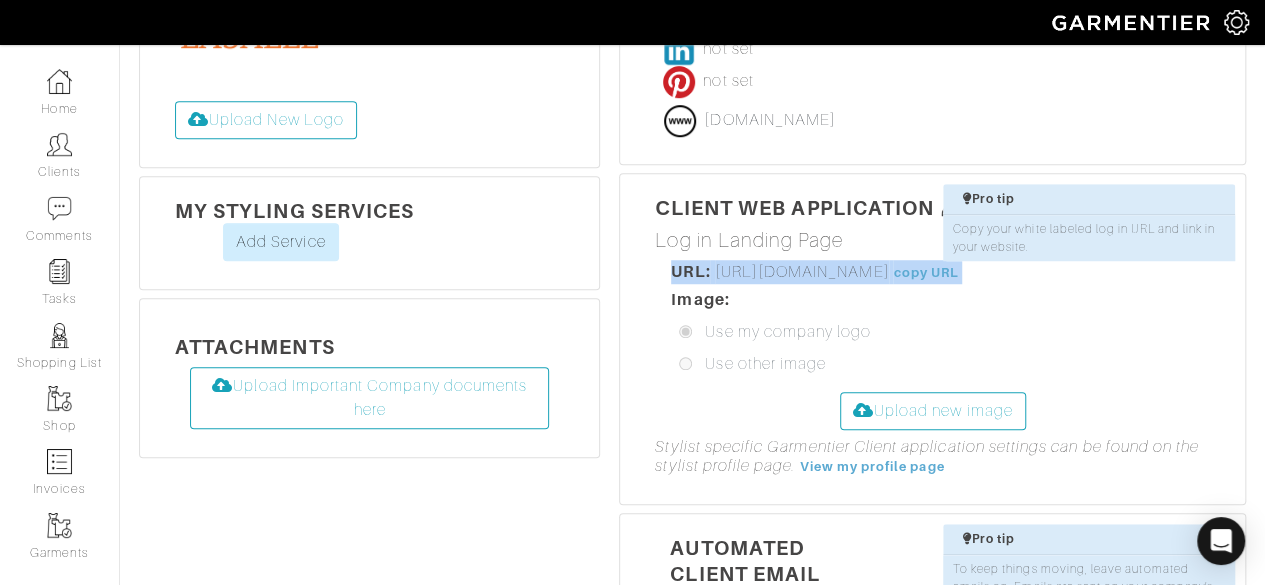 click on "[URL][DOMAIN_NAME]" at bounding box center [802, 272] 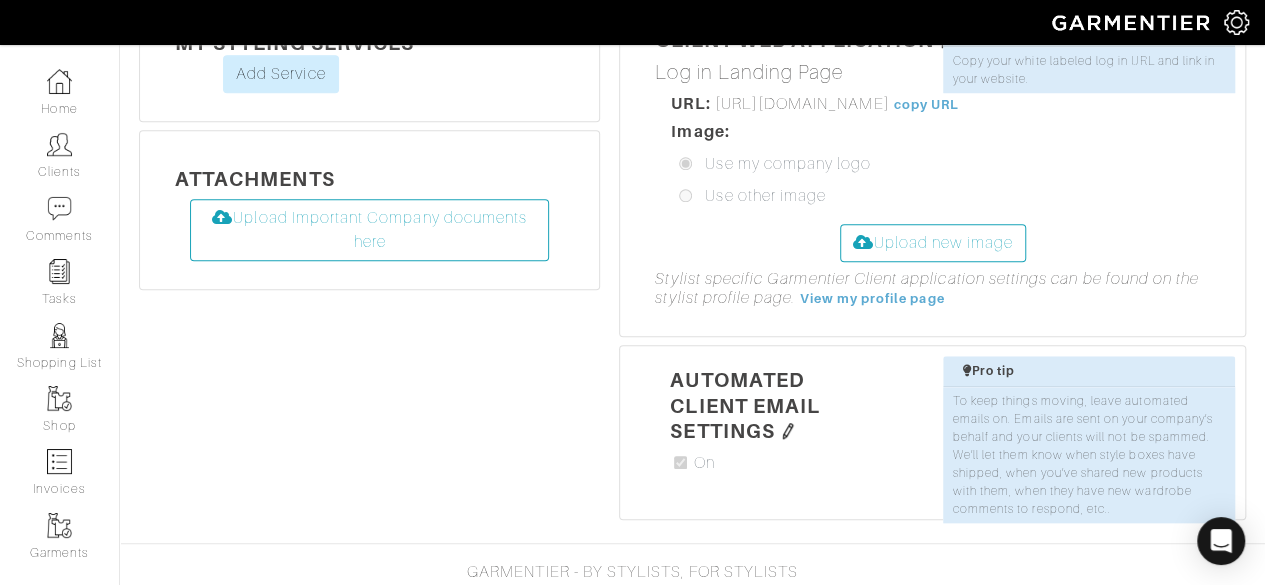 scroll, scrollTop: 850, scrollLeft: 0, axis: vertical 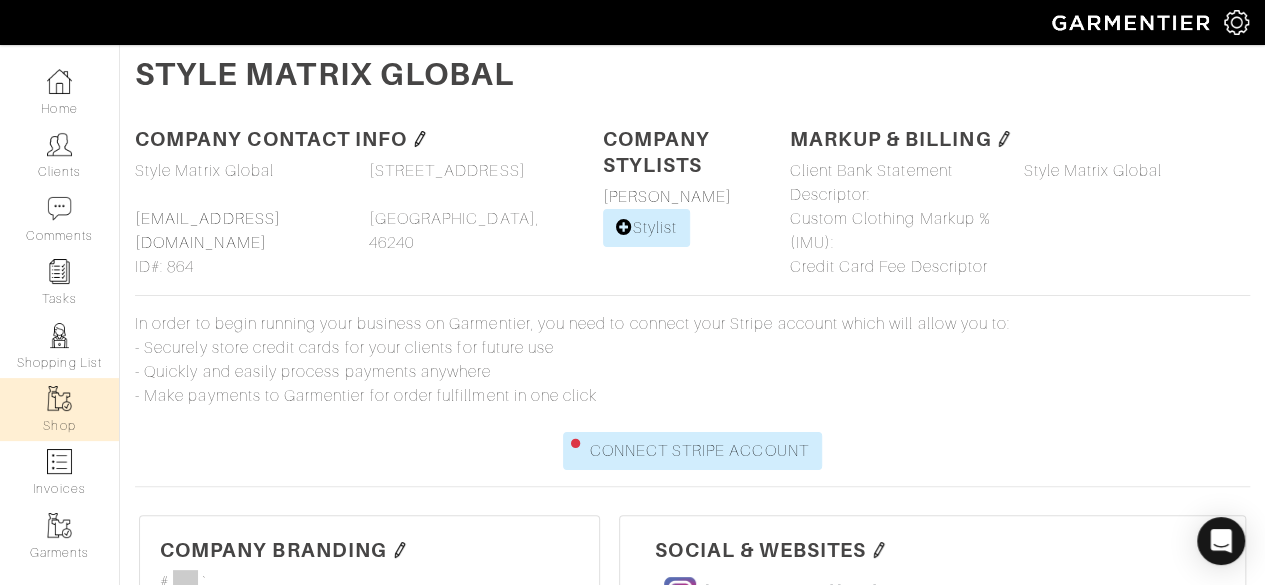 click at bounding box center (59, 398) 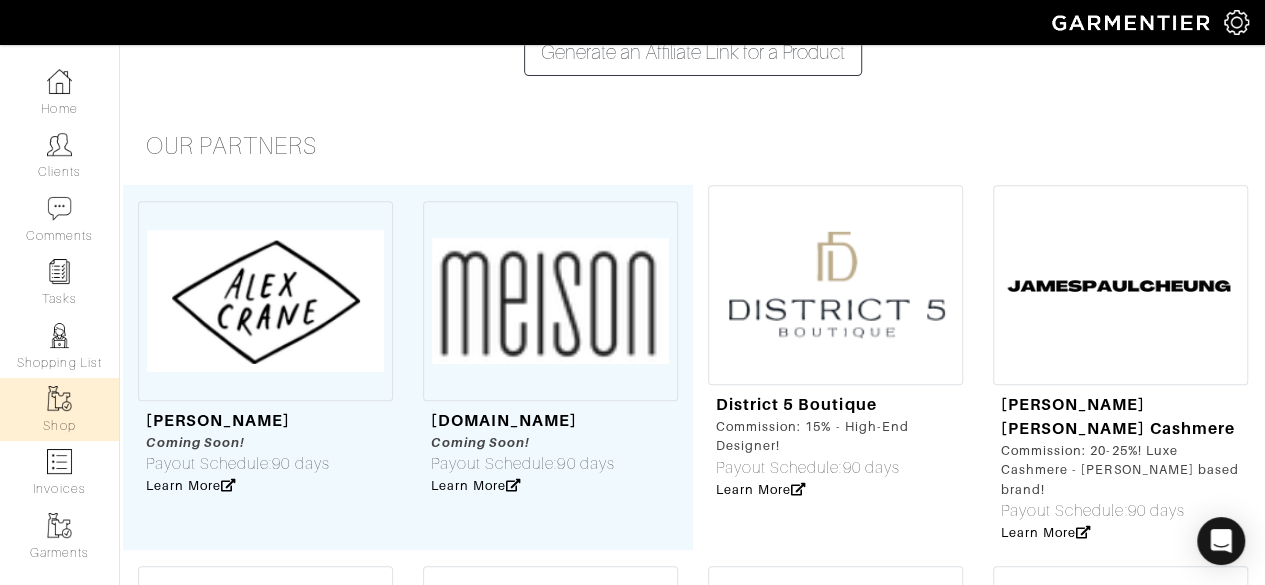 scroll, scrollTop: 1453, scrollLeft: 0, axis: vertical 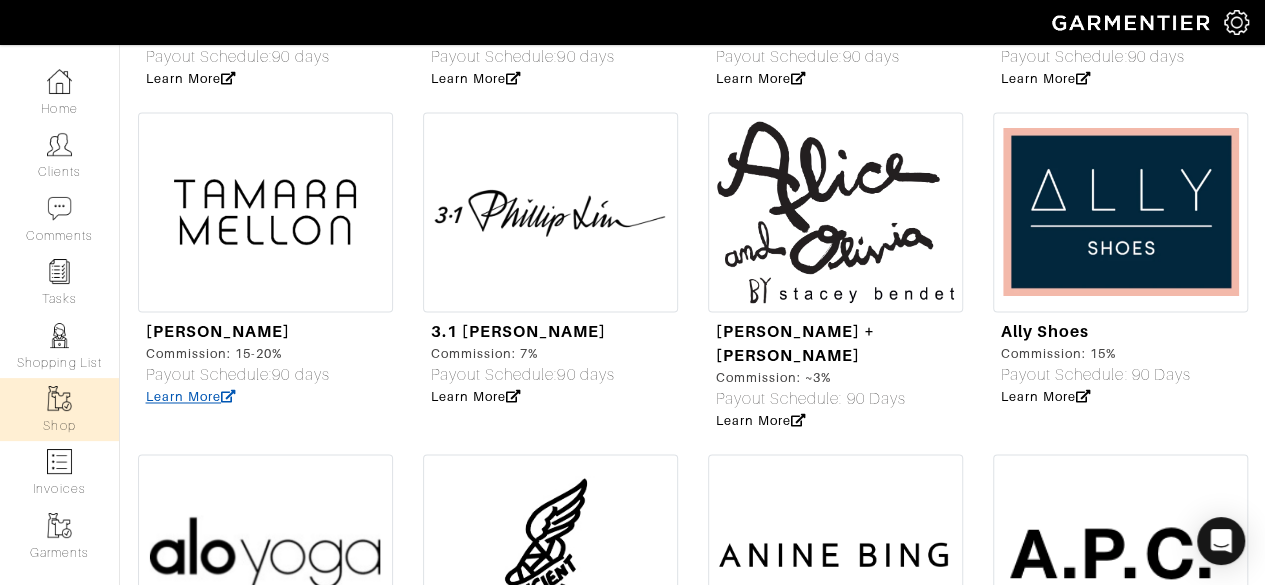 click at bounding box center (228, 397) 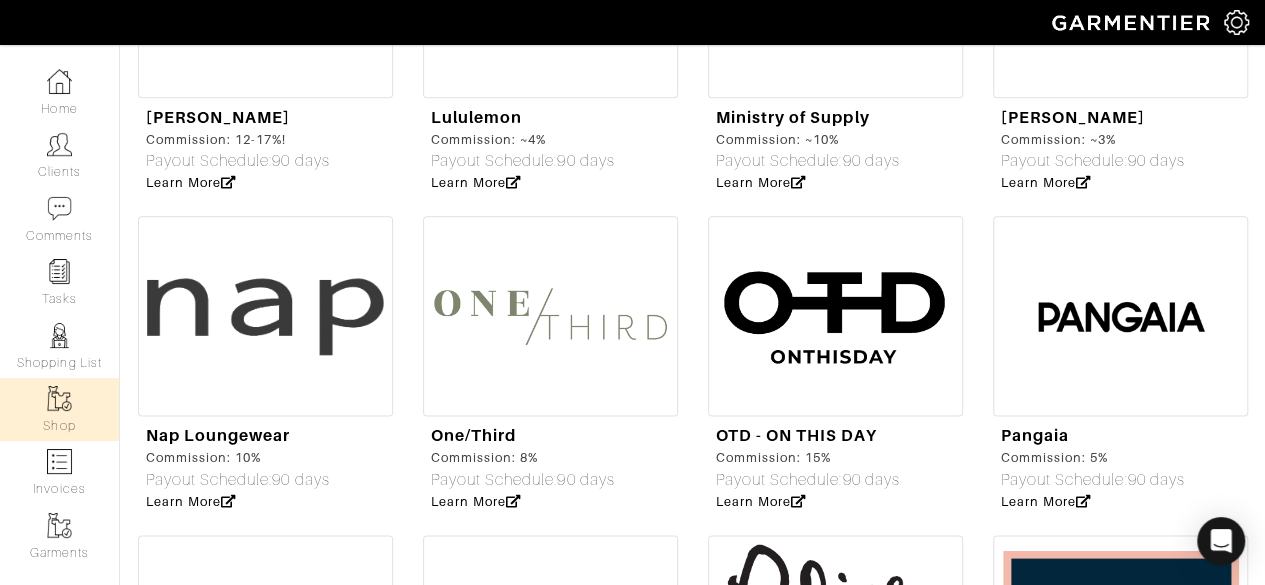 scroll, scrollTop: 0, scrollLeft: 0, axis: both 